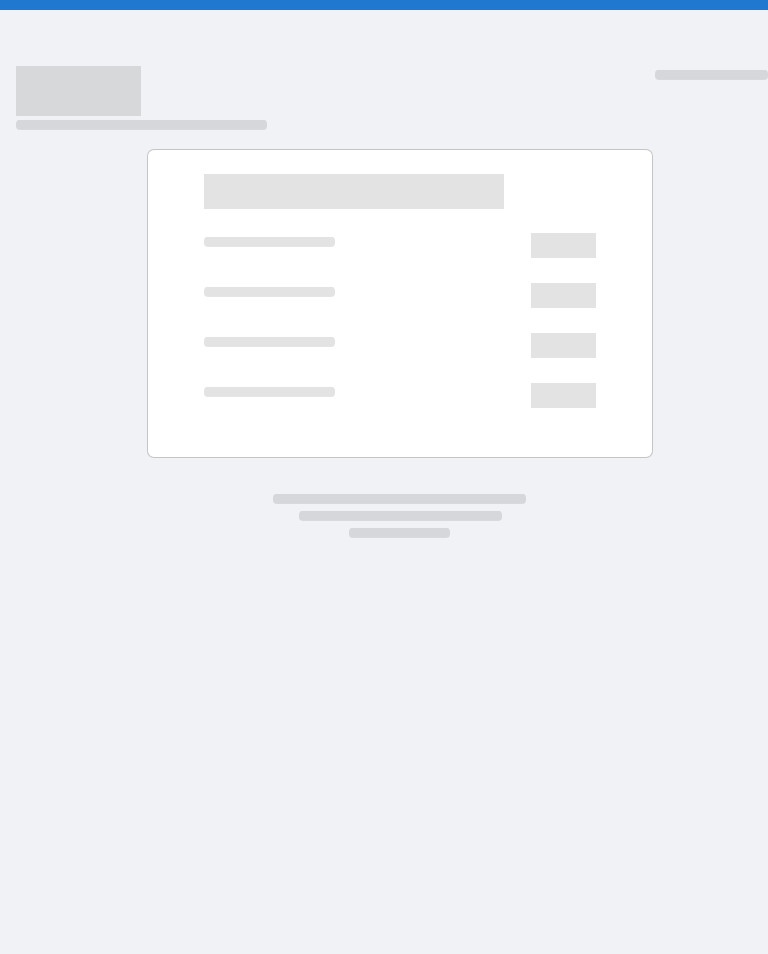 scroll, scrollTop: 0, scrollLeft: 0, axis: both 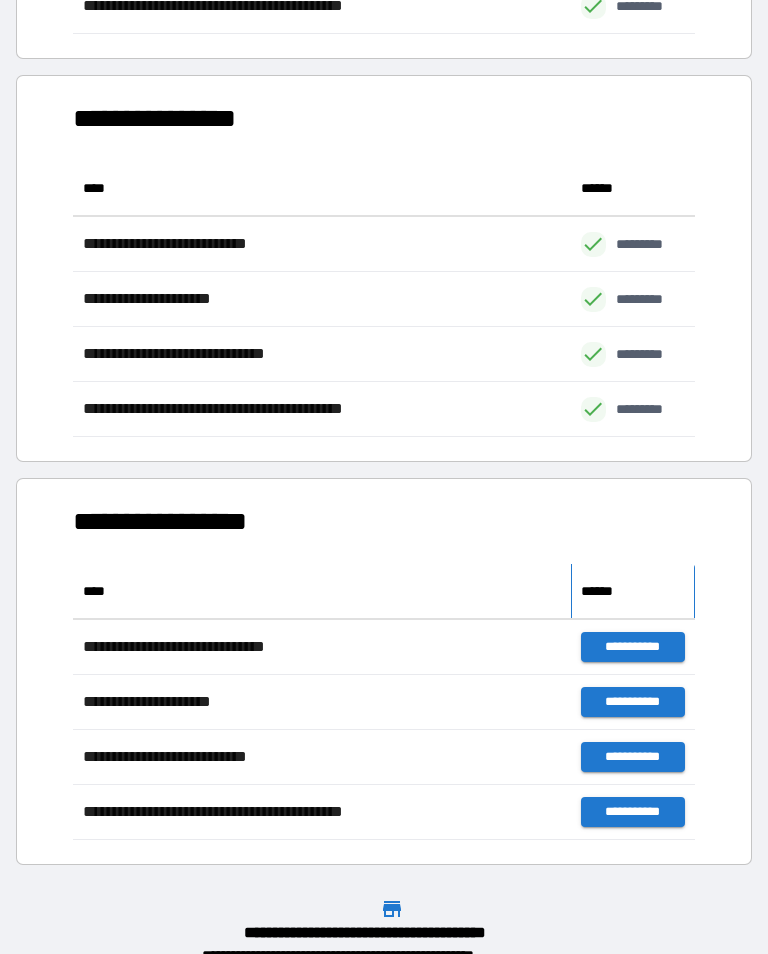 click on "******" at bounding box center (601, 591) 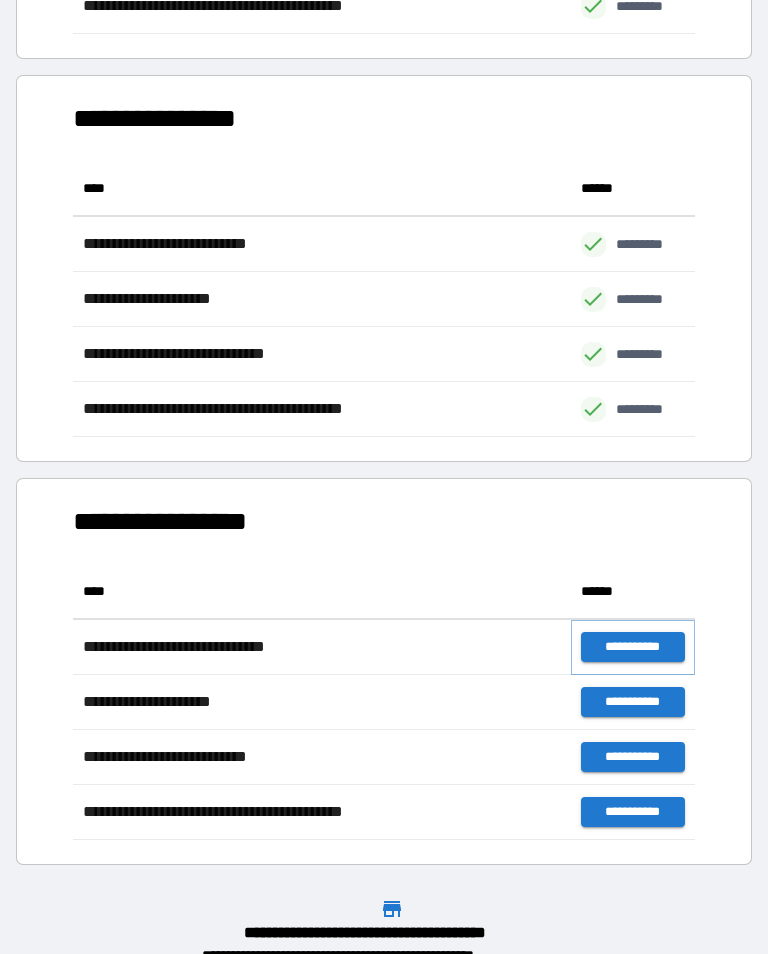 click on "**********" at bounding box center (633, 647) 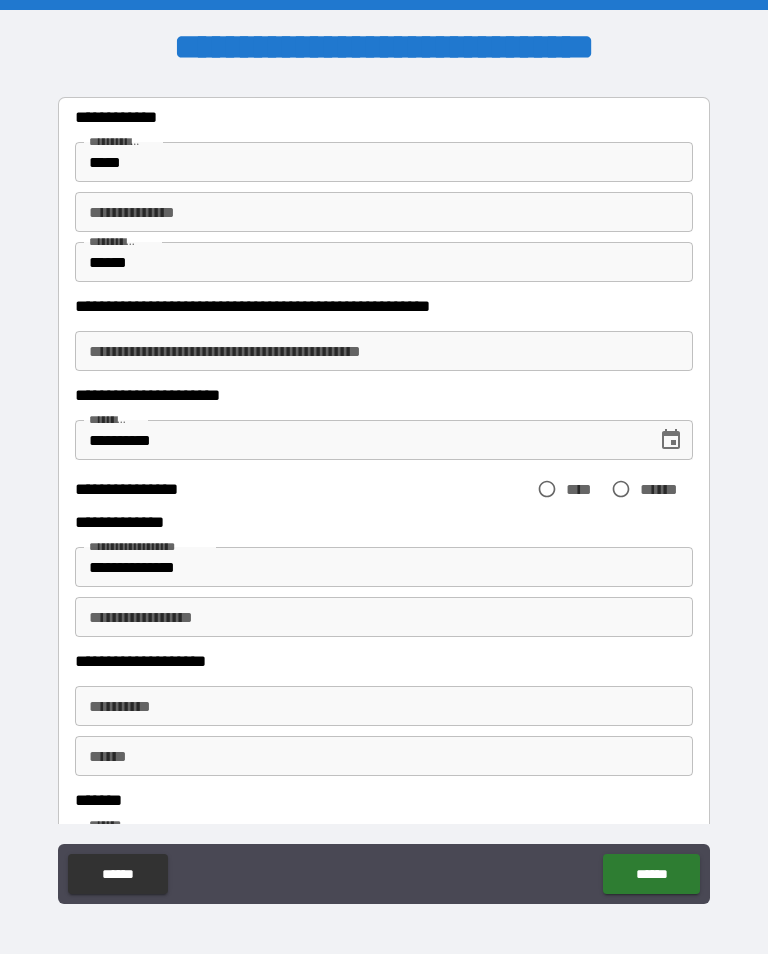 scroll, scrollTop: 43, scrollLeft: 0, axis: vertical 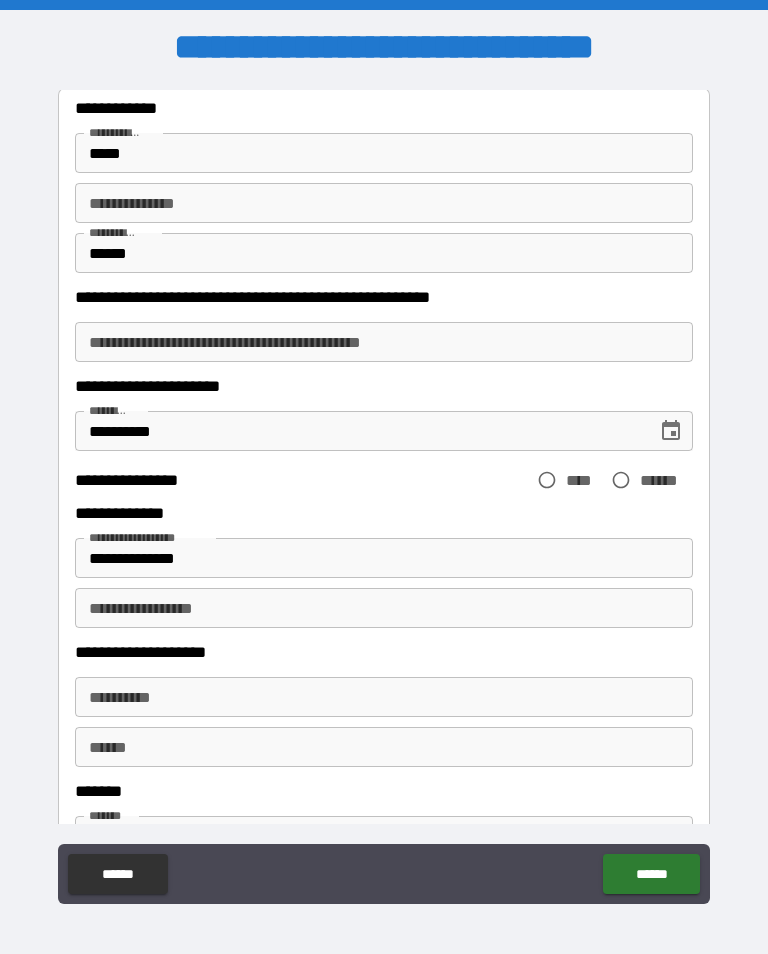 click on "**********" at bounding box center (384, 203) 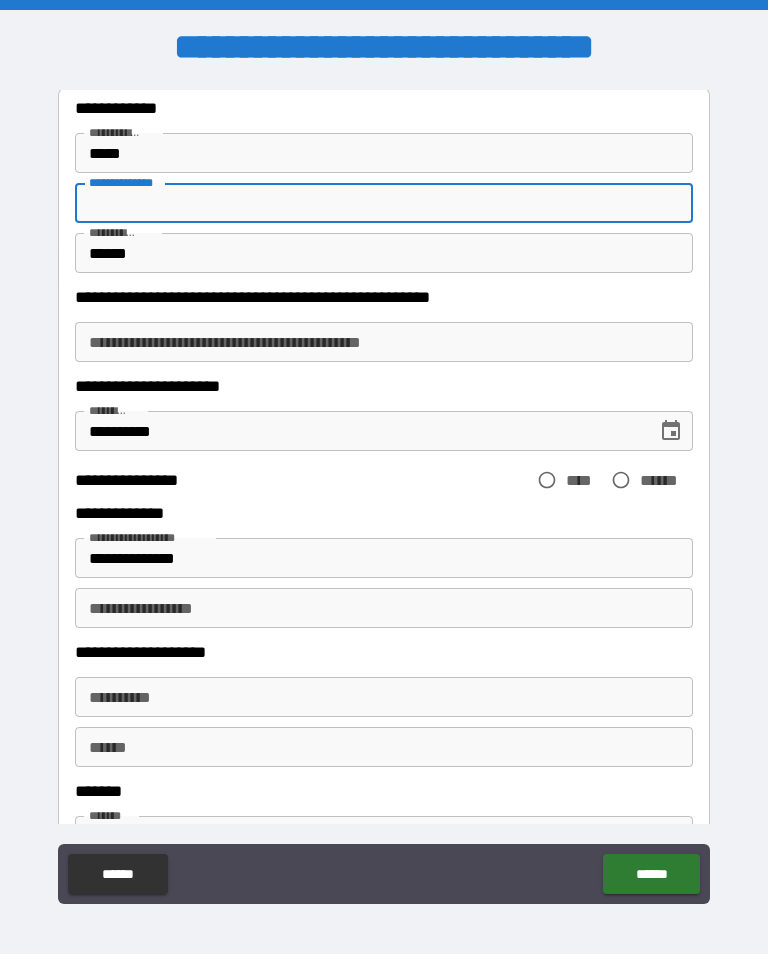 click on "**********" at bounding box center [384, 203] 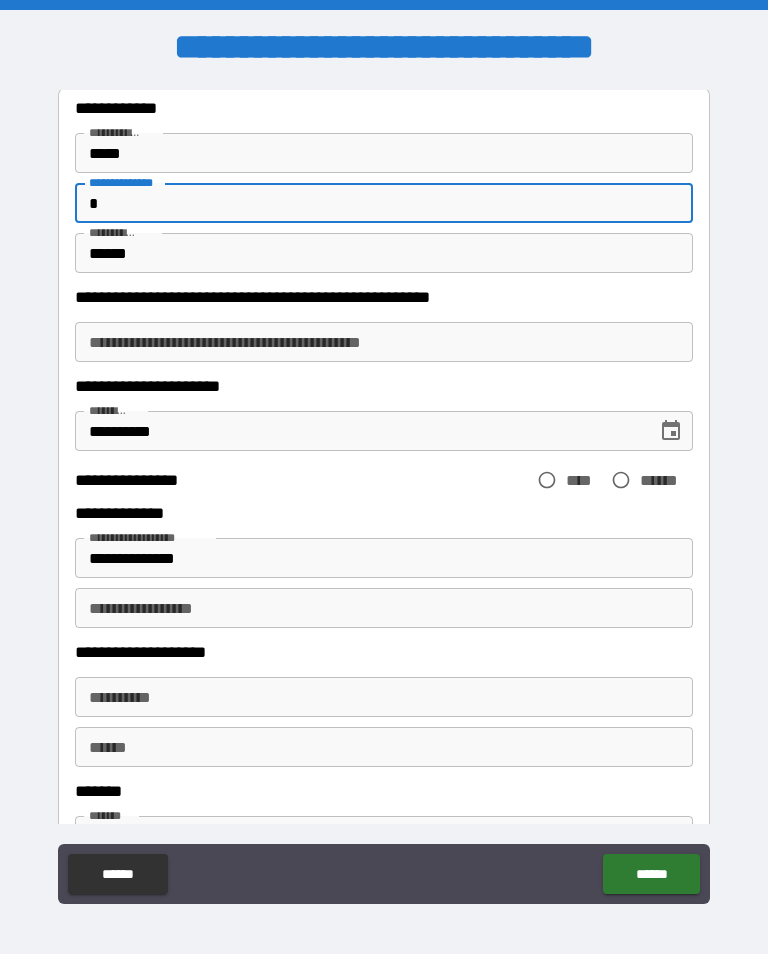 type on "*" 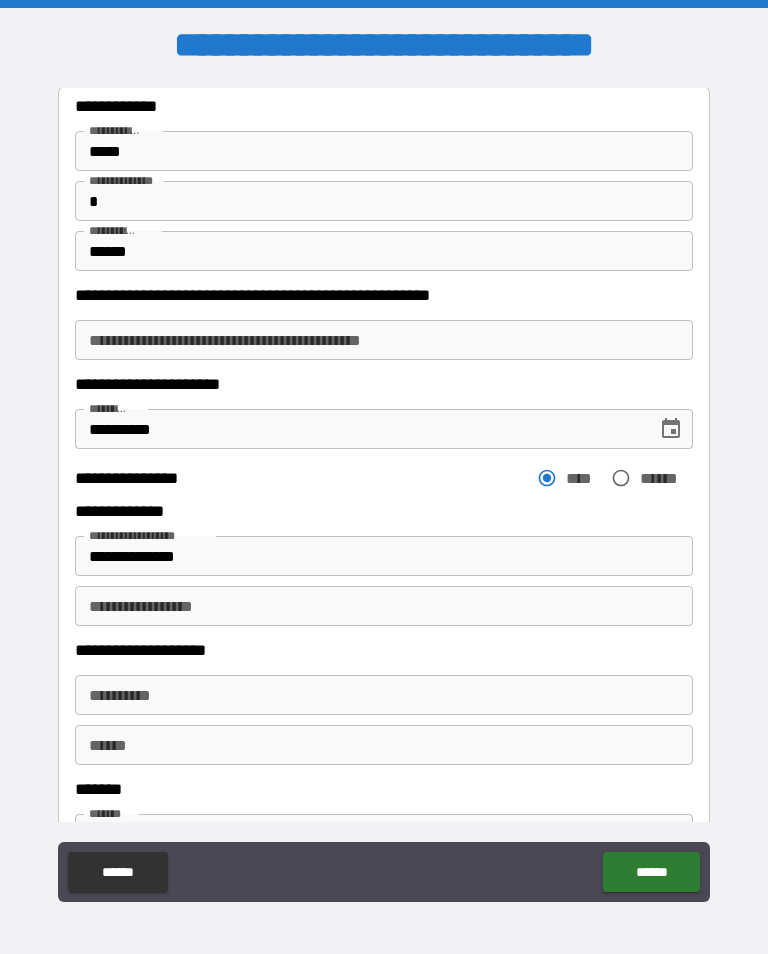 scroll, scrollTop: 1, scrollLeft: 0, axis: vertical 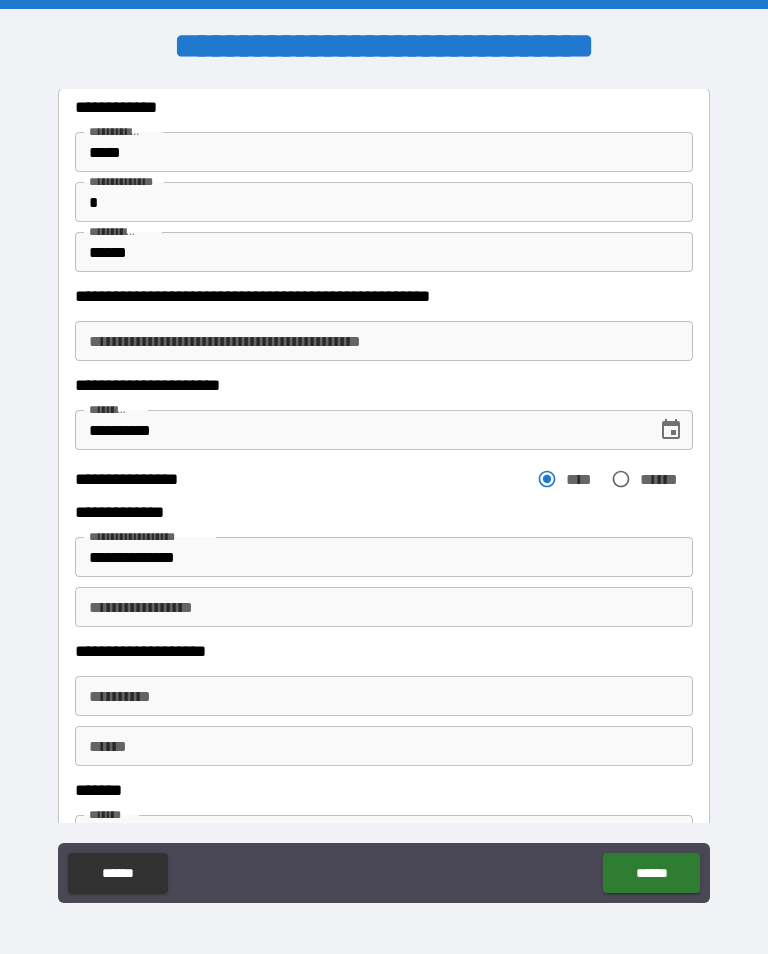 click on "**********" at bounding box center (384, 557) 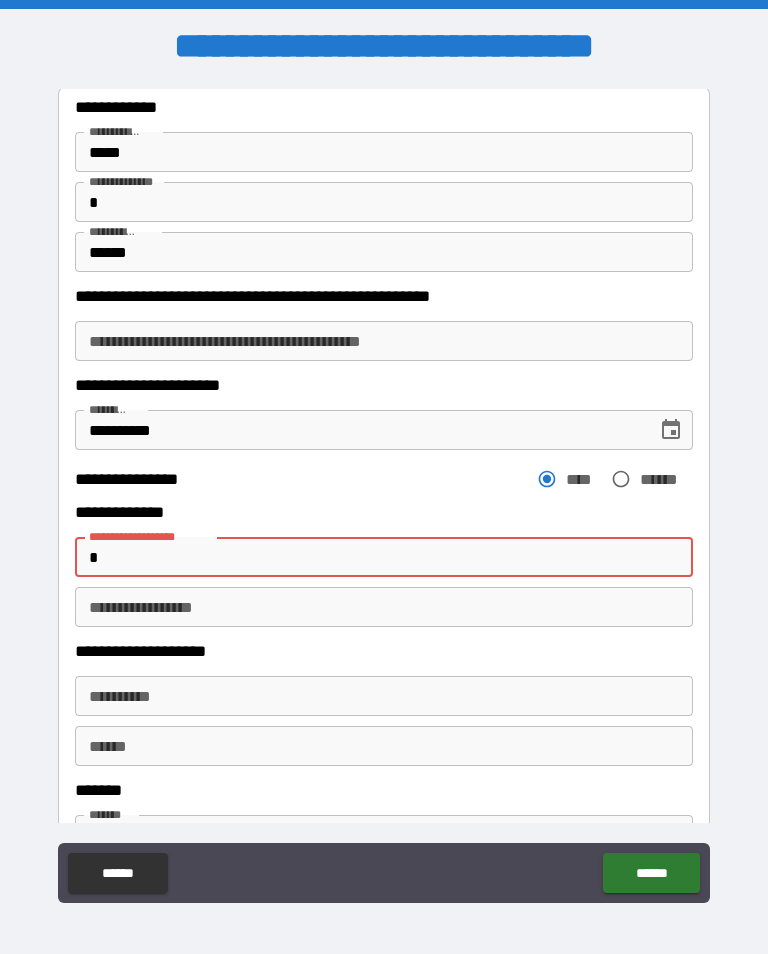 click on "**********" at bounding box center [384, 494] 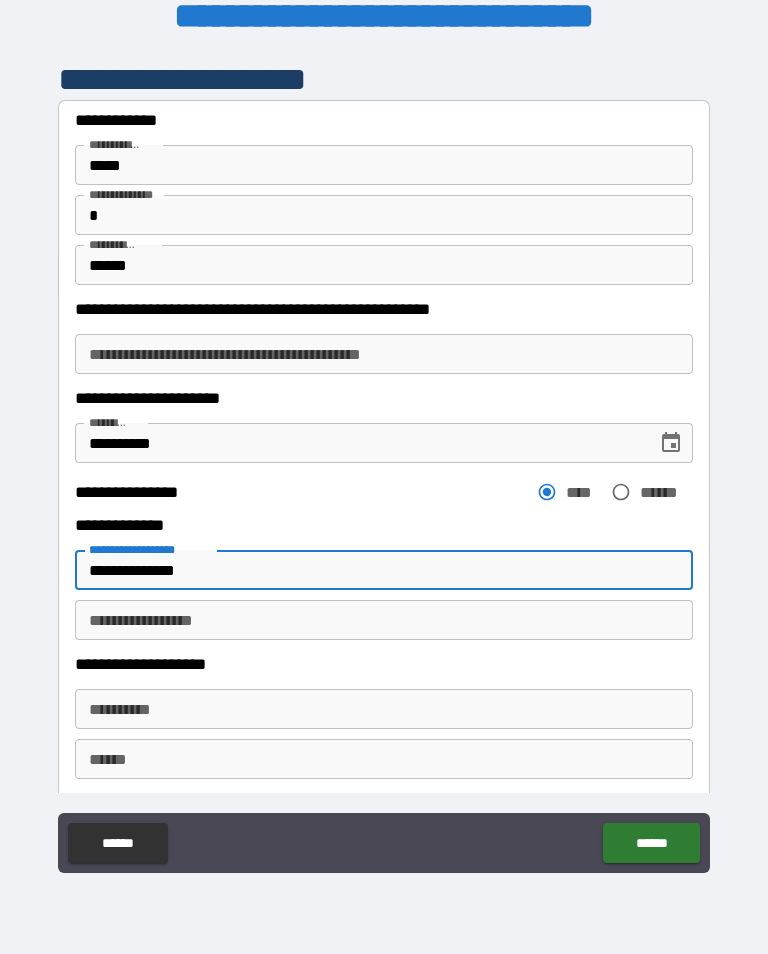 scroll, scrollTop: 114, scrollLeft: 0, axis: vertical 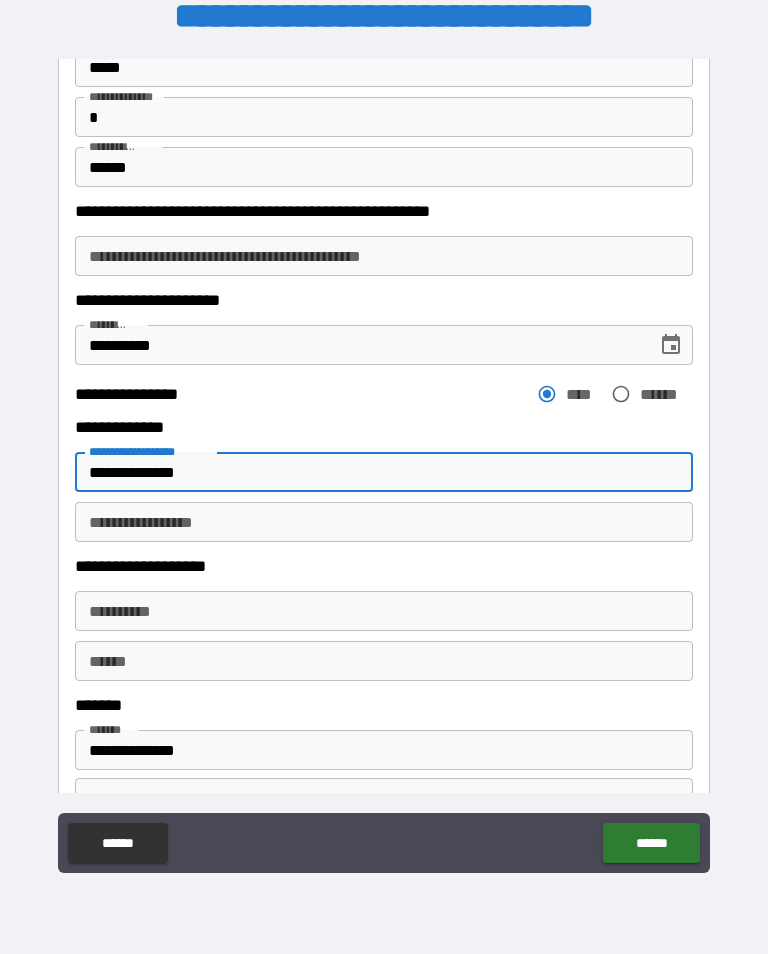 type on "**********" 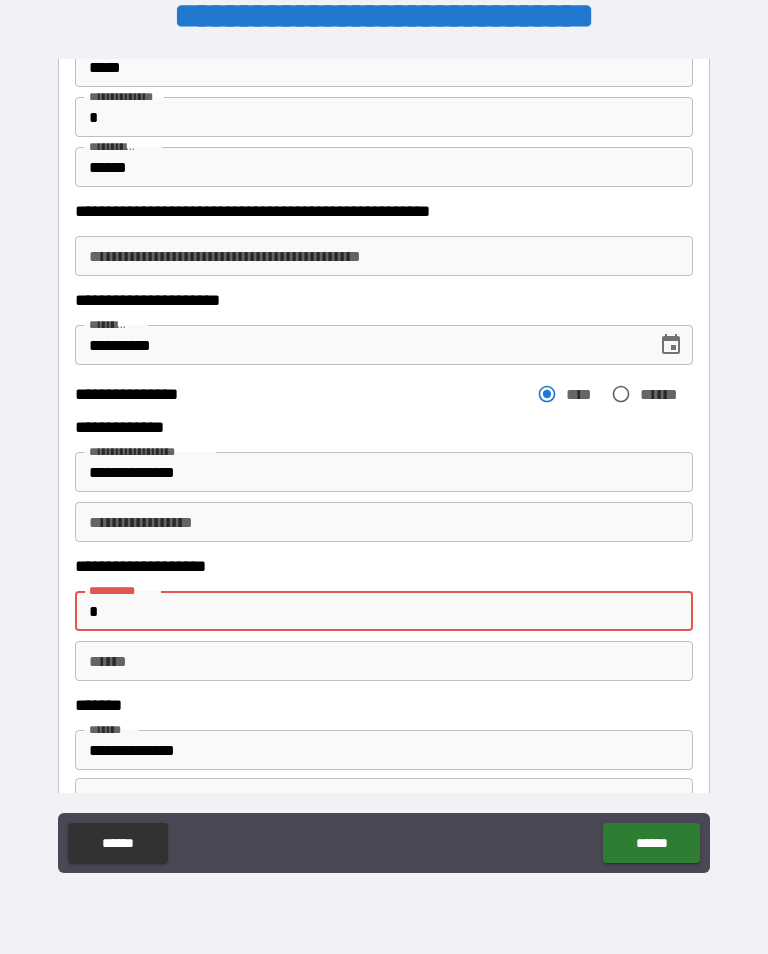 scroll, scrollTop: 295, scrollLeft: 0, axis: vertical 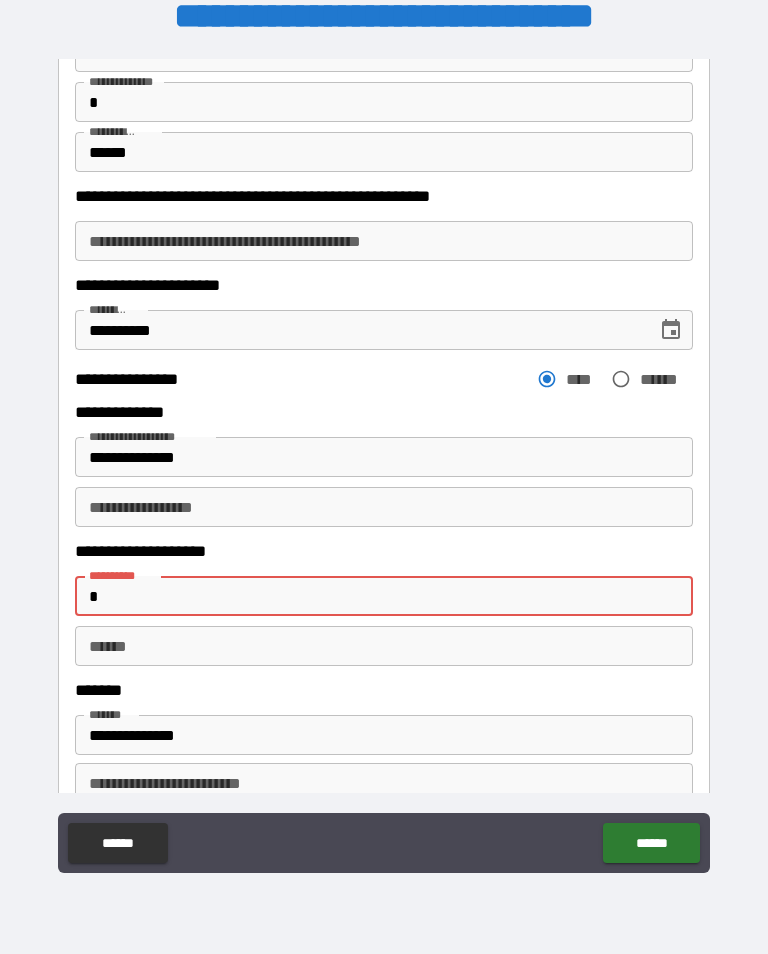 click on "******" at bounding box center (384, 646) 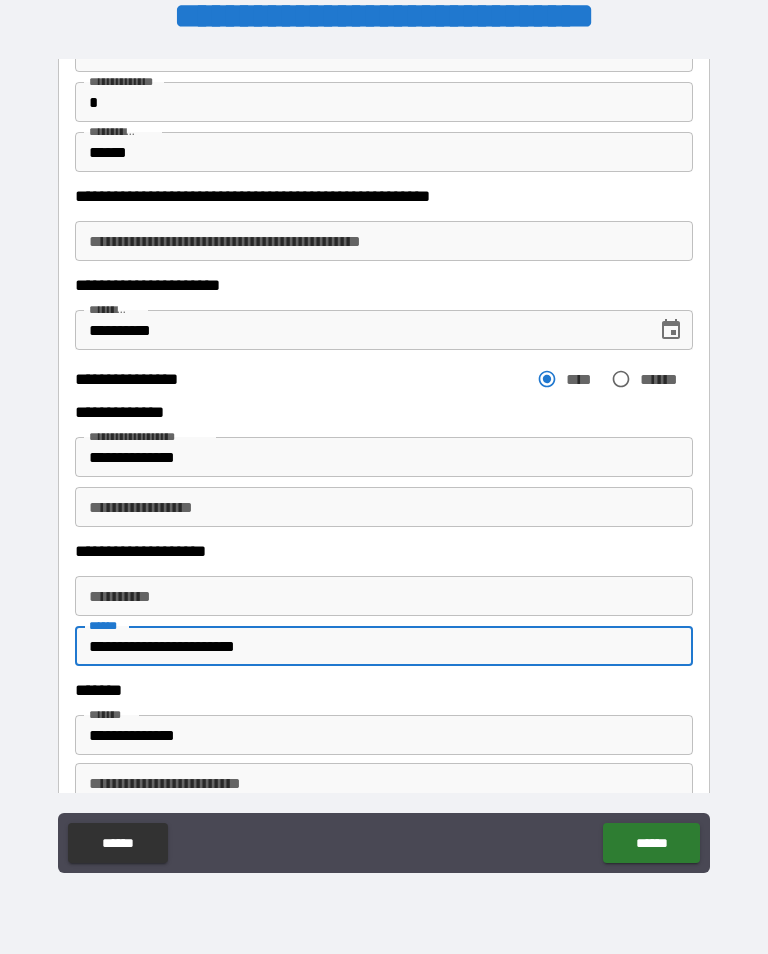 scroll, scrollTop: 169, scrollLeft: 0, axis: vertical 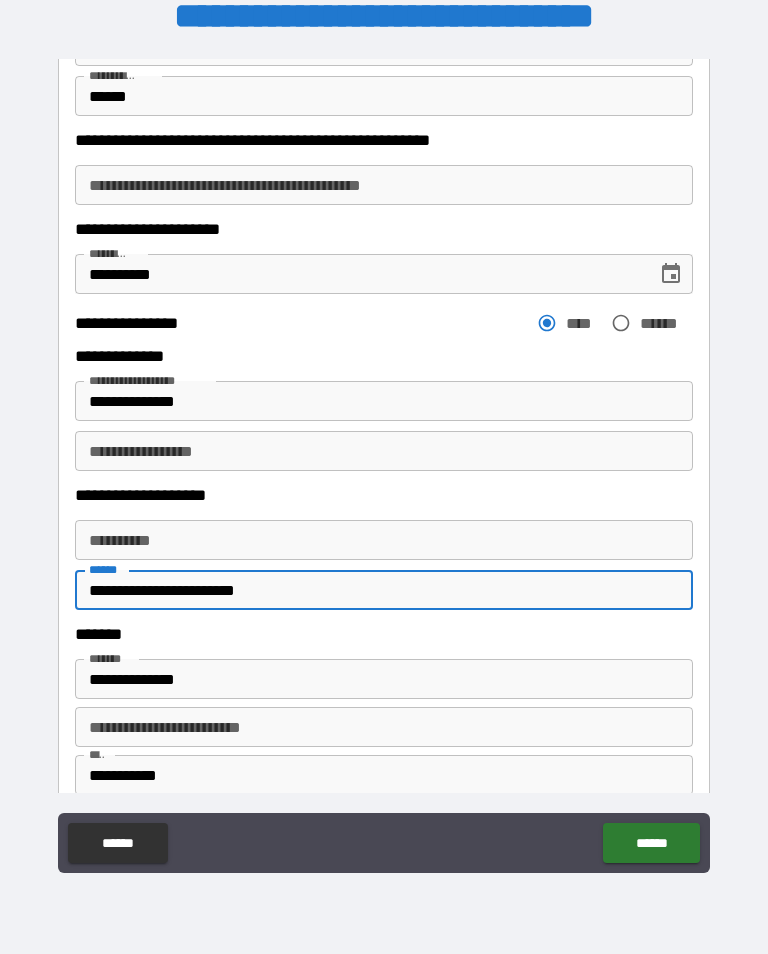 type on "**********" 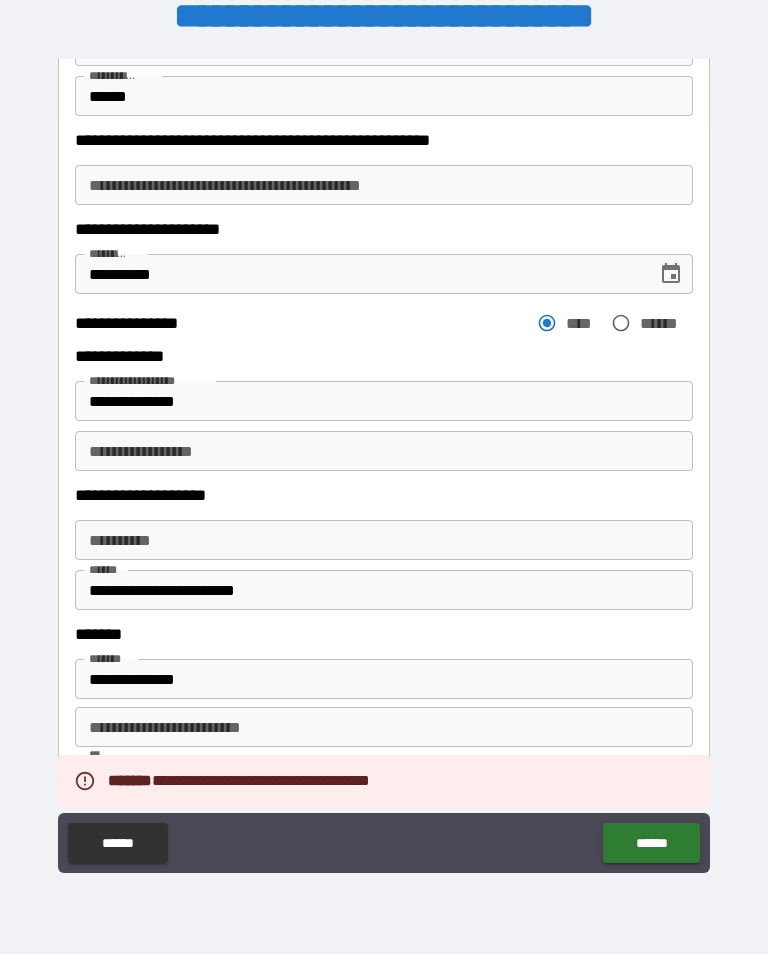 scroll, scrollTop: 31, scrollLeft: 0, axis: vertical 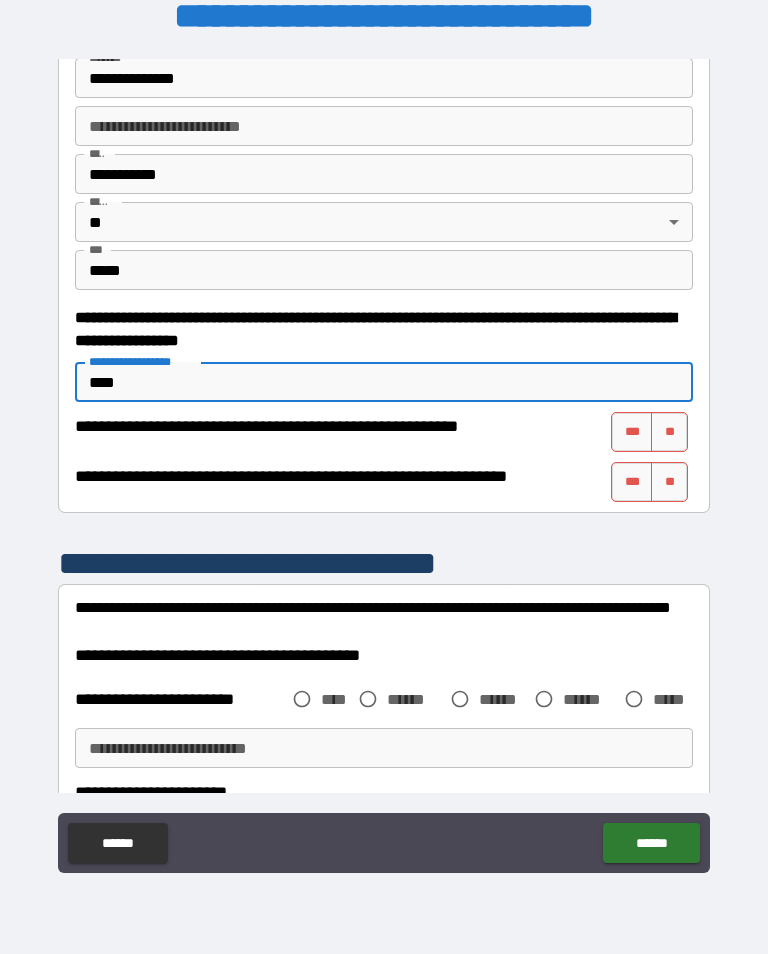 type on "***" 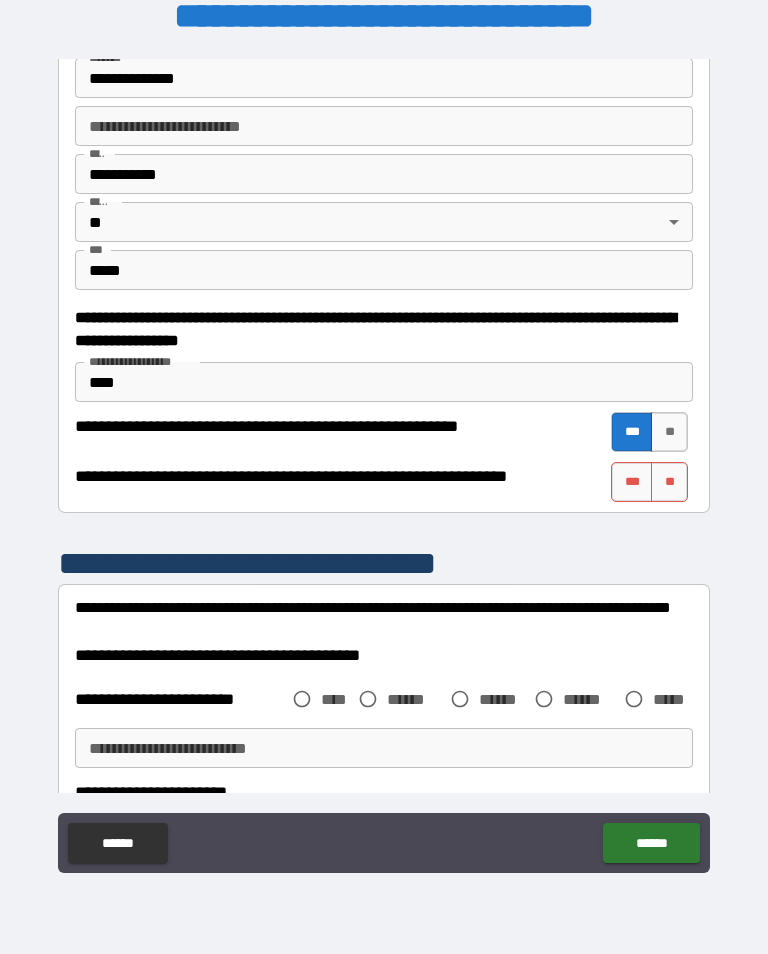 click on "***" at bounding box center (632, 482) 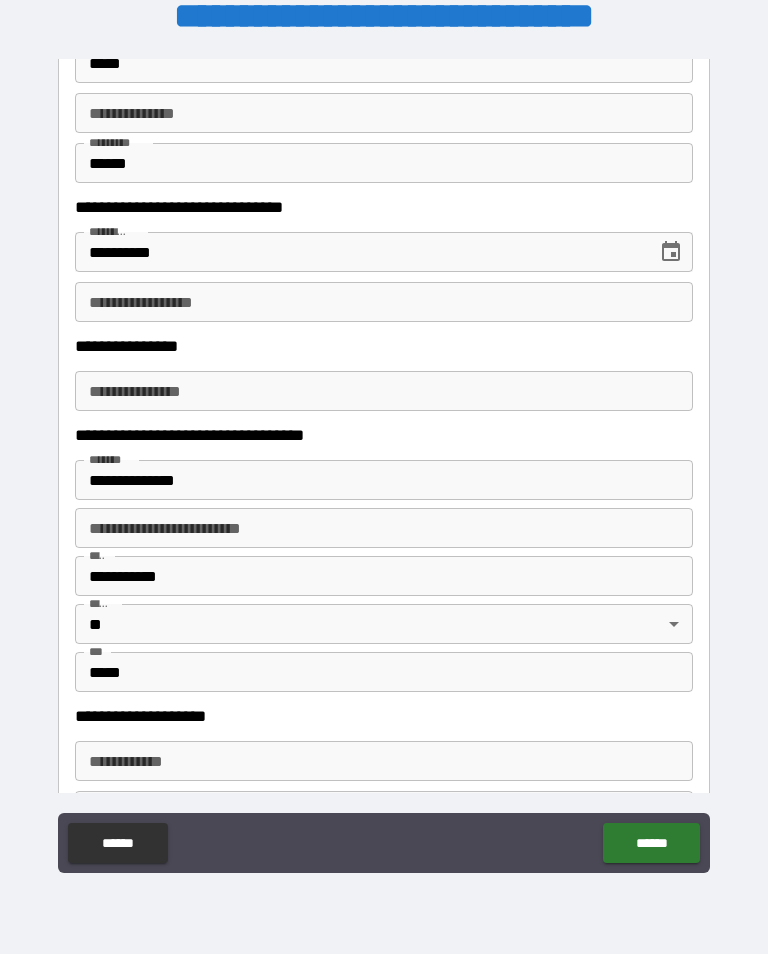 scroll, scrollTop: 1555, scrollLeft: 0, axis: vertical 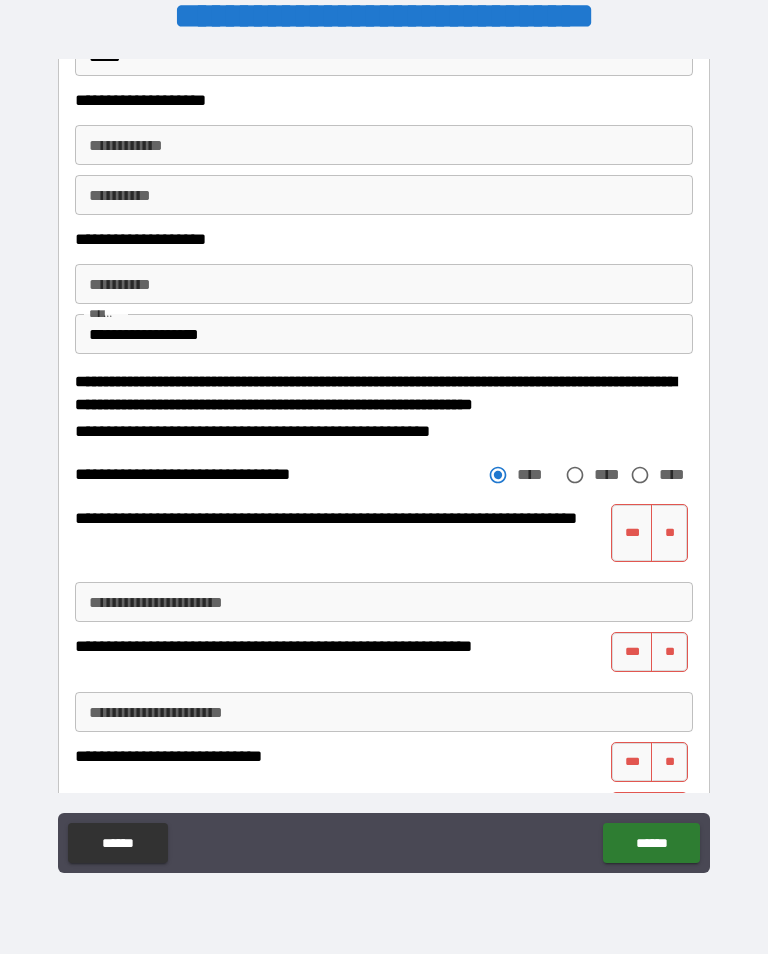 click on "**" at bounding box center [669, 533] 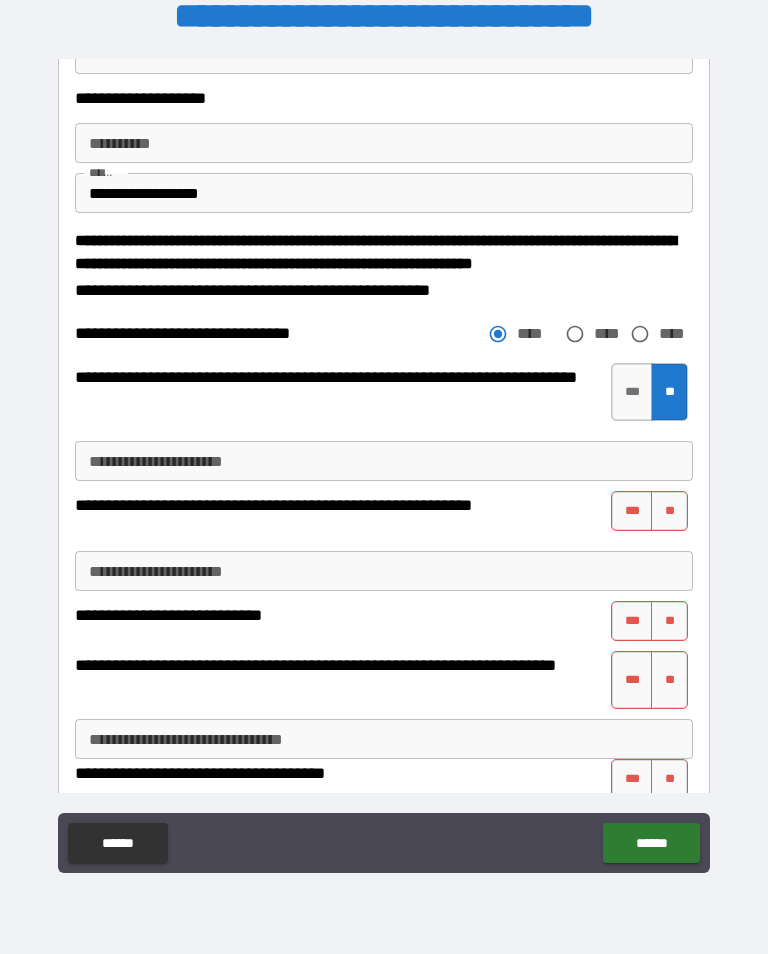 scroll, scrollTop: 2310, scrollLeft: 0, axis: vertical 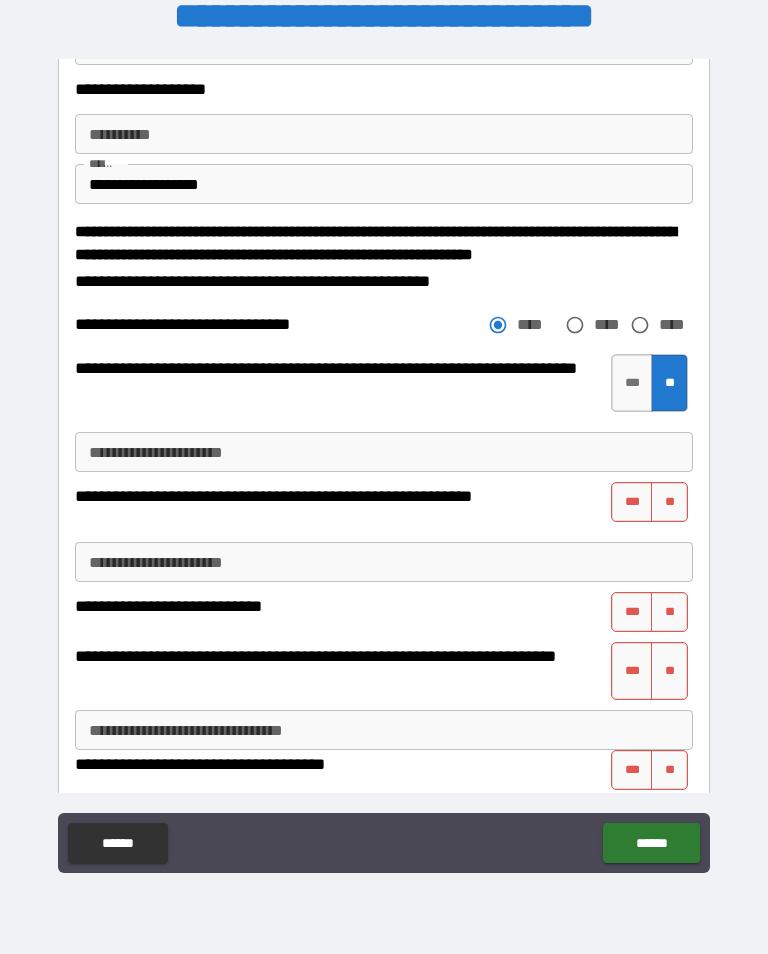 click on "**" at bounding box center (669, 502) 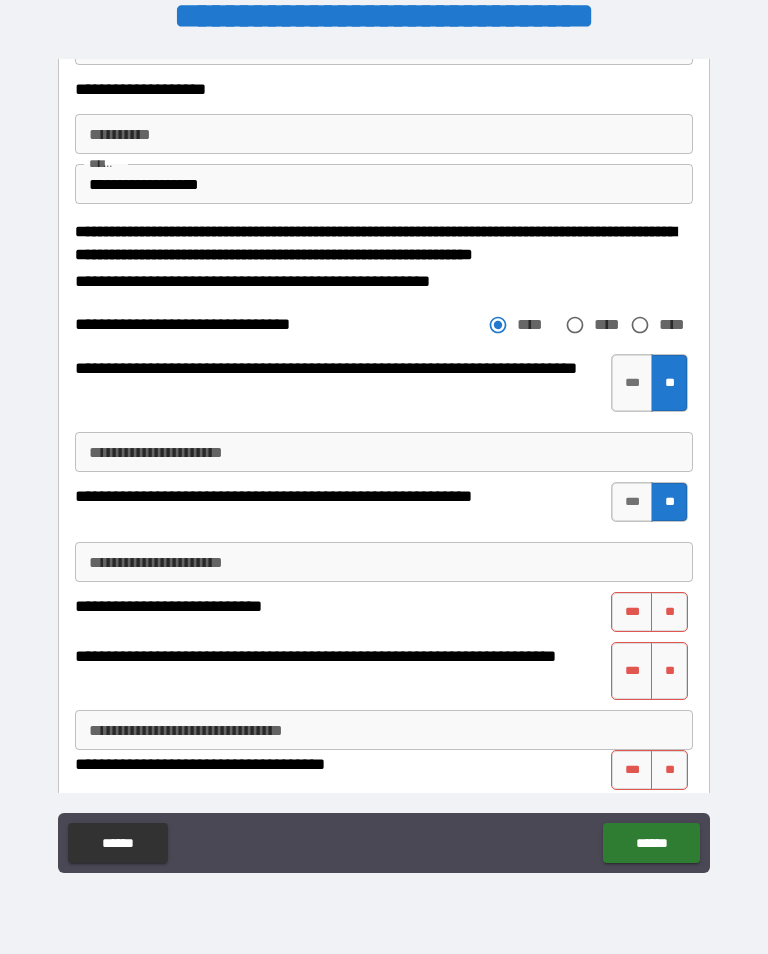 scroll, scrollTop: 31, scrollLeft: 0, axis: vertical 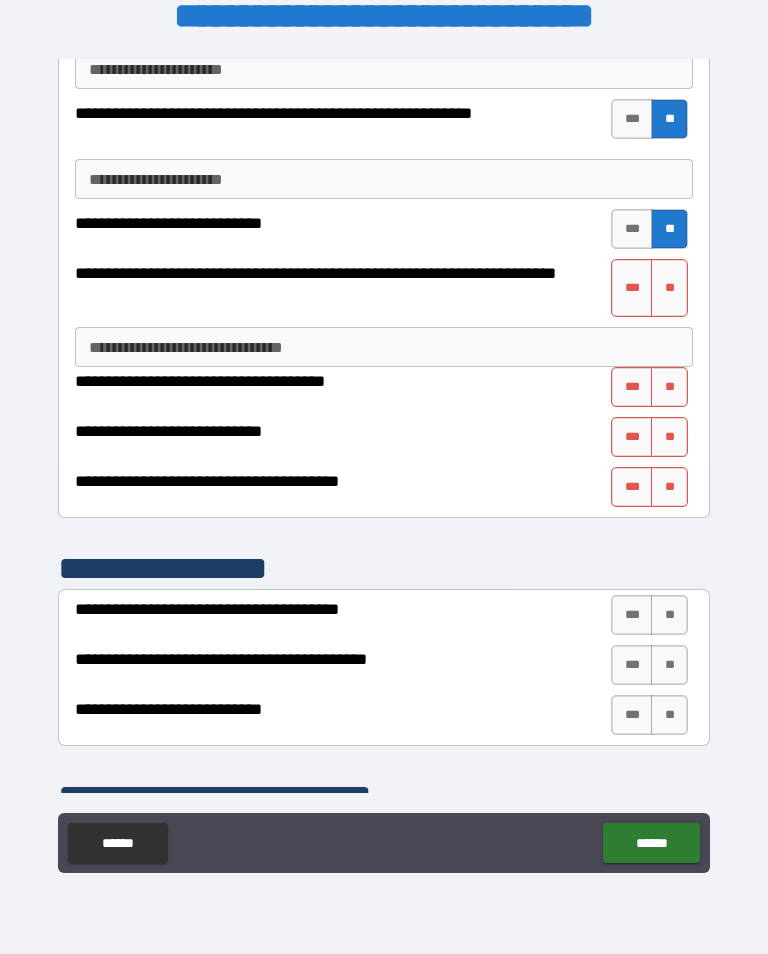 click on "**" at bounding box center (669, 288) 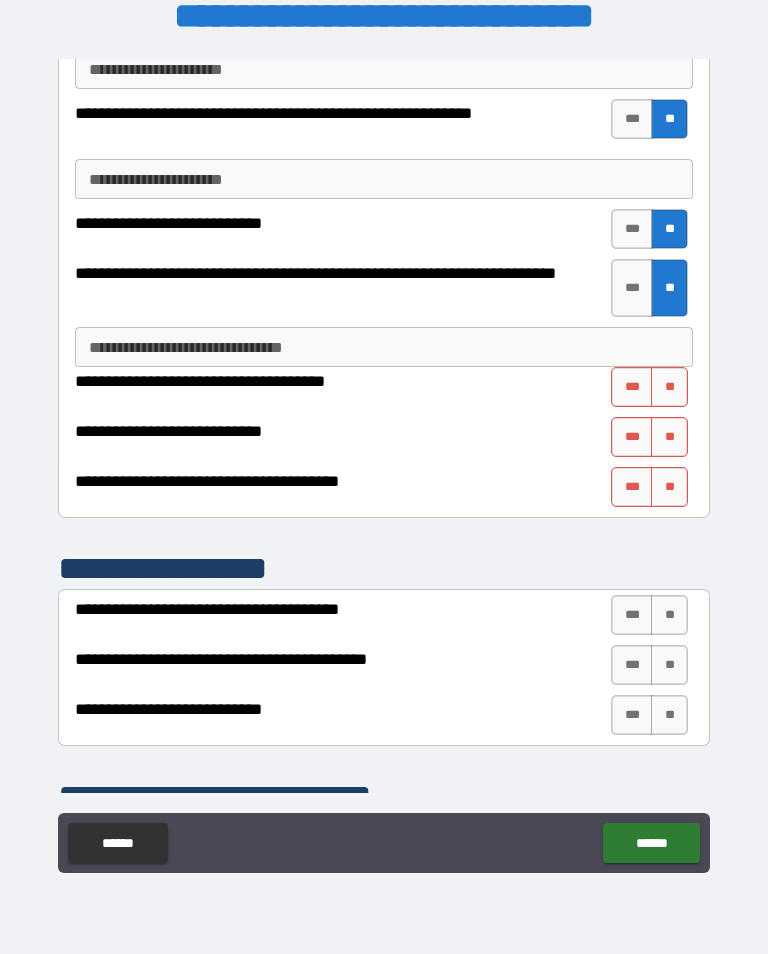 click on "**" at bounding box center [669, 387] 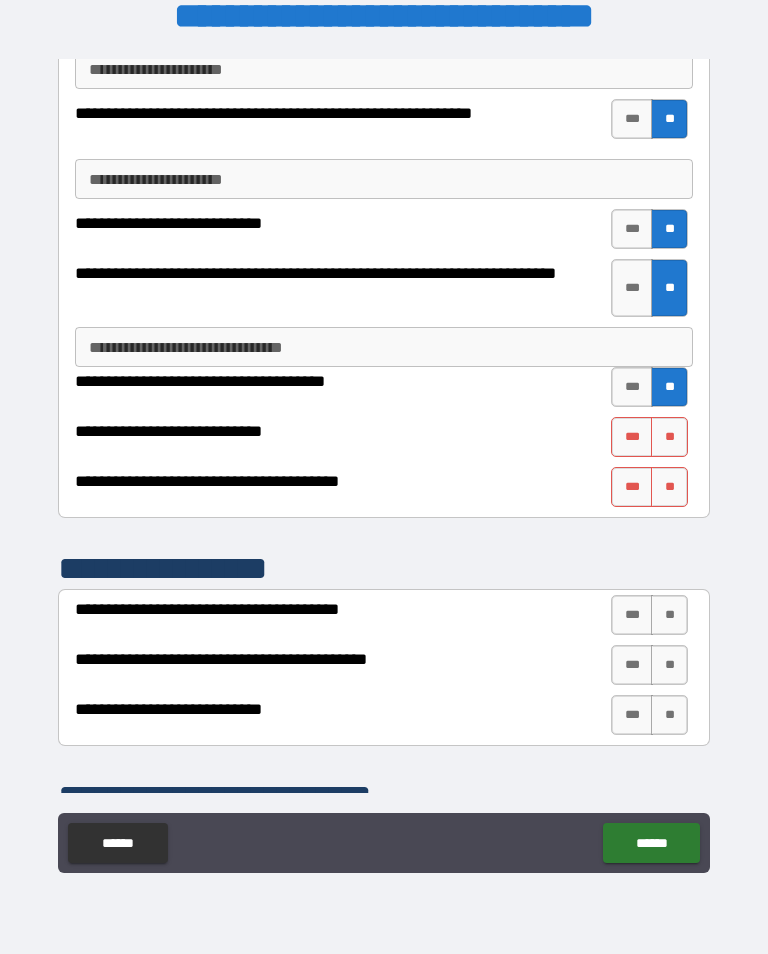 click on "**" at bounding box center (669, 437) 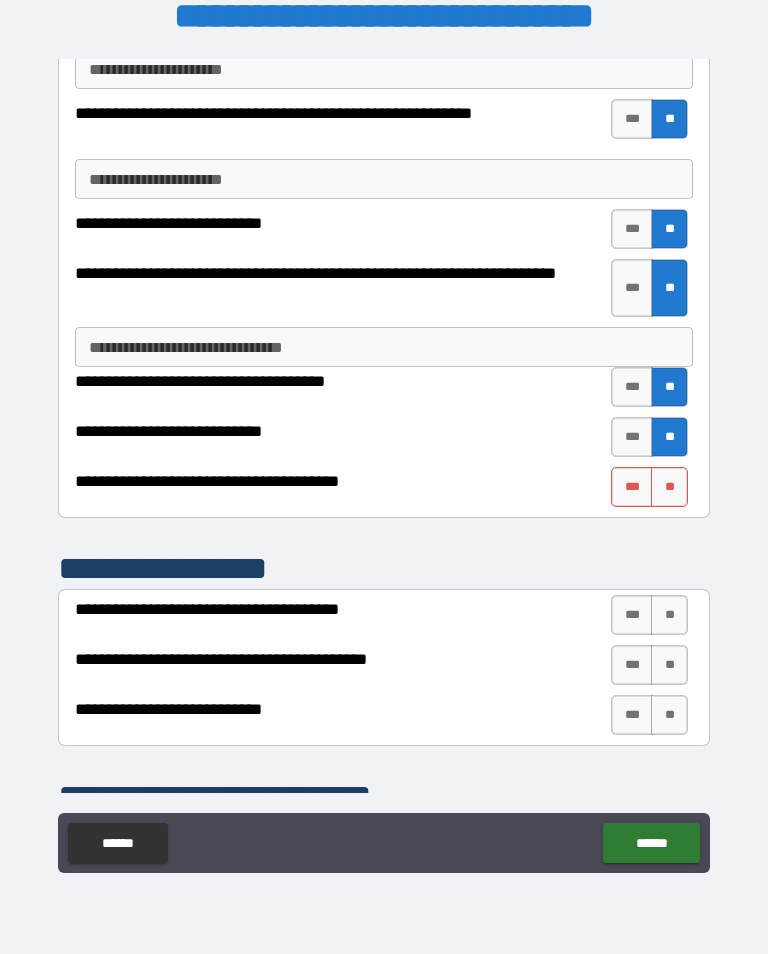 click on "***" at bounding box center [632, 487] 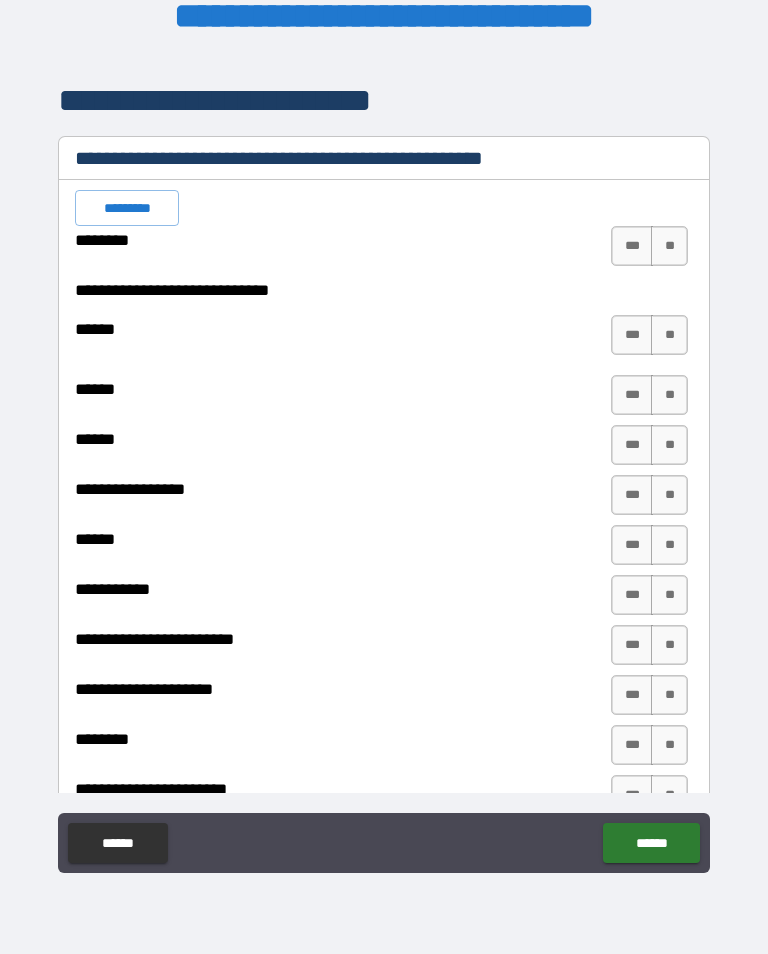 scroll, scrollTop: 3390, scrollLeft: 0, axis: vertical 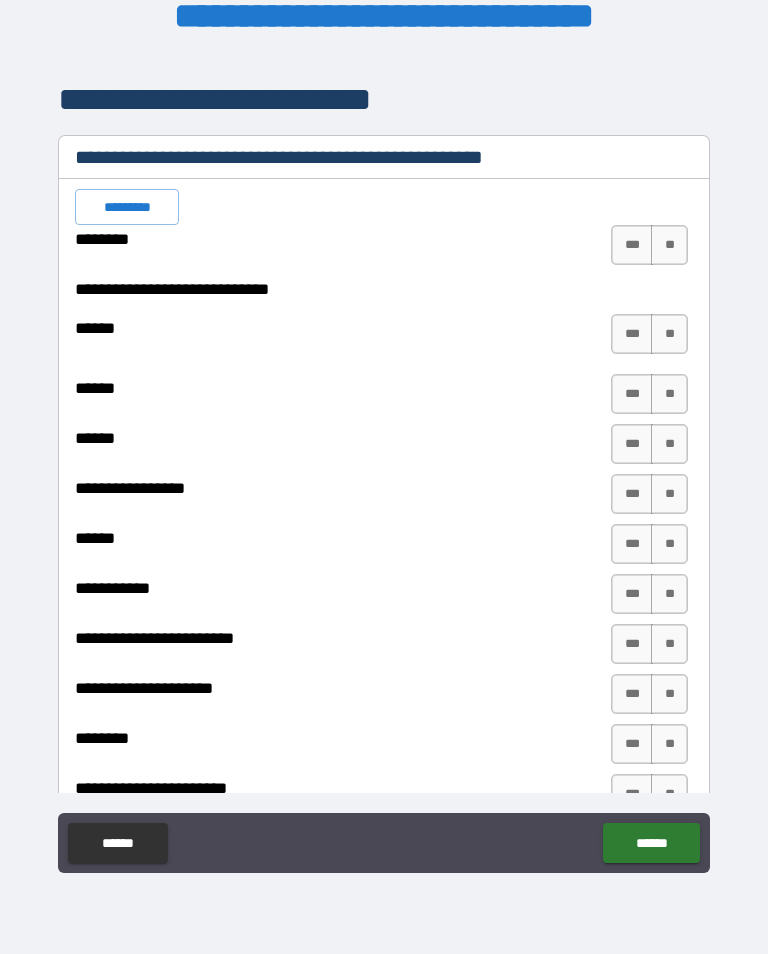 click on "**" at bounding box center (669, 245) 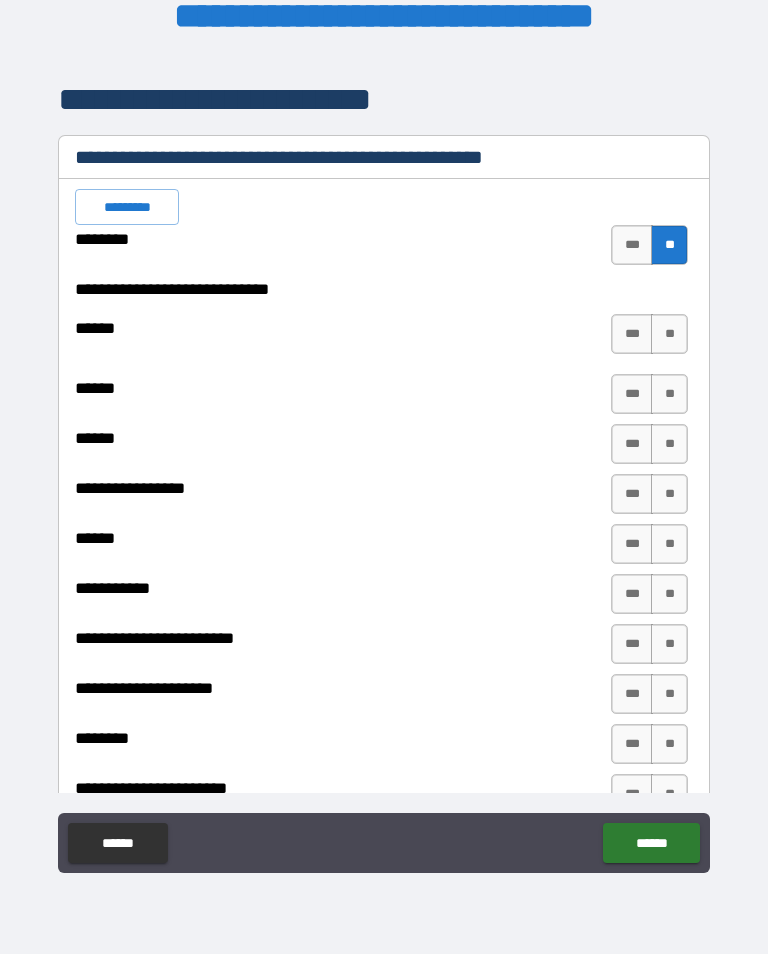 click on "**" at bounding box center [669, 334] 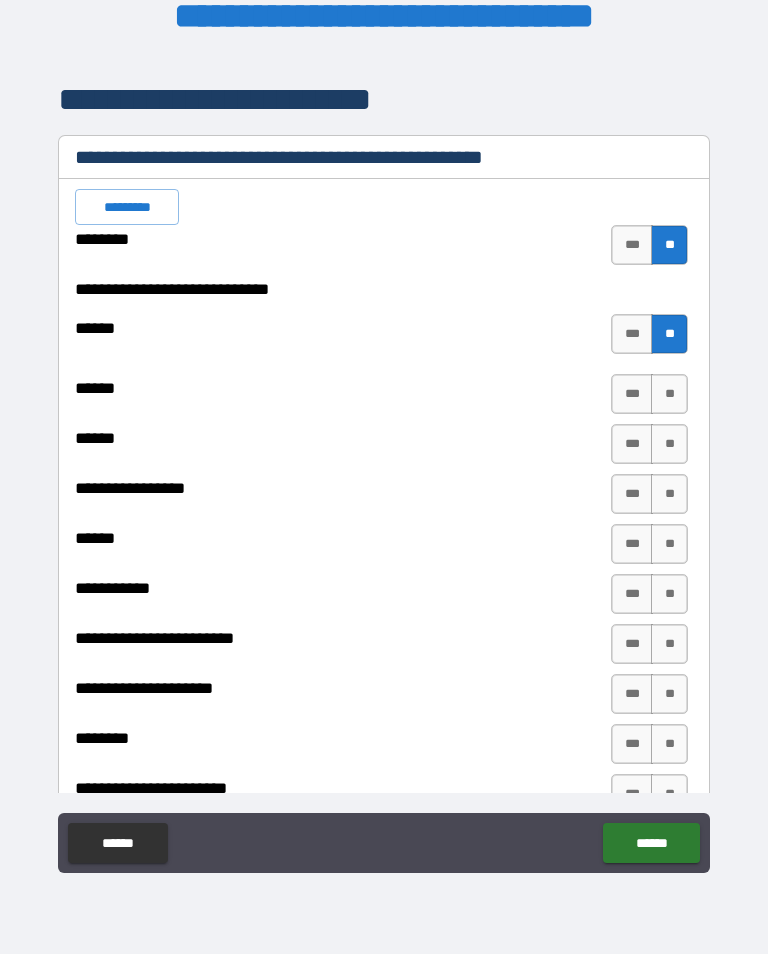 click on "**" at bounding box center (669, 394) 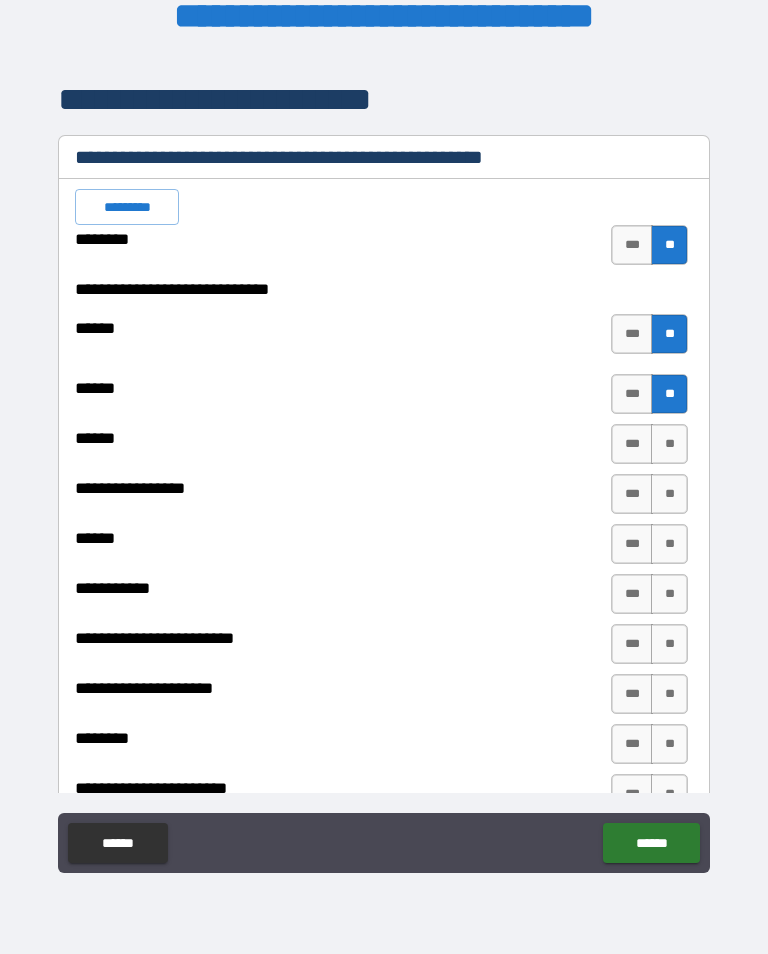 click on "**" at bounding box center [669, 444] 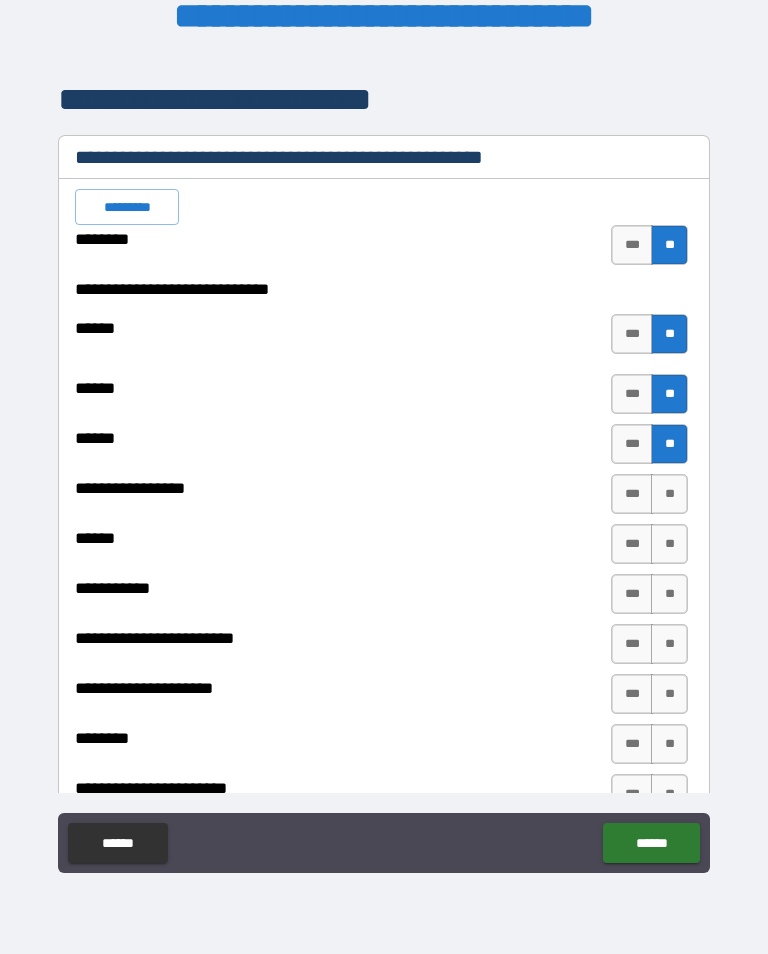 click on "**" at bounding box center [669, 494] 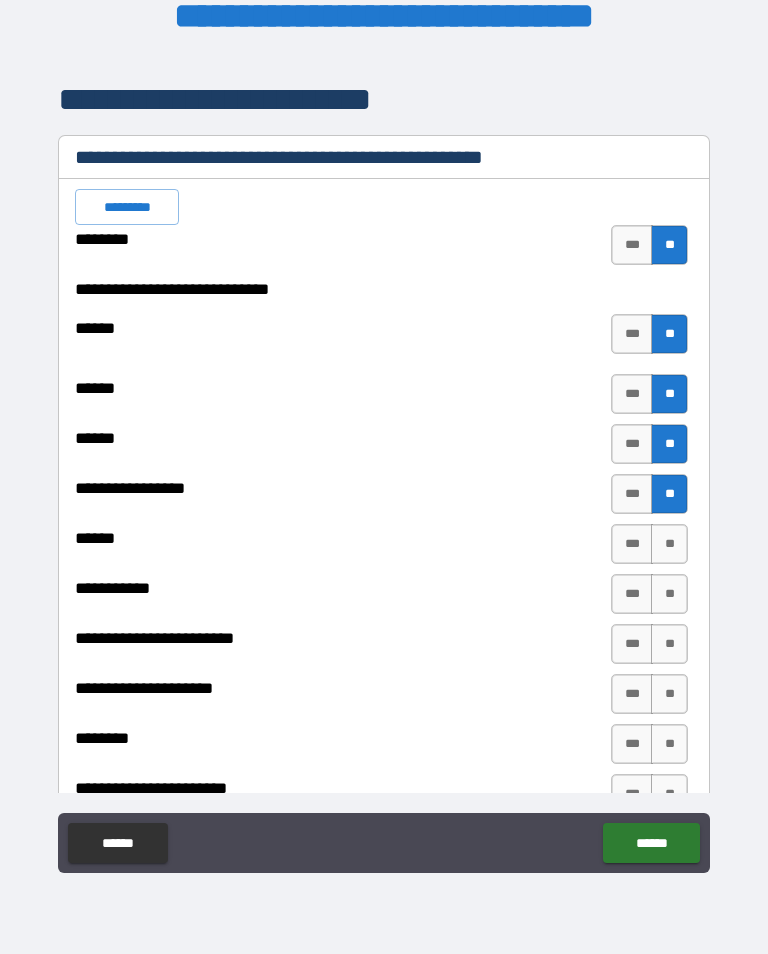 click on "**" at bounding box center [669, 544] 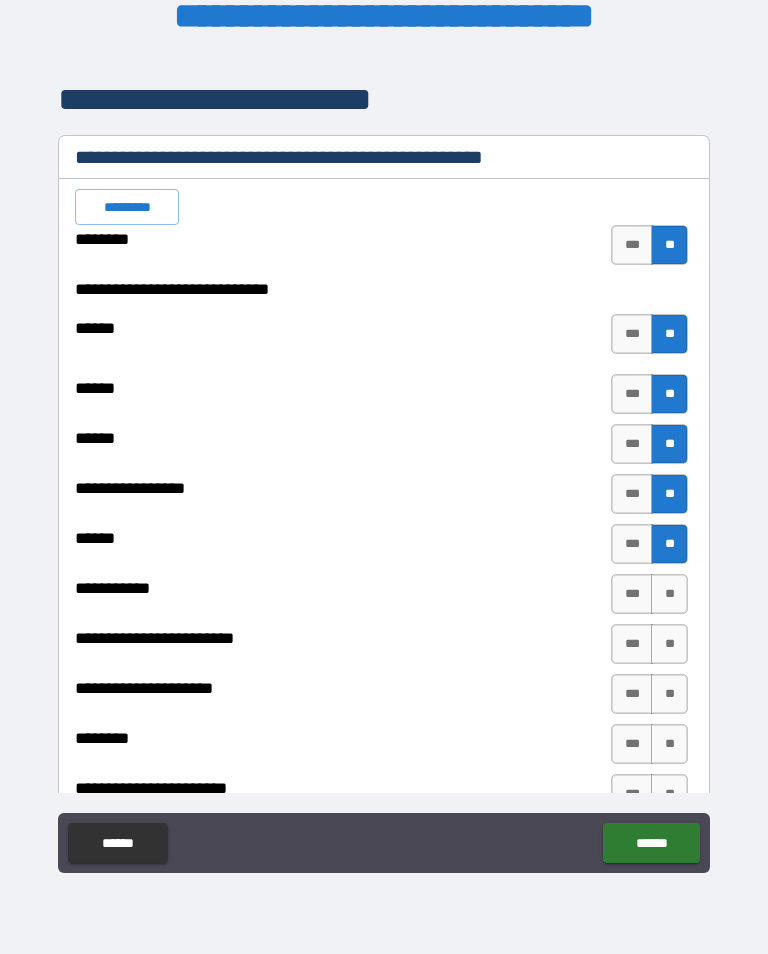 click on "**" at bounding box center [669, 594] 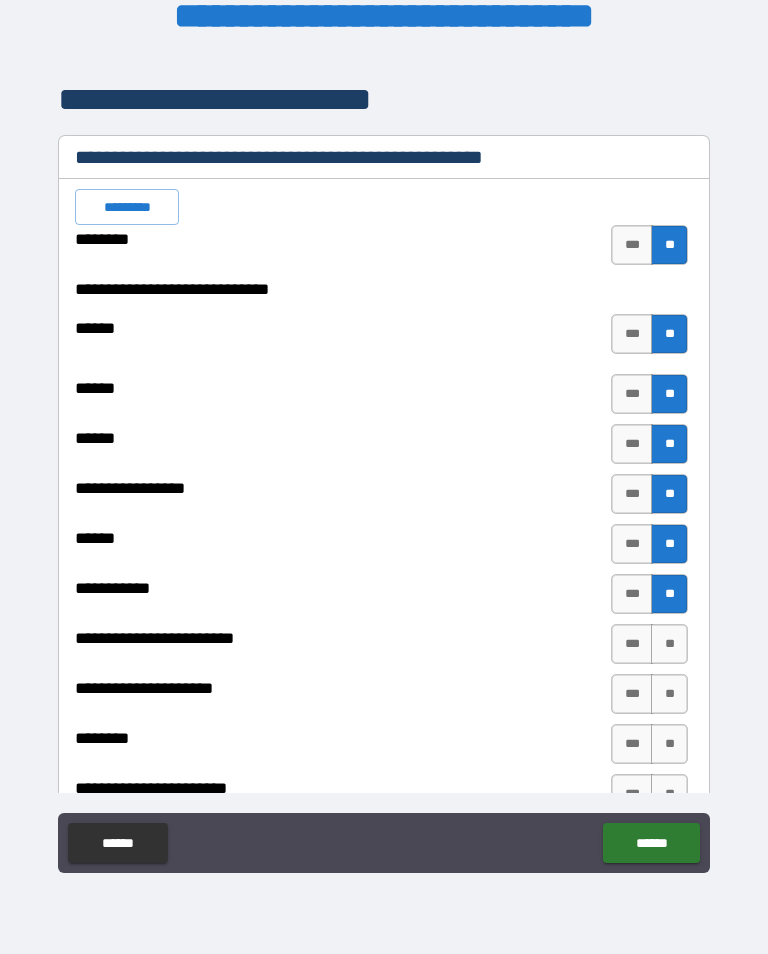 click on "**" at bounding box center [669, 644] 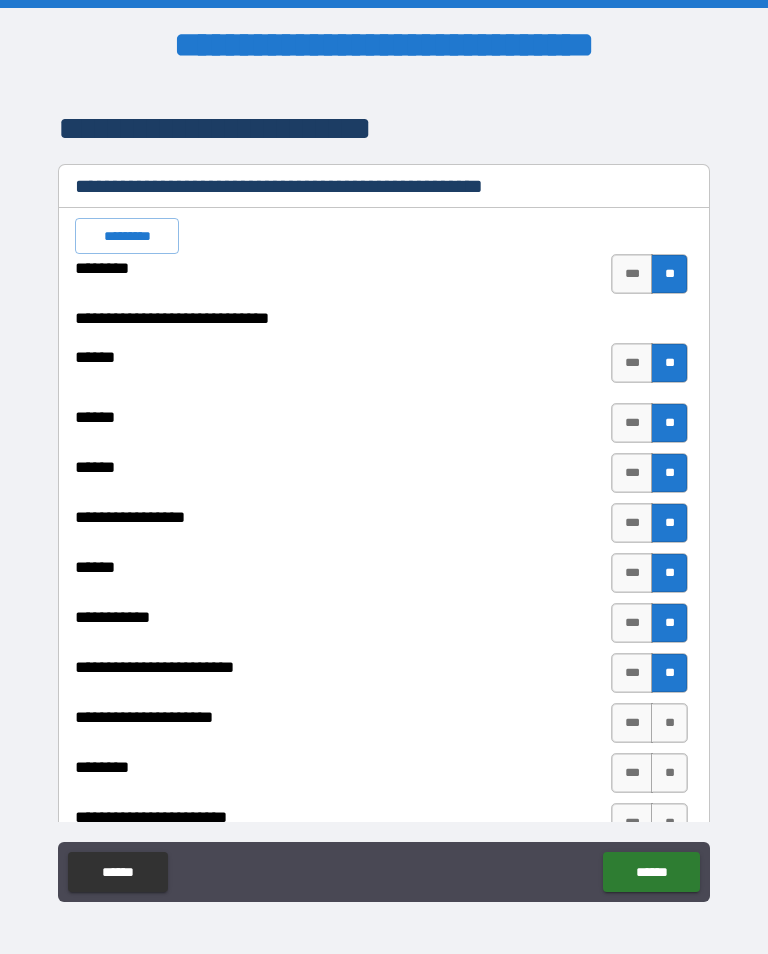 scroll, scrollTop: 1, scrollLeft: 0, axis: vertical 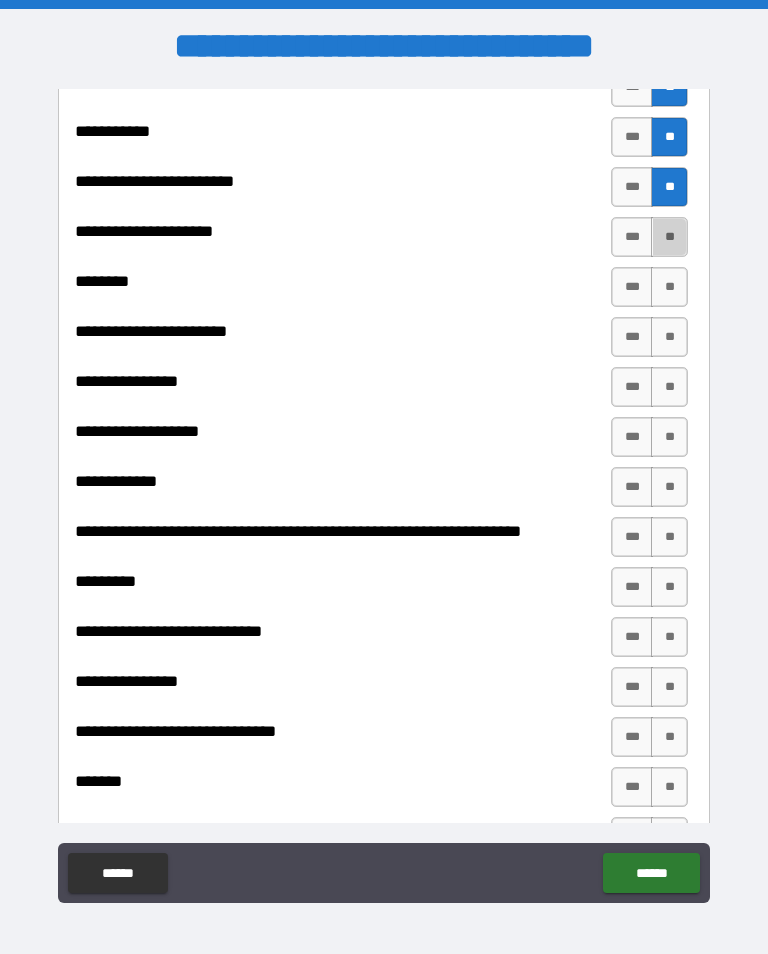 click on "**" at bounding box center (669, 237) 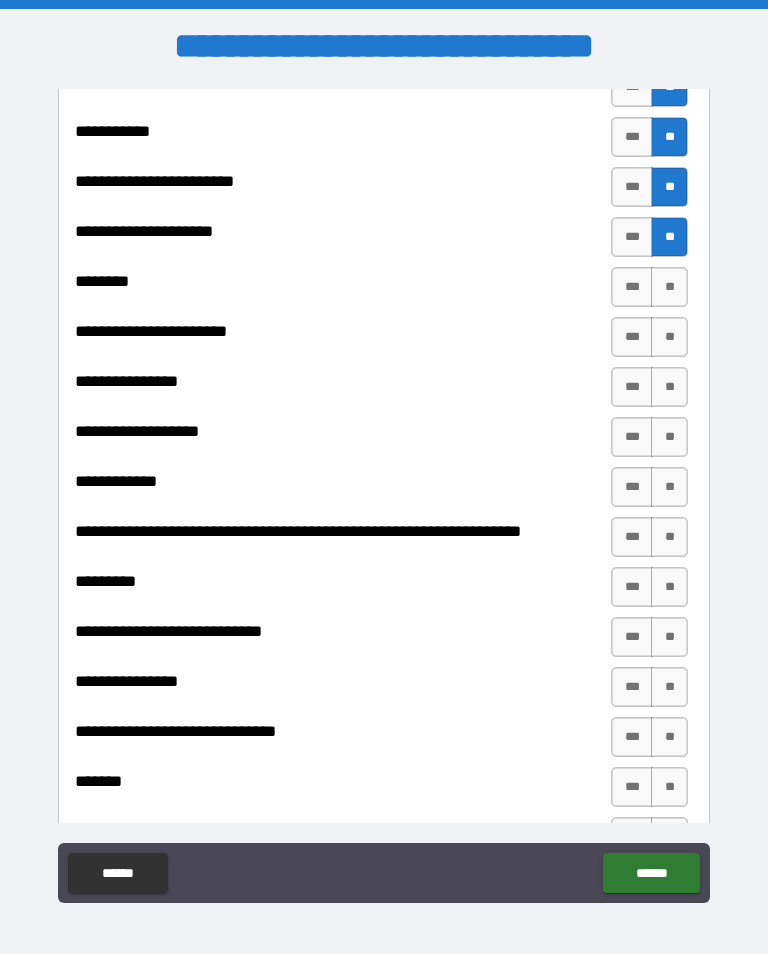 click on "**" at bounding box center [669, 287] 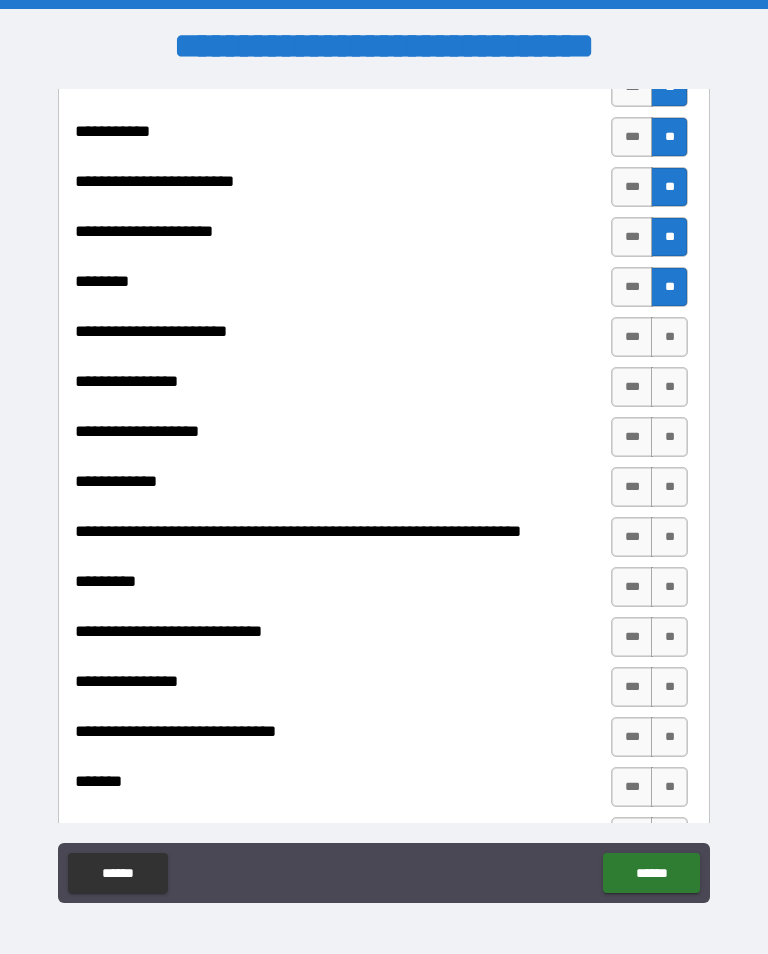 click on "**" at bounding box center (669, 337) 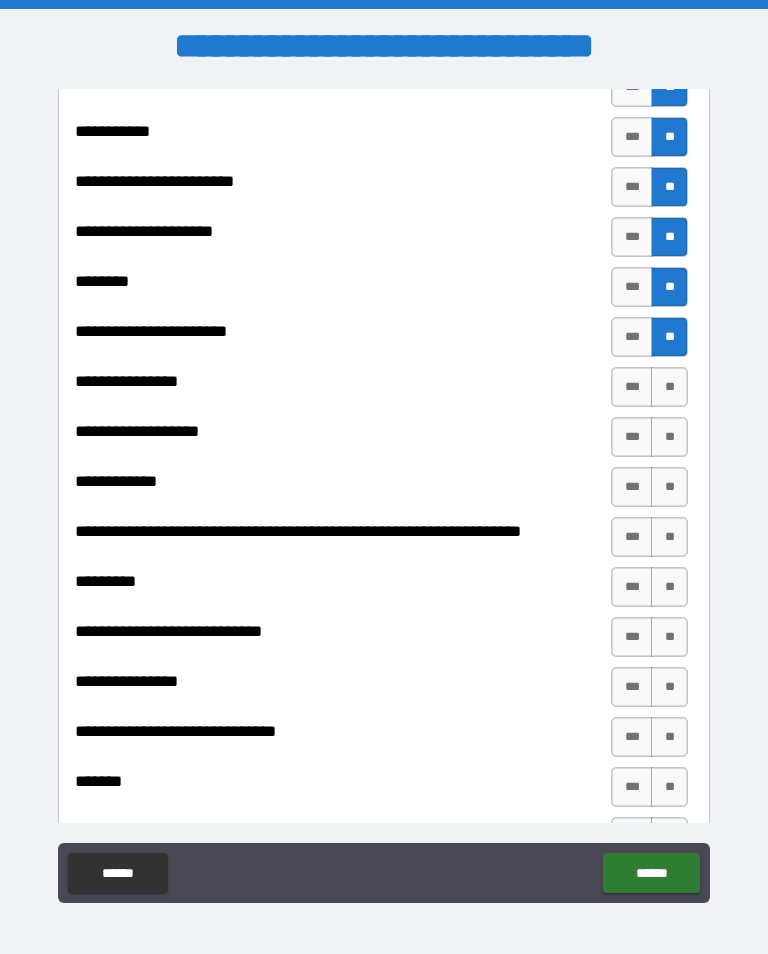 click on "**" at bounding box center (669, 387) 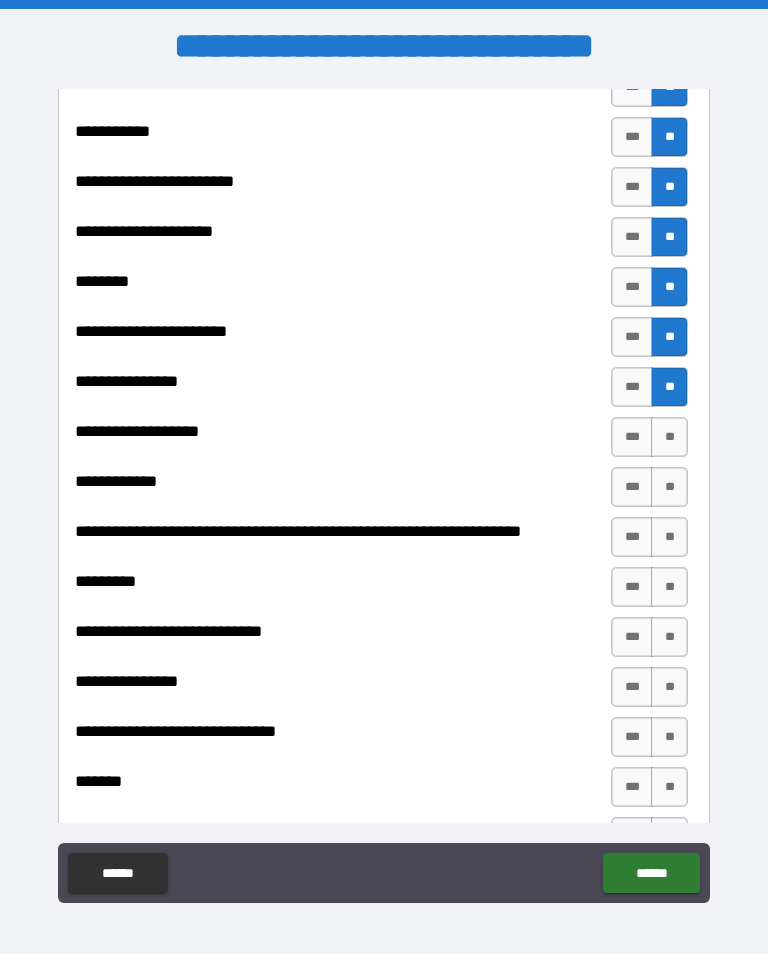 click on "**" at bounding box center [669, 437] 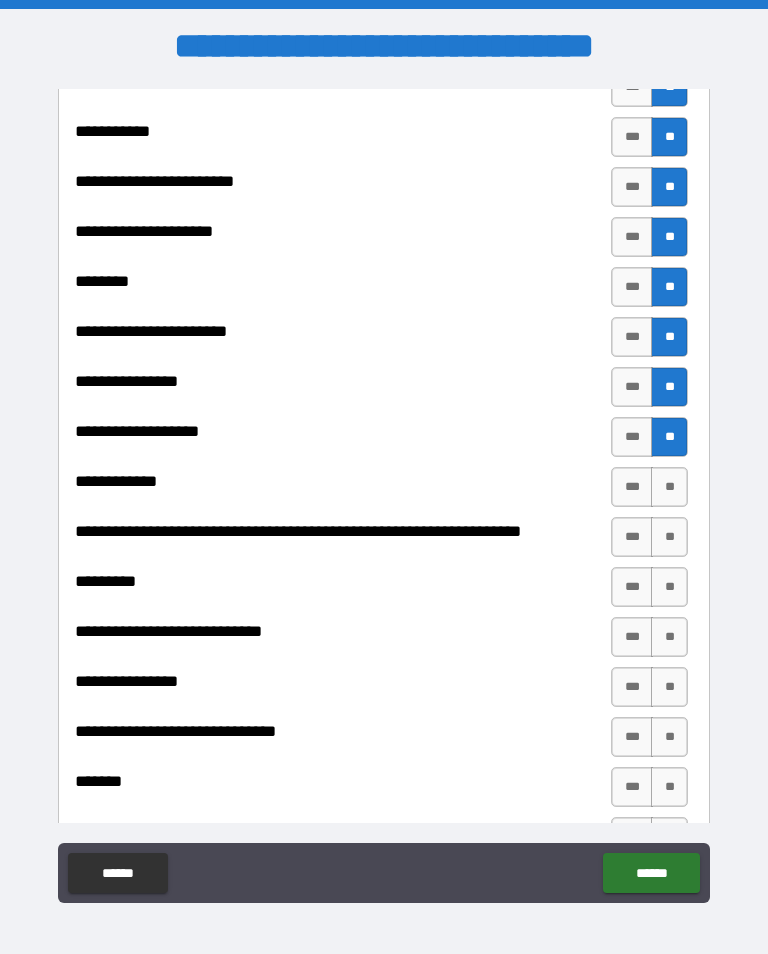 click on "**" at bounding box center [669, 437] 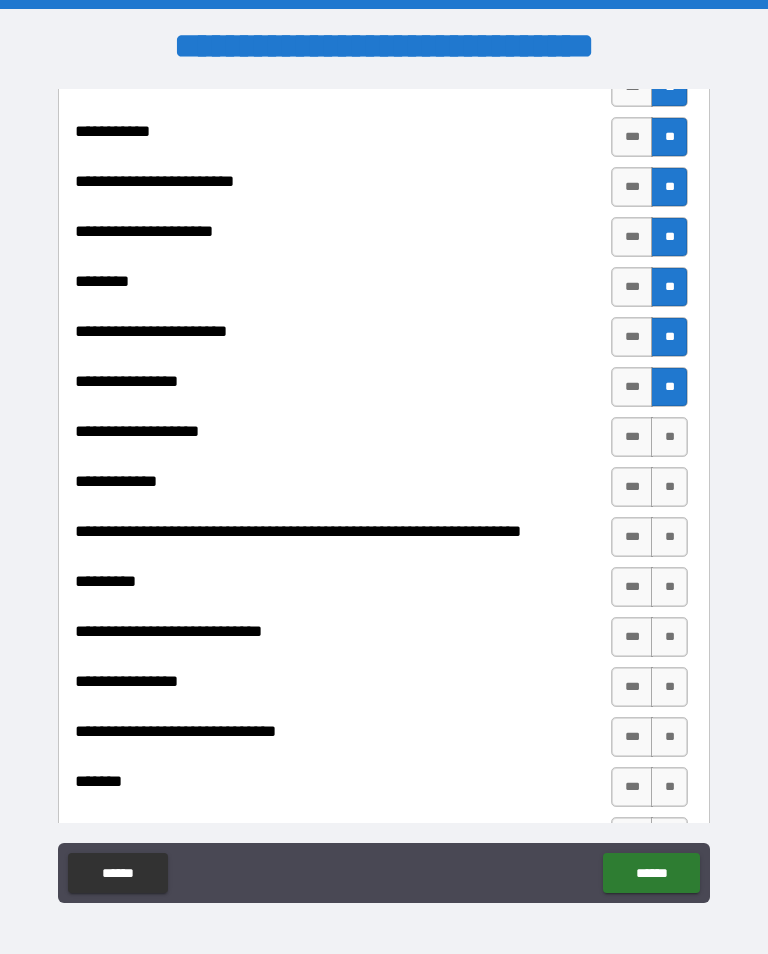 click on "**" at bounding box center (669, 437) 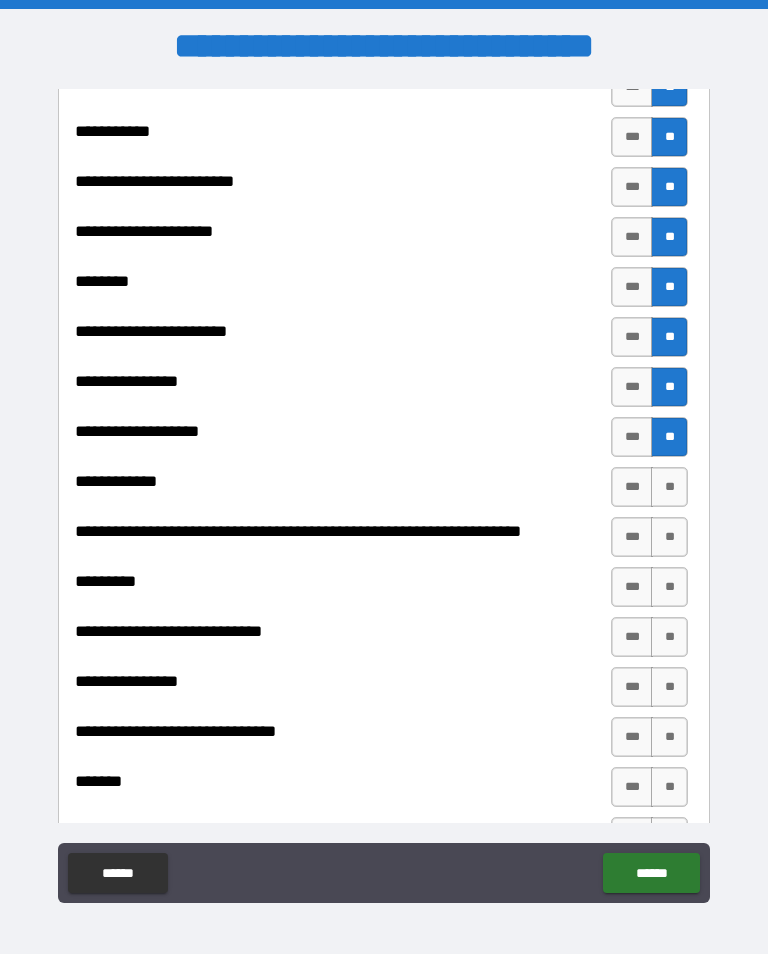 click on "**" at bounding box center (669, 487) 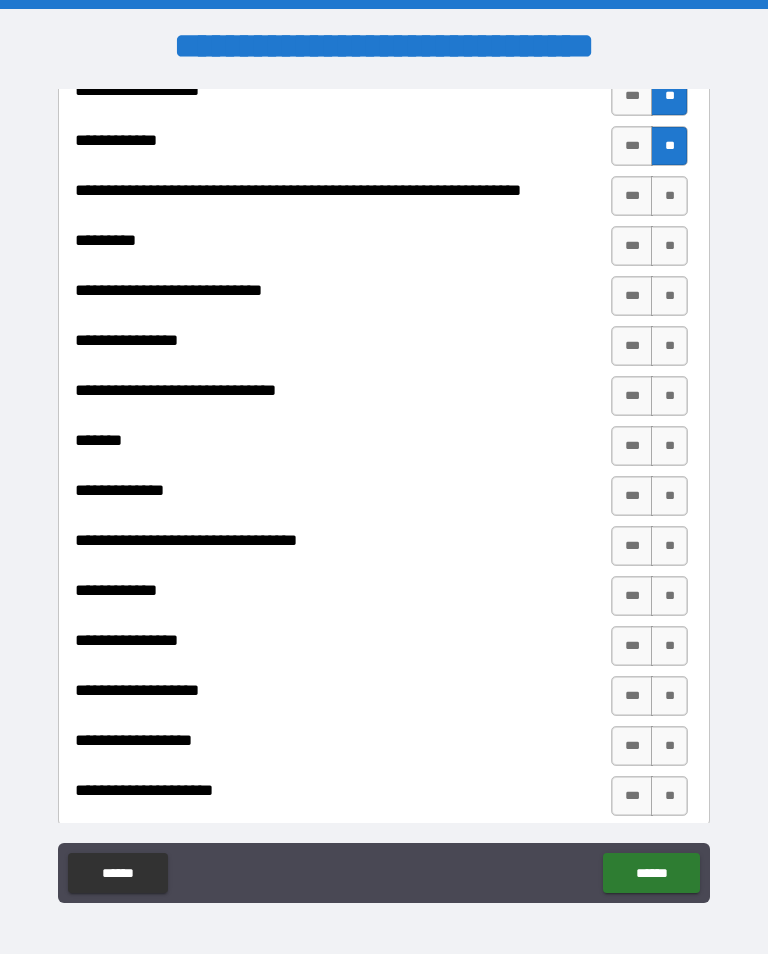 scroll, scrollTop: 4252, scrollLeft: 0, axis: vertical 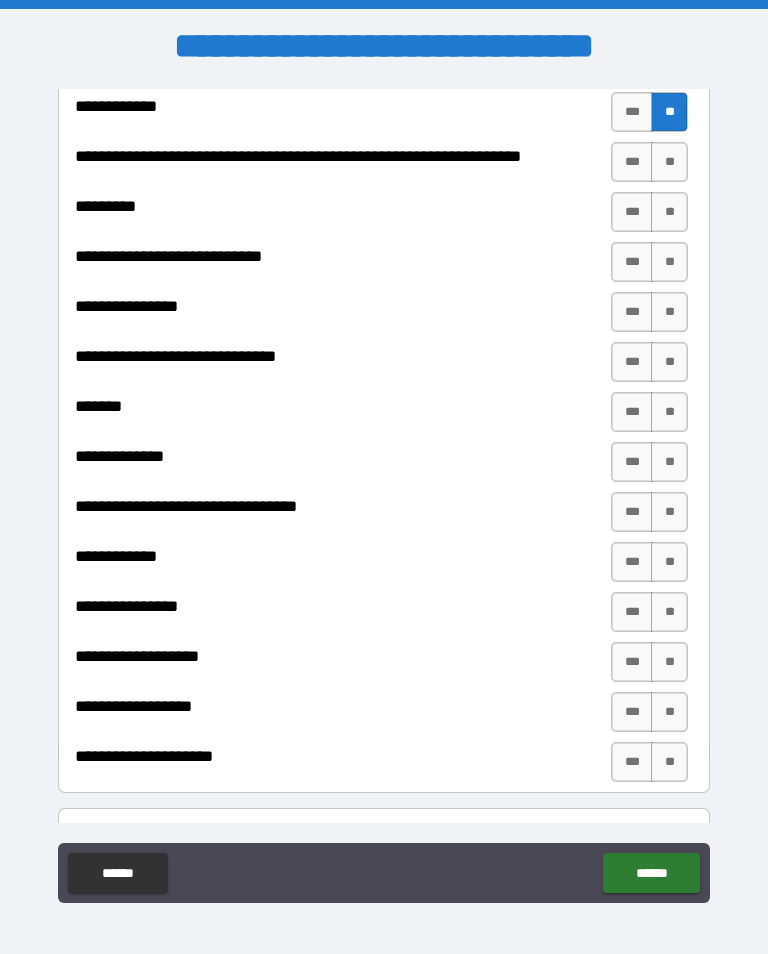 click on "**" at bounding box center [669, 162] 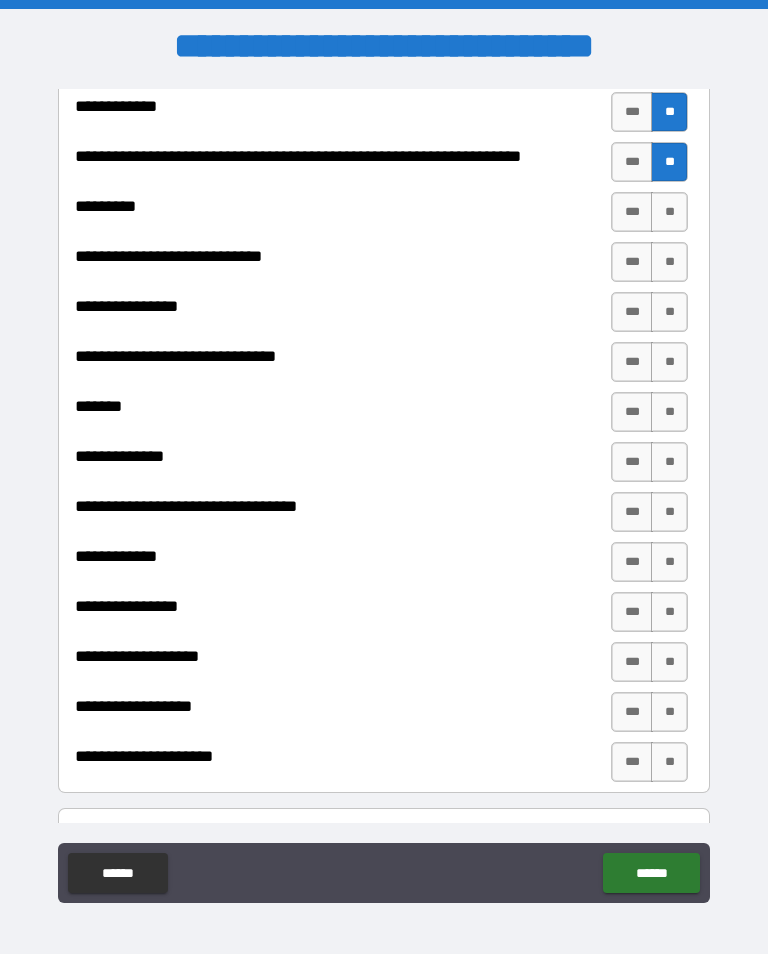 click on "**" at bounding box center [669, 212] 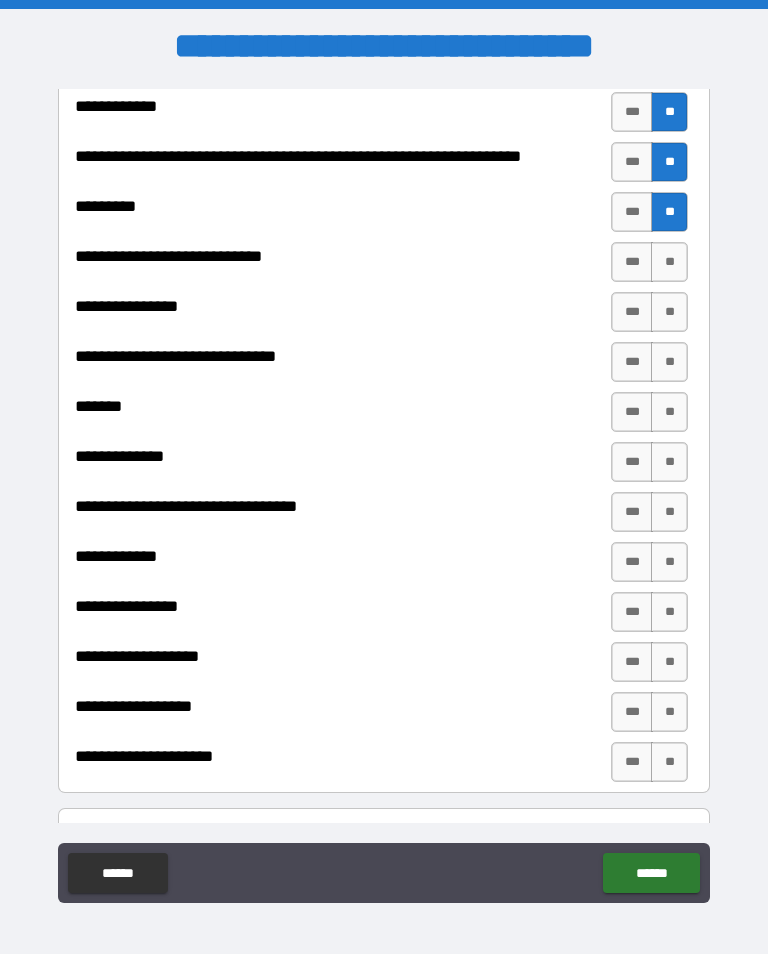 click on "**" at bounding box center [669, 262] 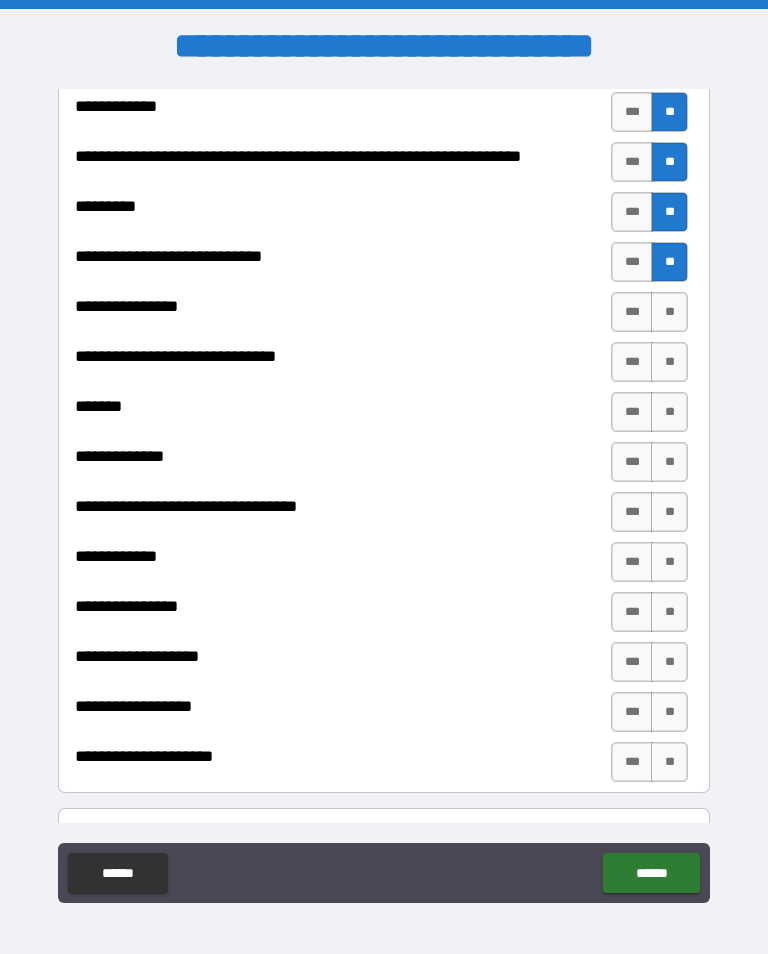 click on "**" at bounding box center (669, 312) 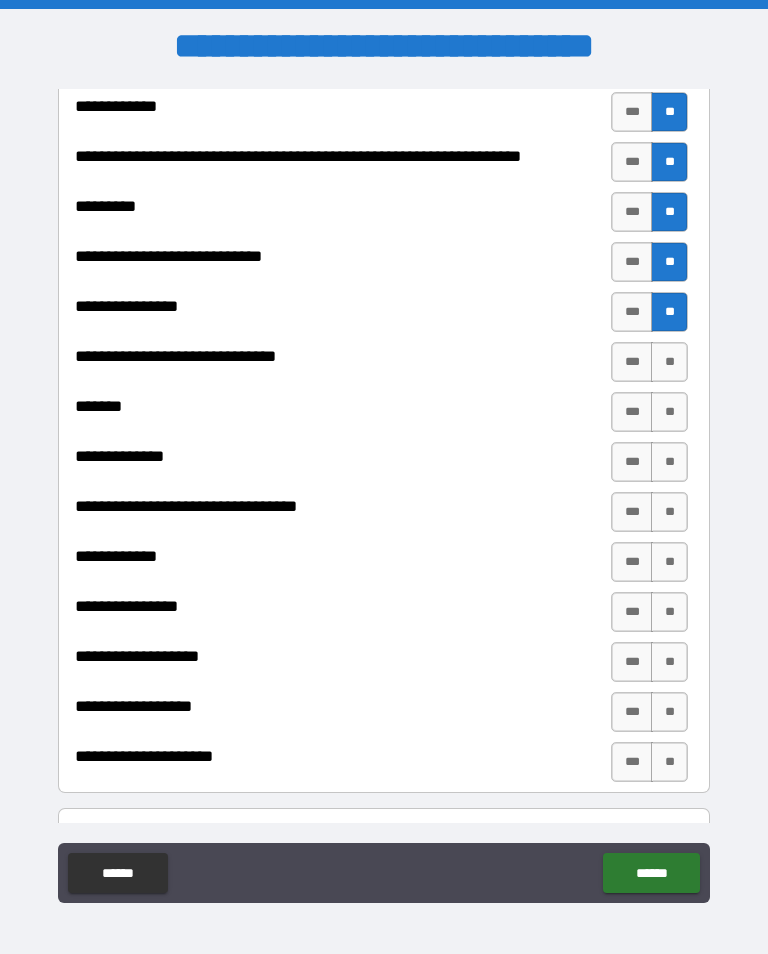 click on "**" at bounding box center (669, 362) 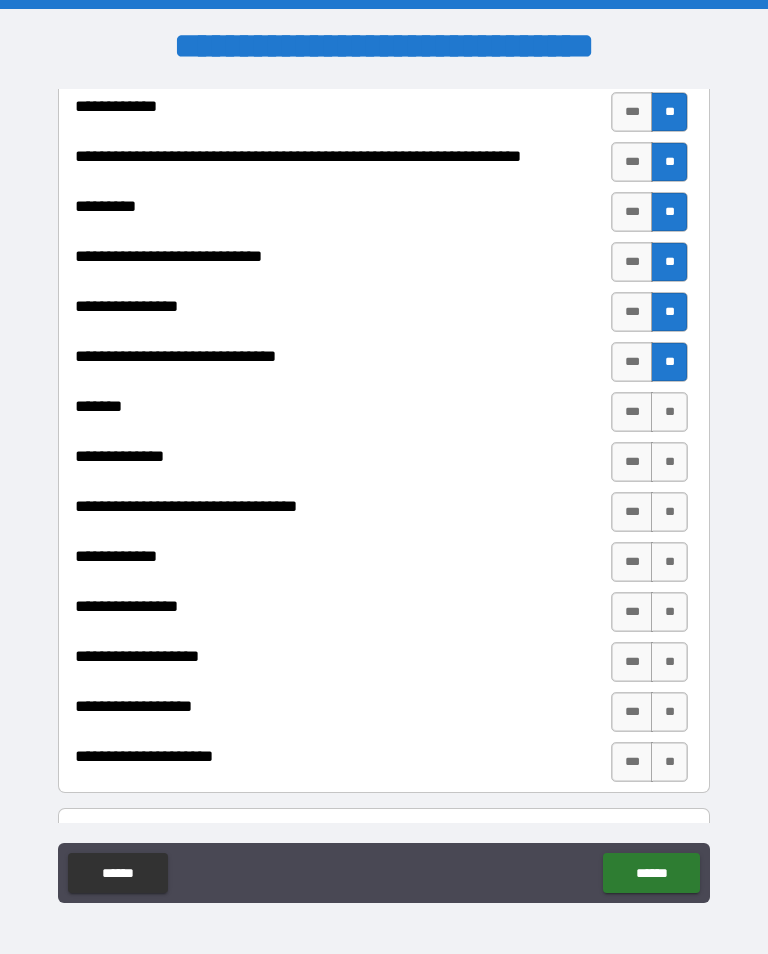 click on "**" at bounding box center [669, 462] 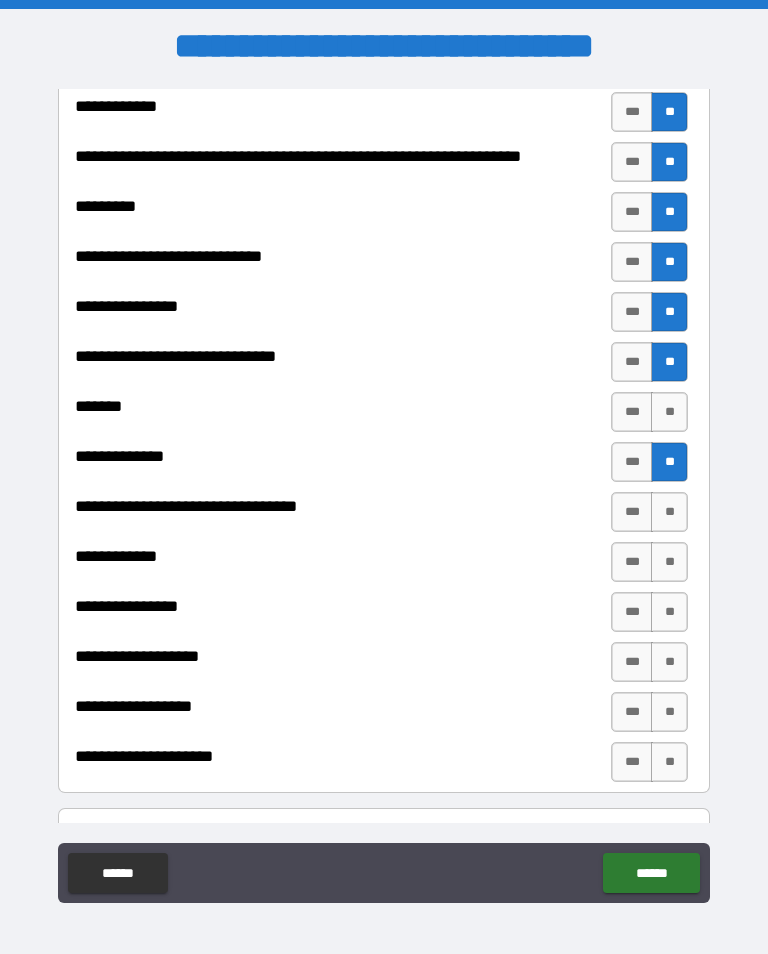 click on "**" at bounding box center [669, 512] 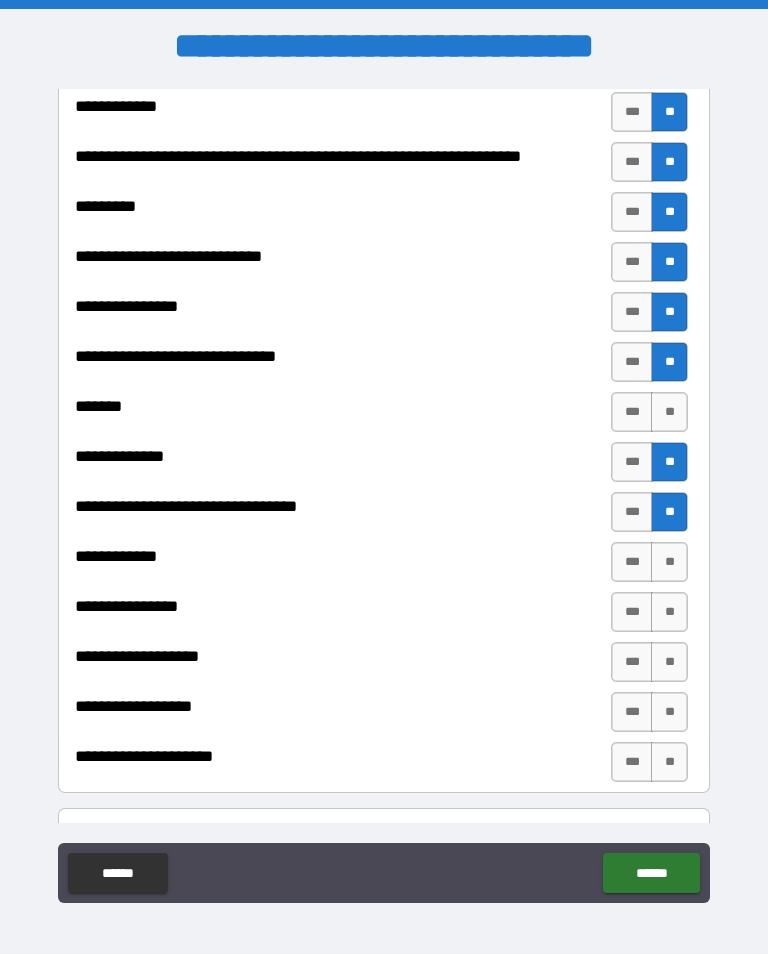 click on "**" at bounding box center [669, 562] 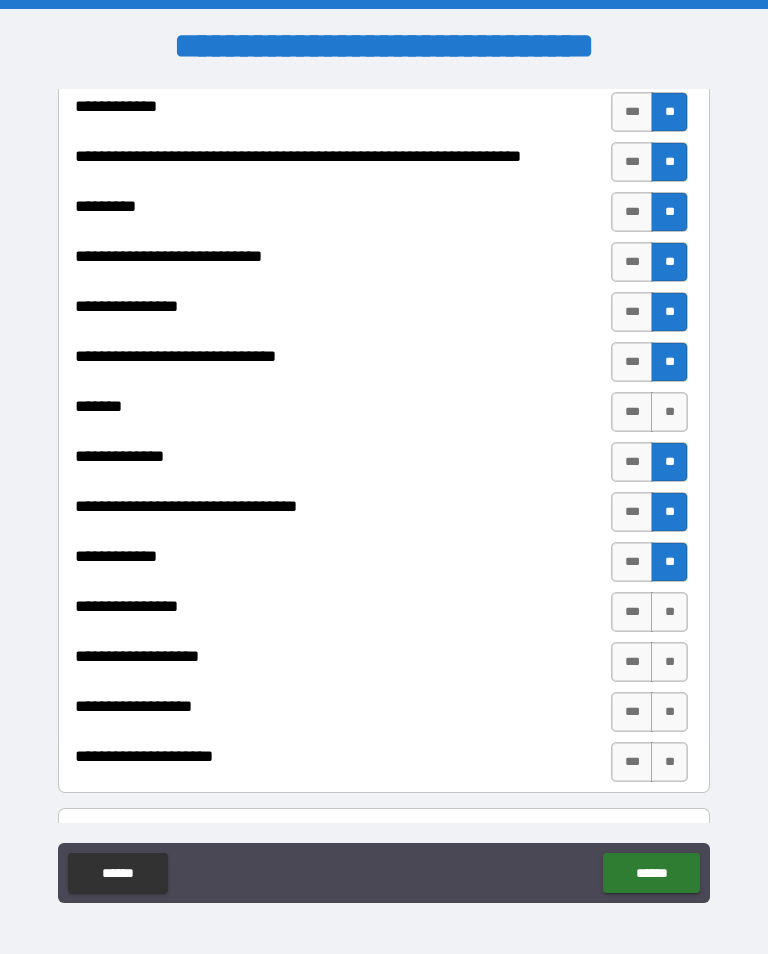 click on "**" at bounding box center [669, 612] 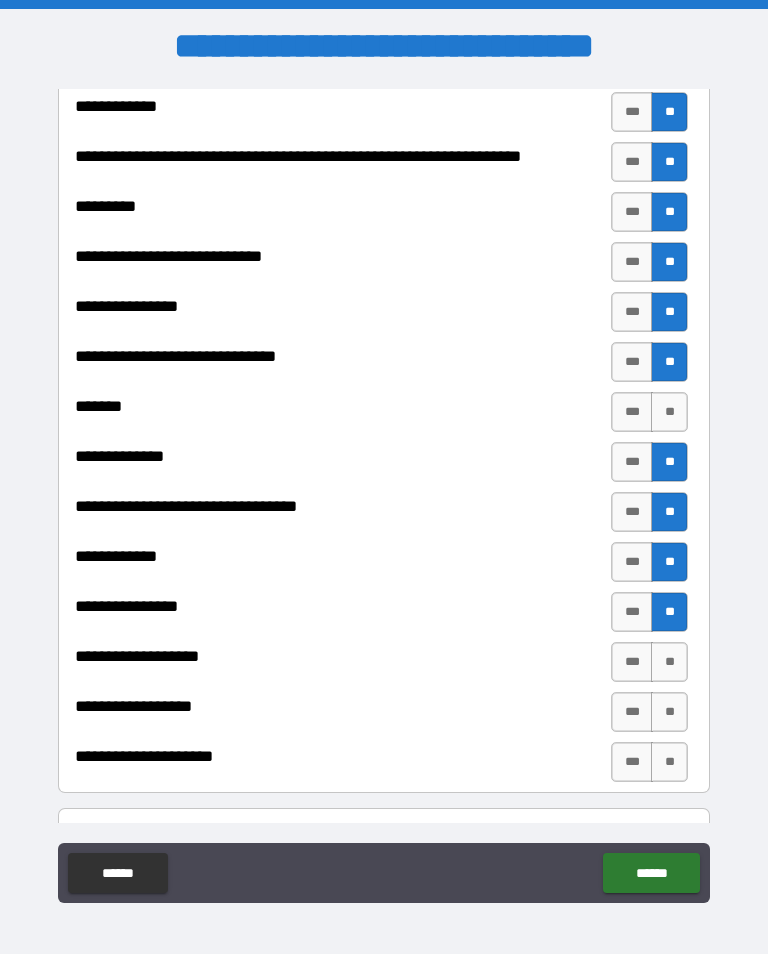 click on "**" at bounding box center (669, 412) 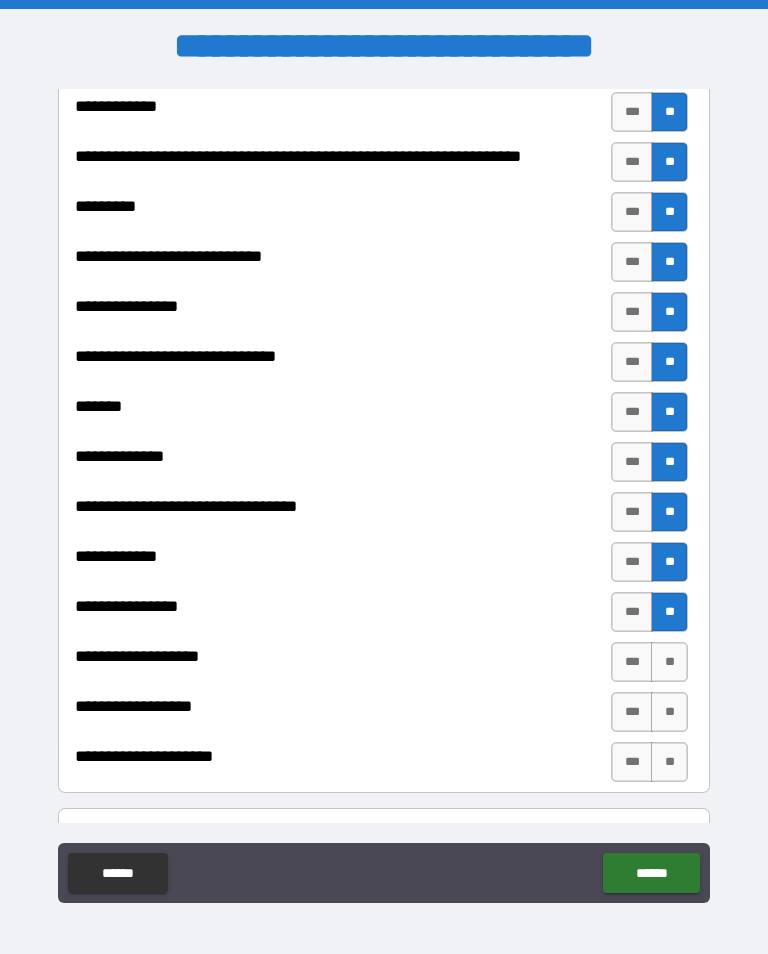 click on "**" at bounding box center (669, 662) 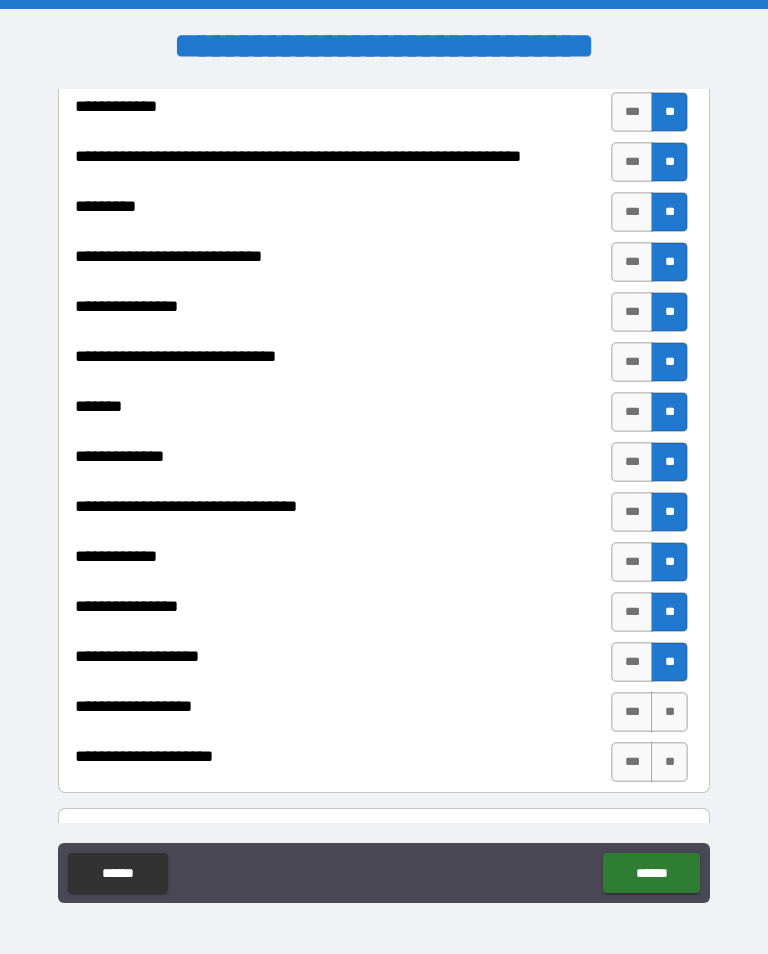 click on "**" at bounding box center (669, 712) 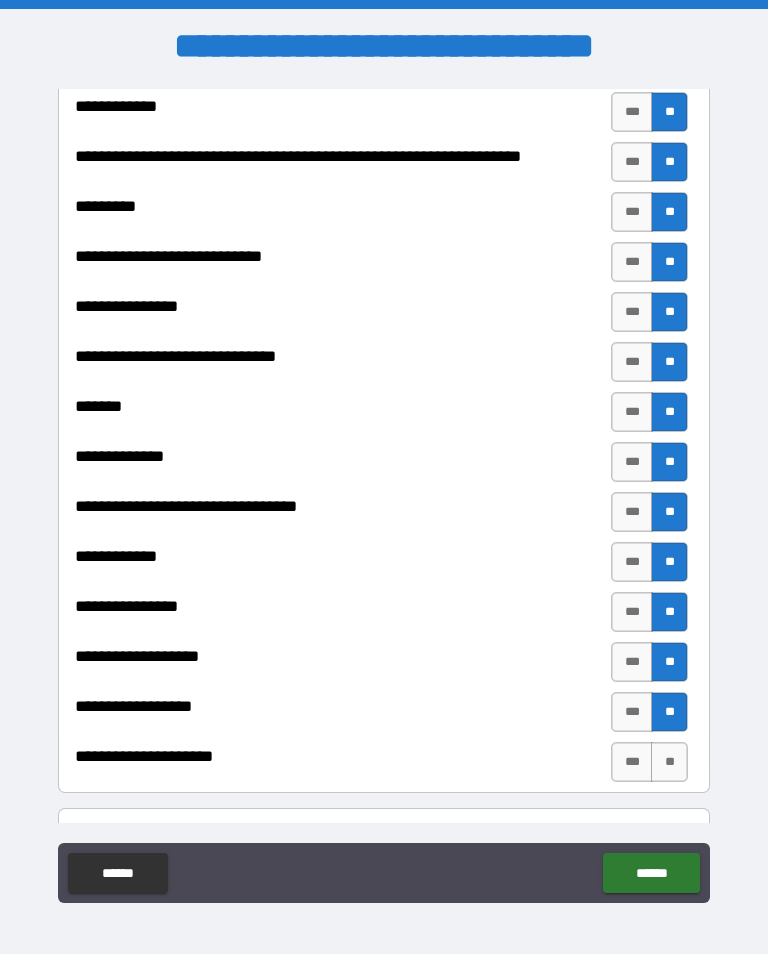 click on "**" at bounding box center (669, 762) 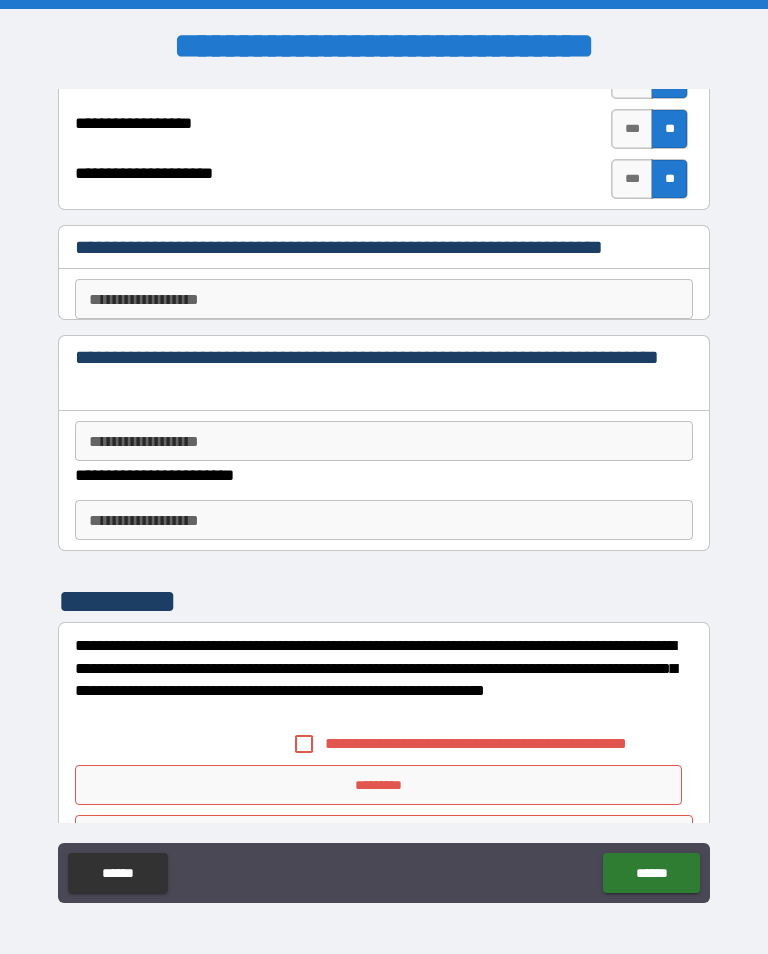 scroll, scrollTop: 4890, scrollLeft: 0, axis: vertical 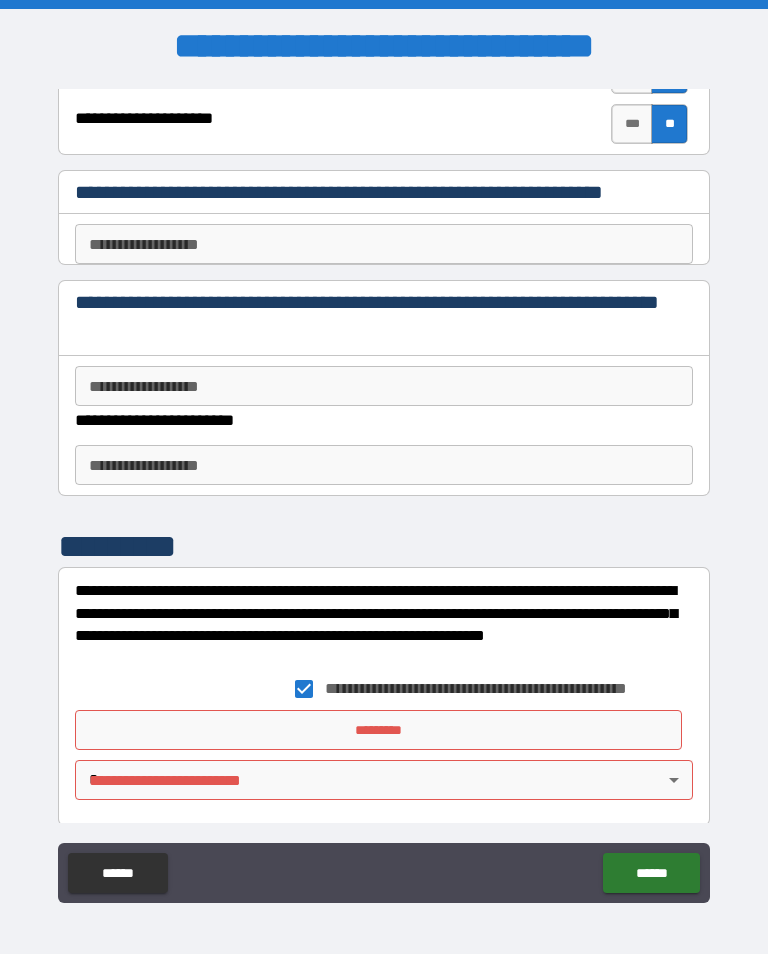 click on "*********" at bounding box center (378, 730) 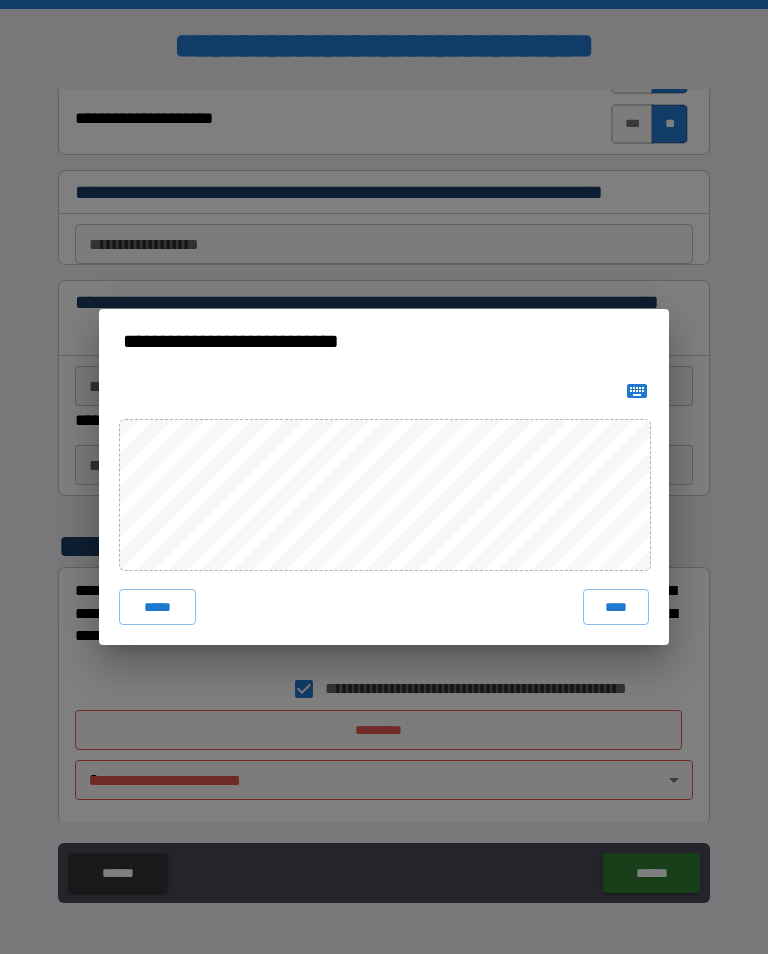 click on "****" at bounding box center [616, 607] 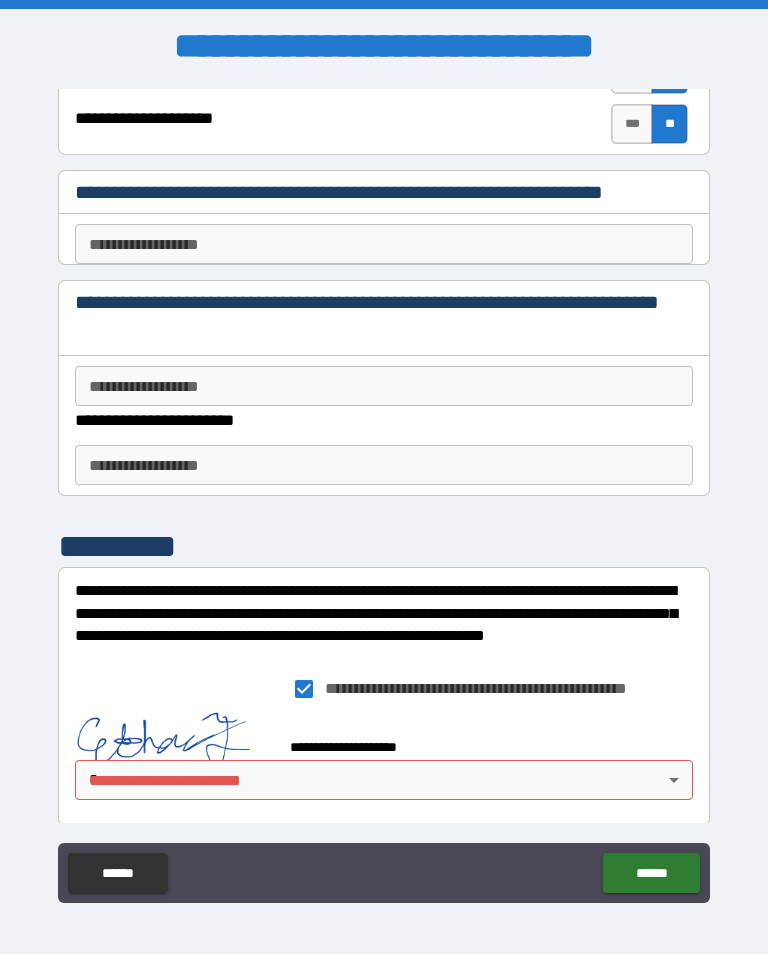 scroll, scrollTop: 4912, scrollLeft: 0, axis: vertical 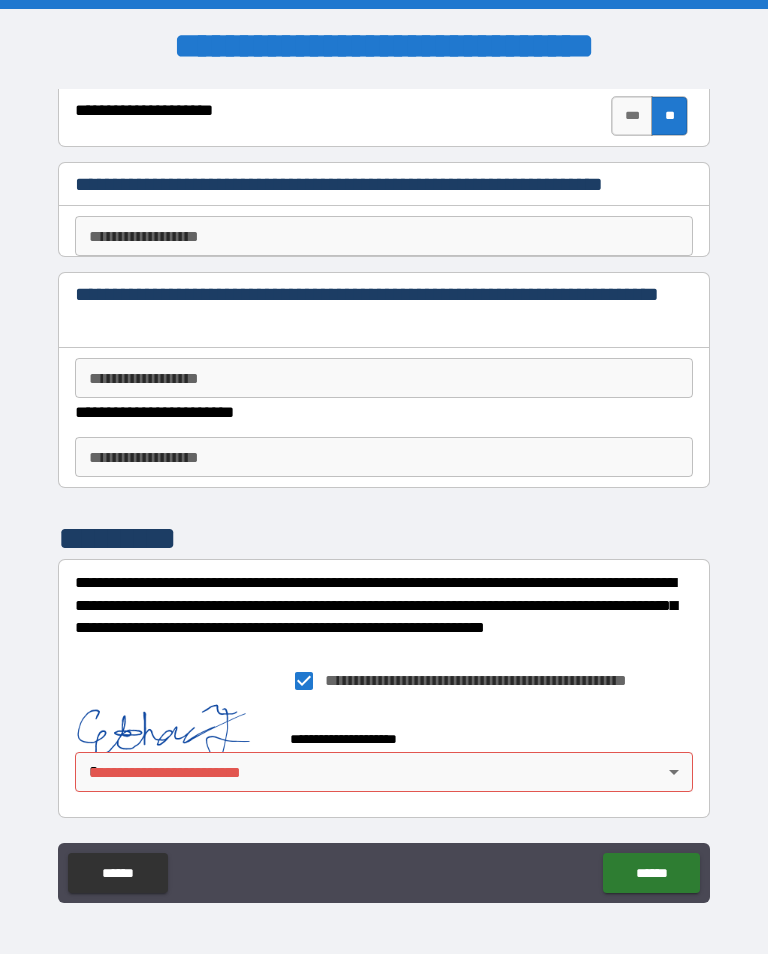 click on "**********" at bounding box center [384, 491] 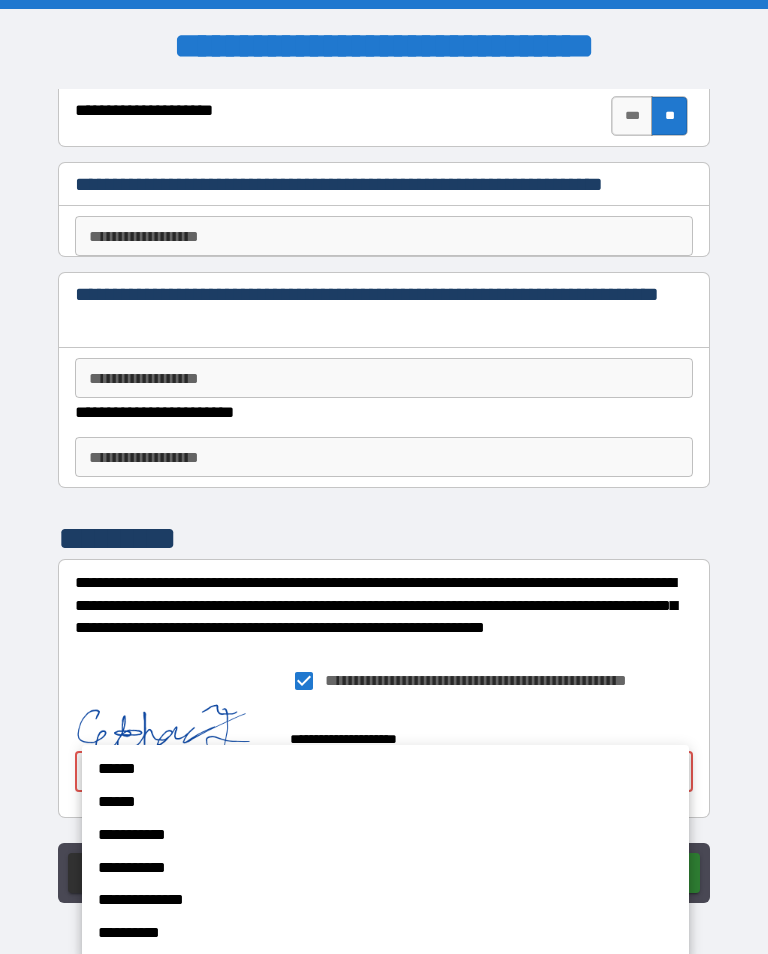 scroll, scrollTop: 4907, scrollLeft: 0, axis: vertical 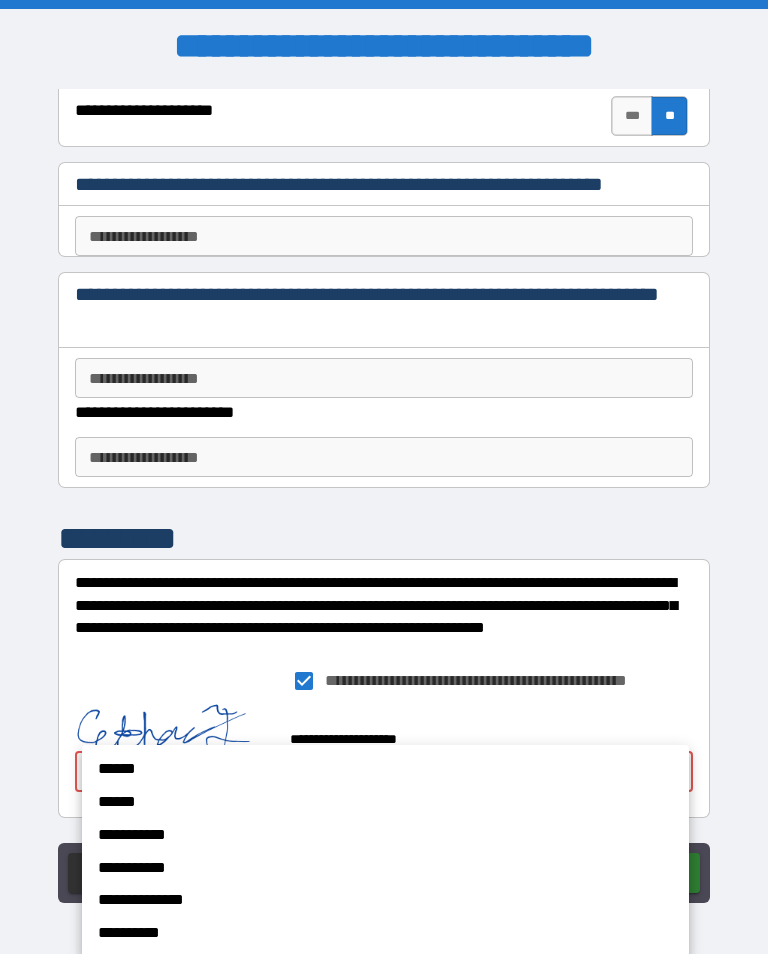click on "**********" at bounding box center (370, 933) 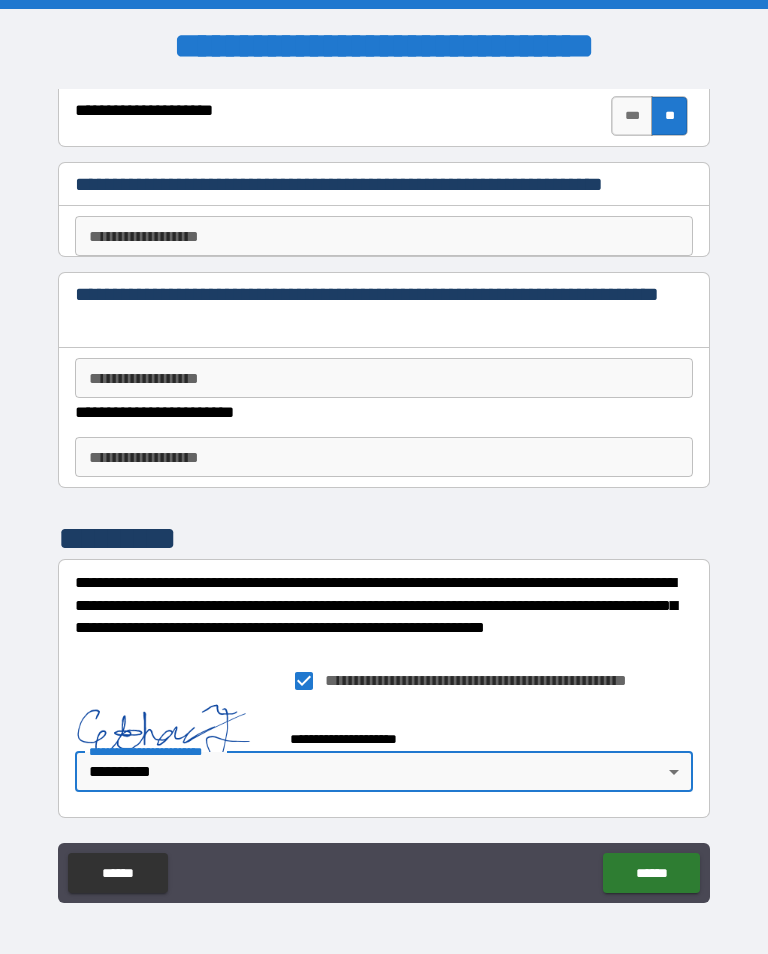 type on "********" 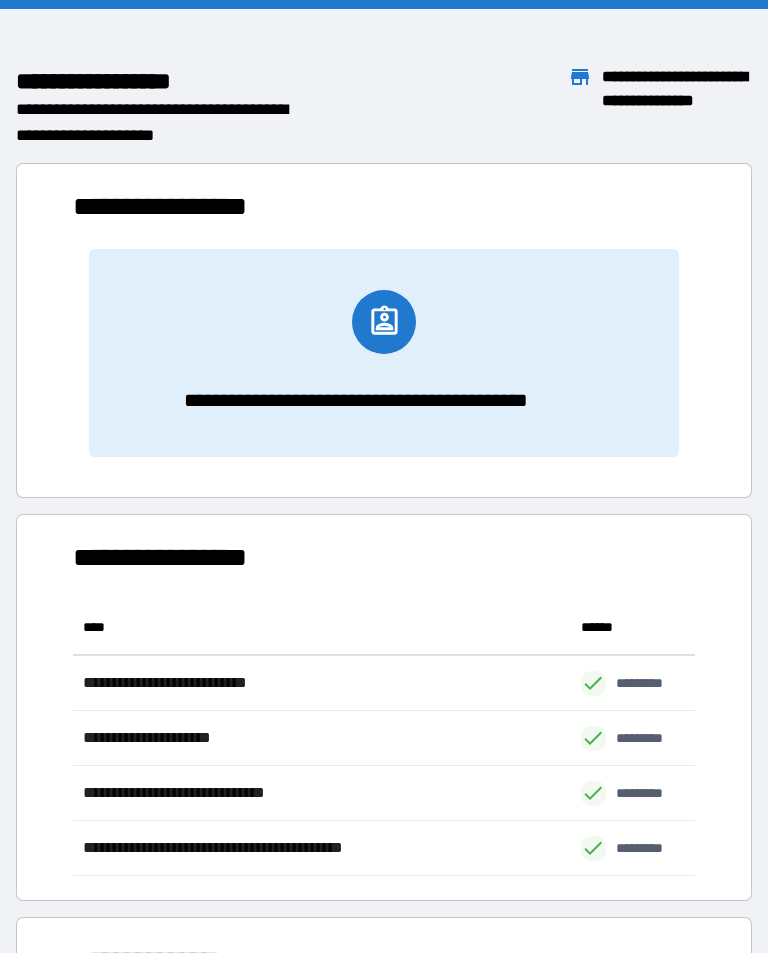 scroll, scrollTop: 1, scrollLeft: 1, axis: both 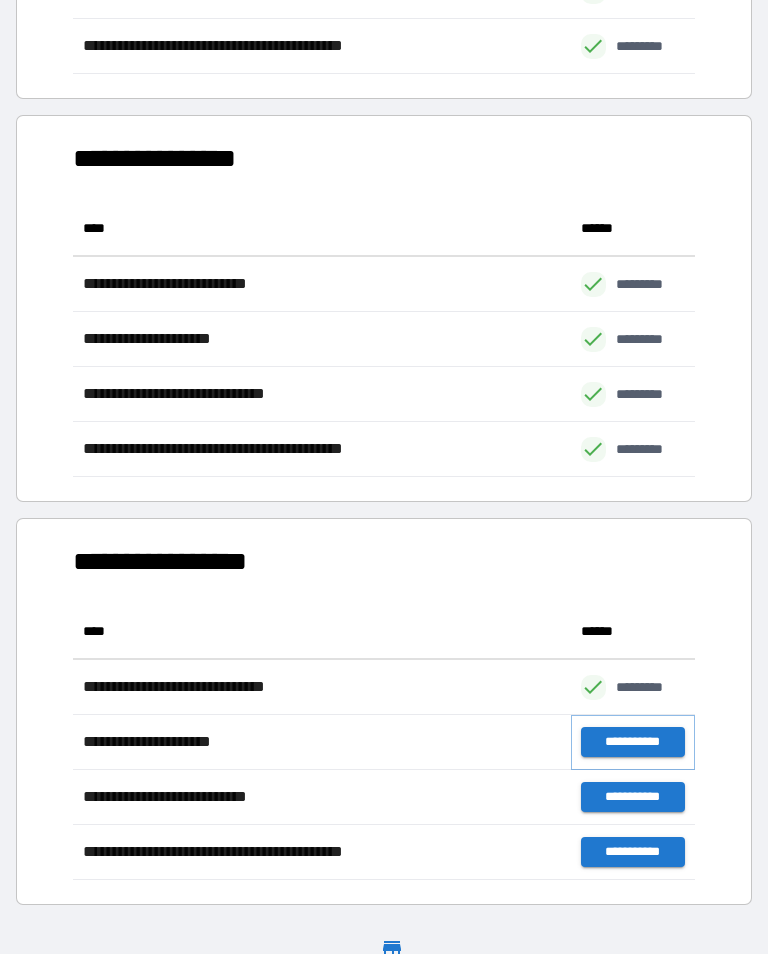click on "**********" at bounding box center [633, 742] 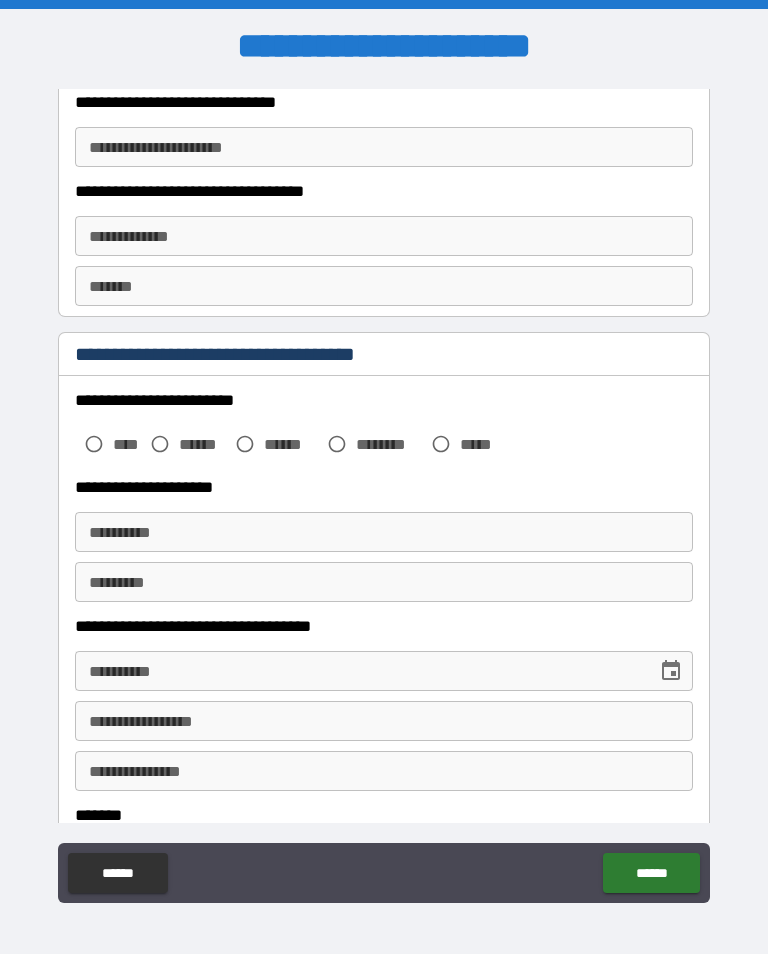 scroll, scrollTop: 644, scrollLeft: 0, axis: vertical 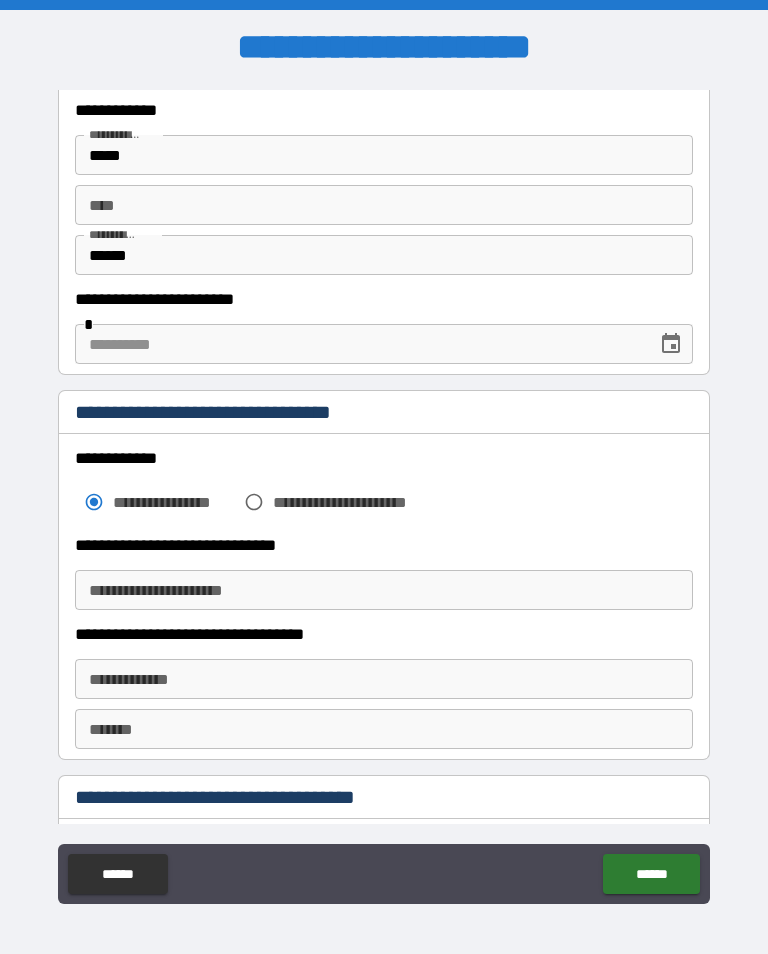 click at bounding box center (359, 344) 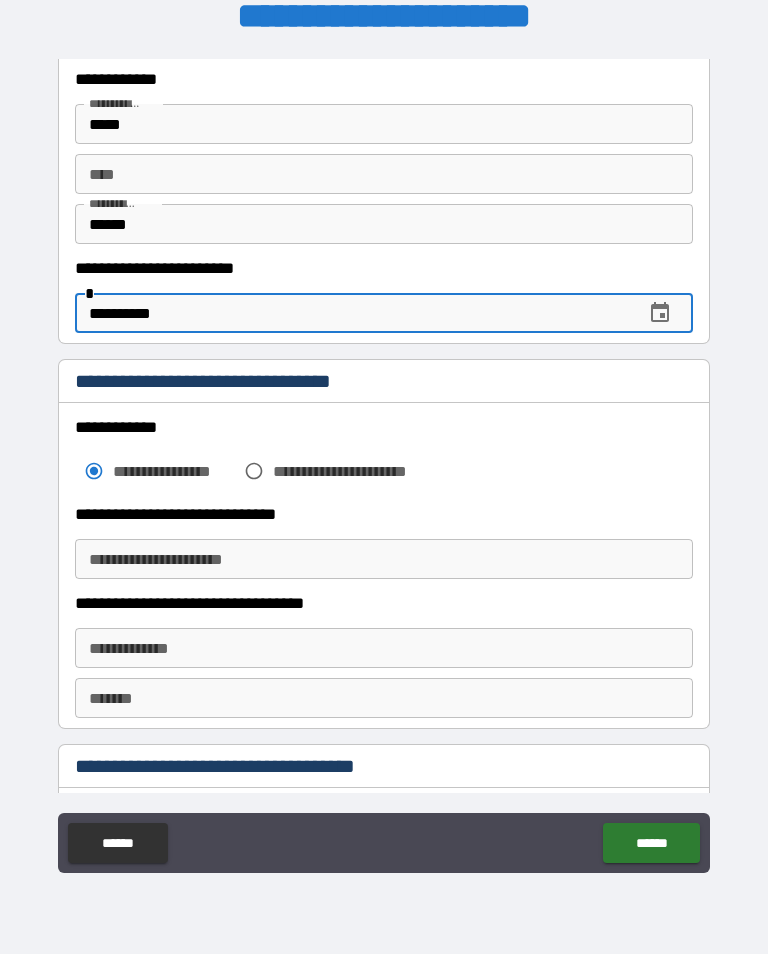 scroll, scrollTop: 314, scrollLeft: 0, axis: vertical 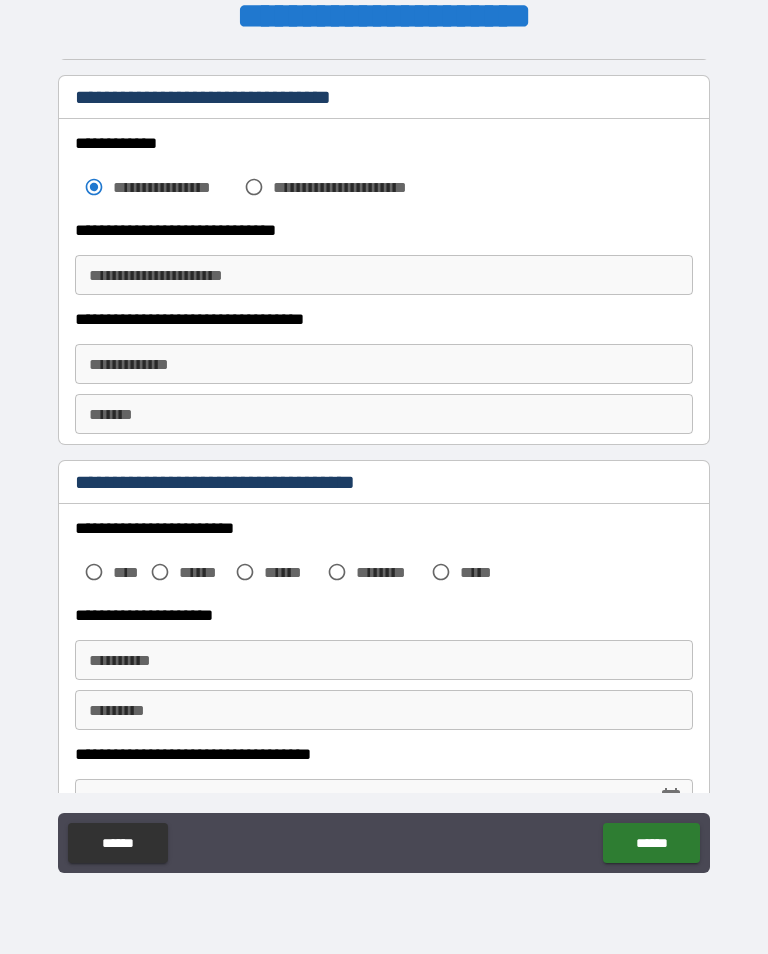 type on "**********" 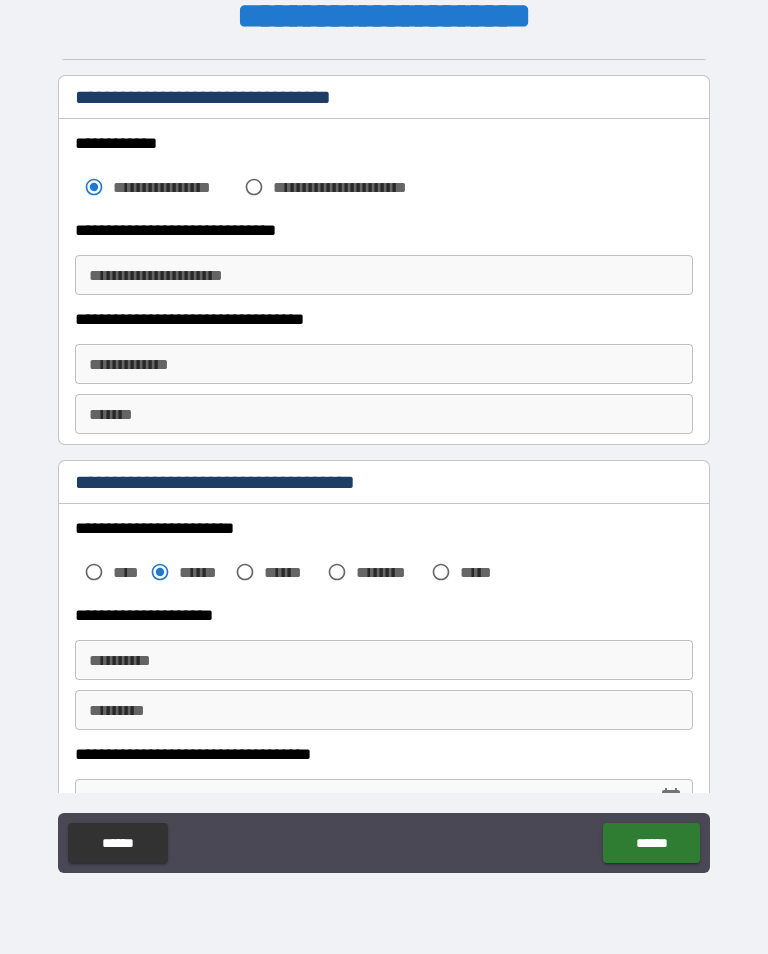 scroll, scrollTop: 1, scrollLeft: 0, axis: vertical 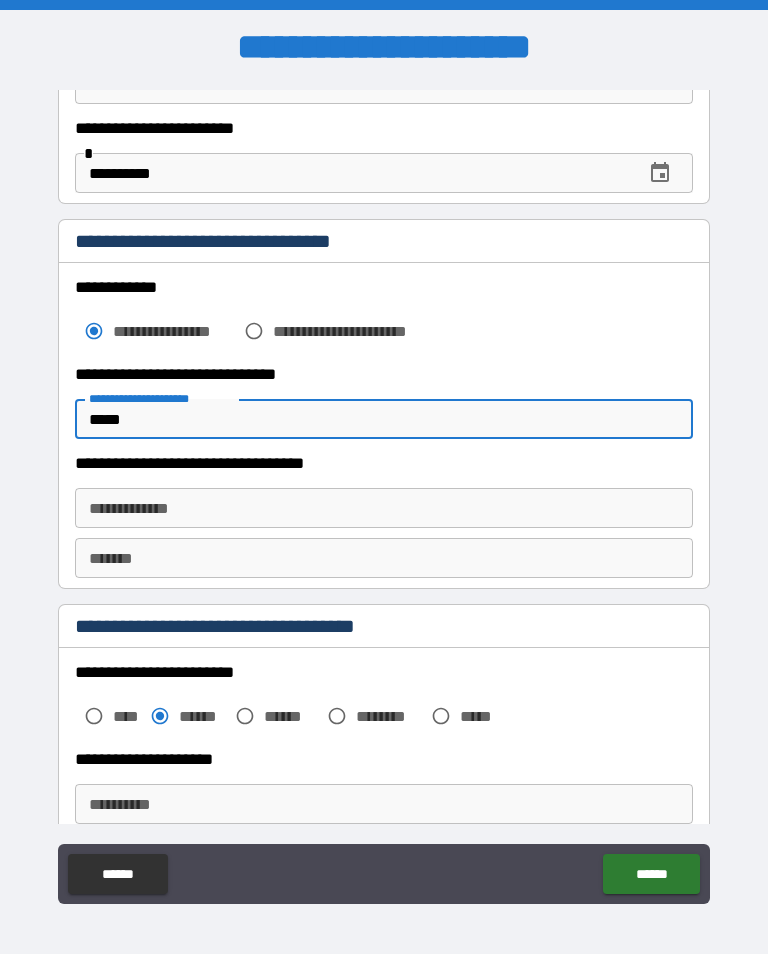 type on "*****" 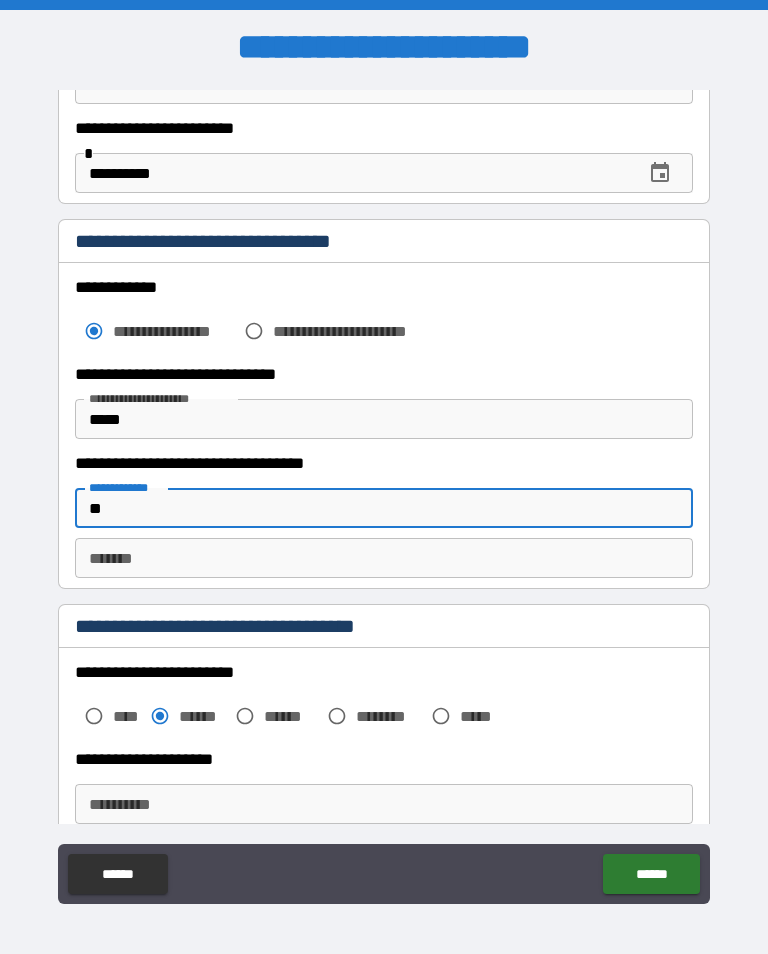 type on "**" 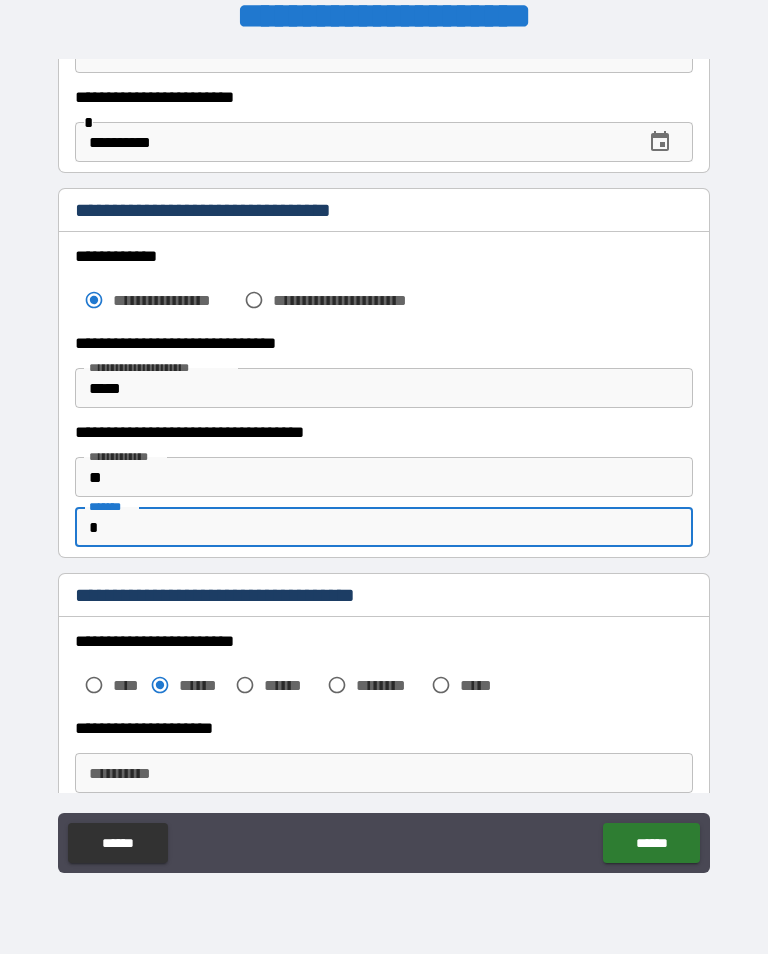 scroll, scrollTop: 314, scrollLeft: 0, axis: vertical 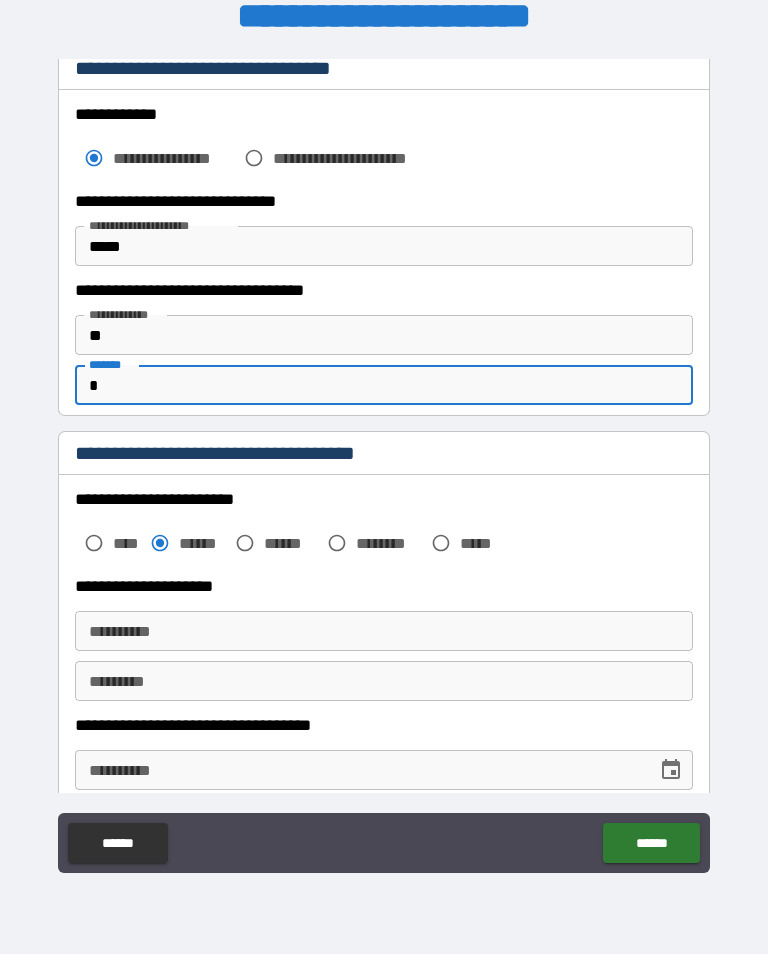 type on "*" 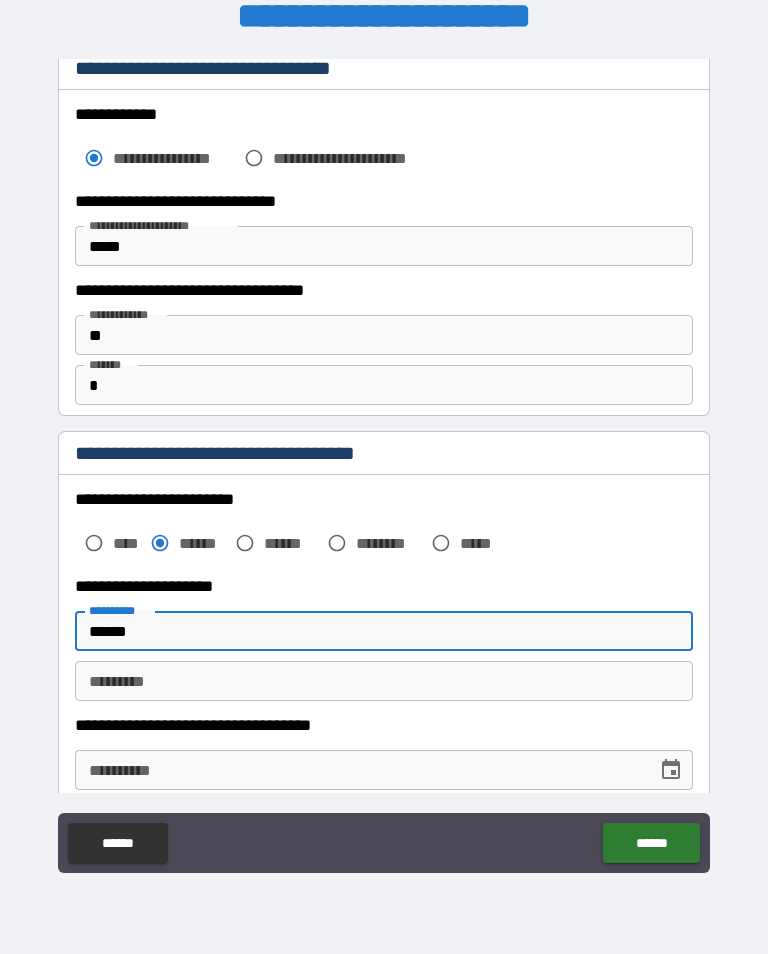 type on "******" 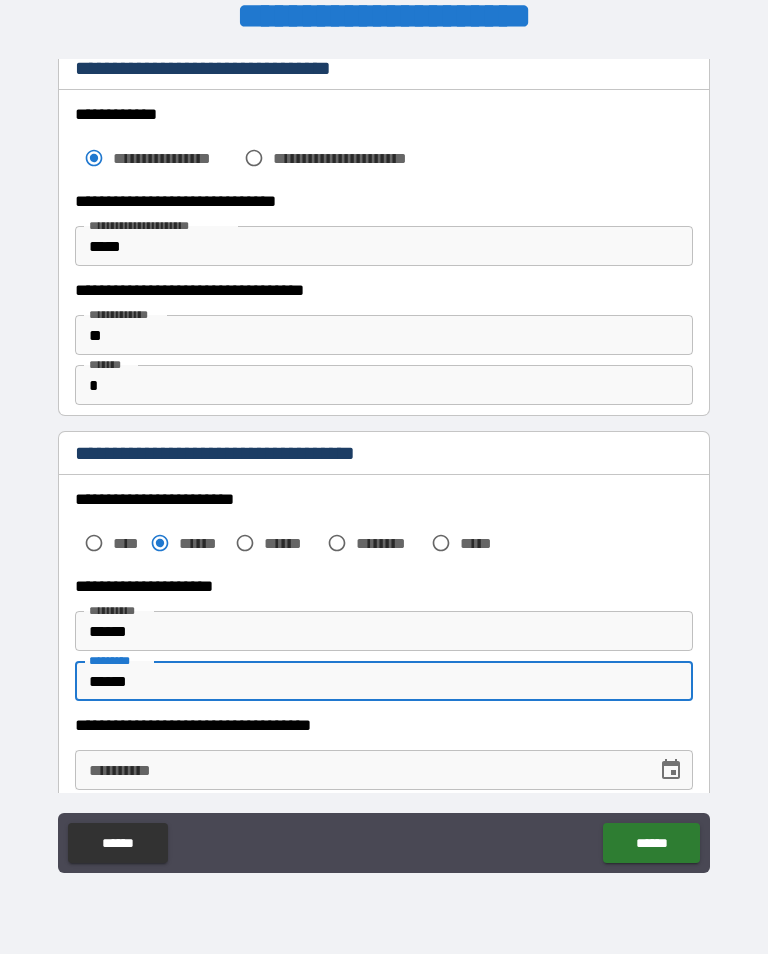 scroll, scrollTop: 314, scrollLeft: 0, axis: vertical 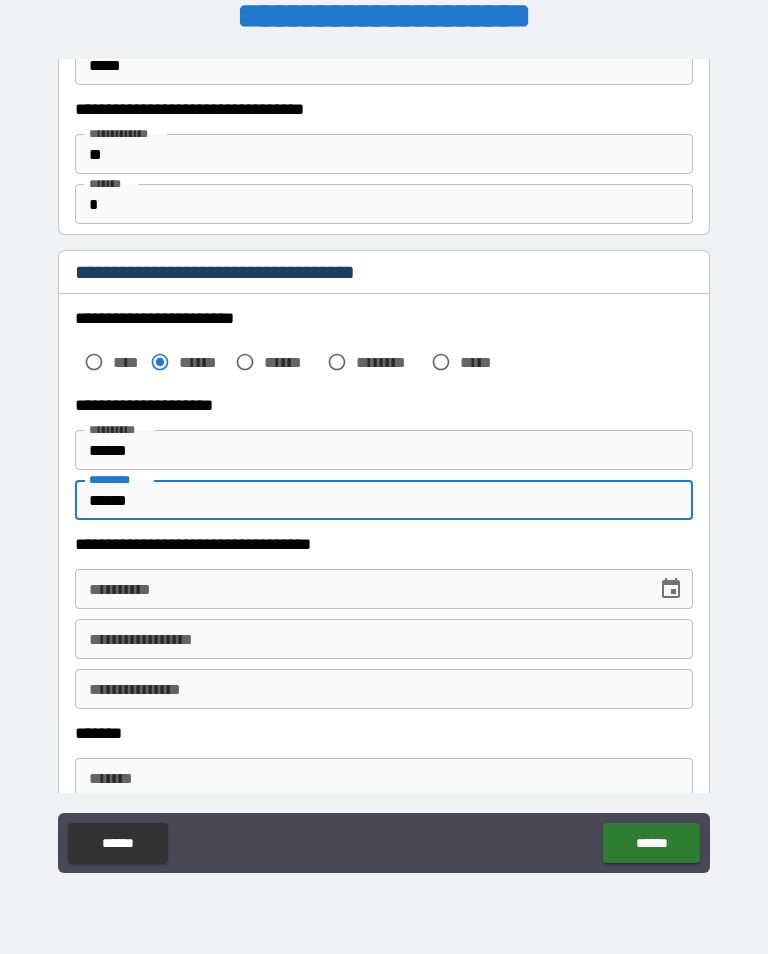type on "******" 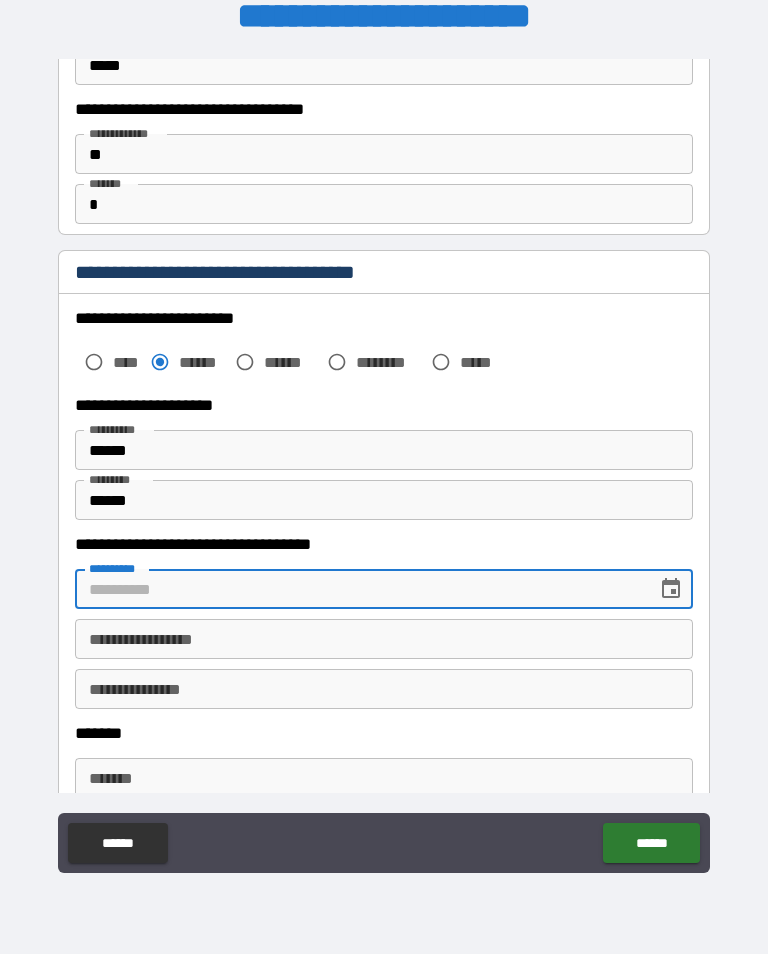 scroll, scrollTop: 1, scrollLeft: 0, axis: vertical 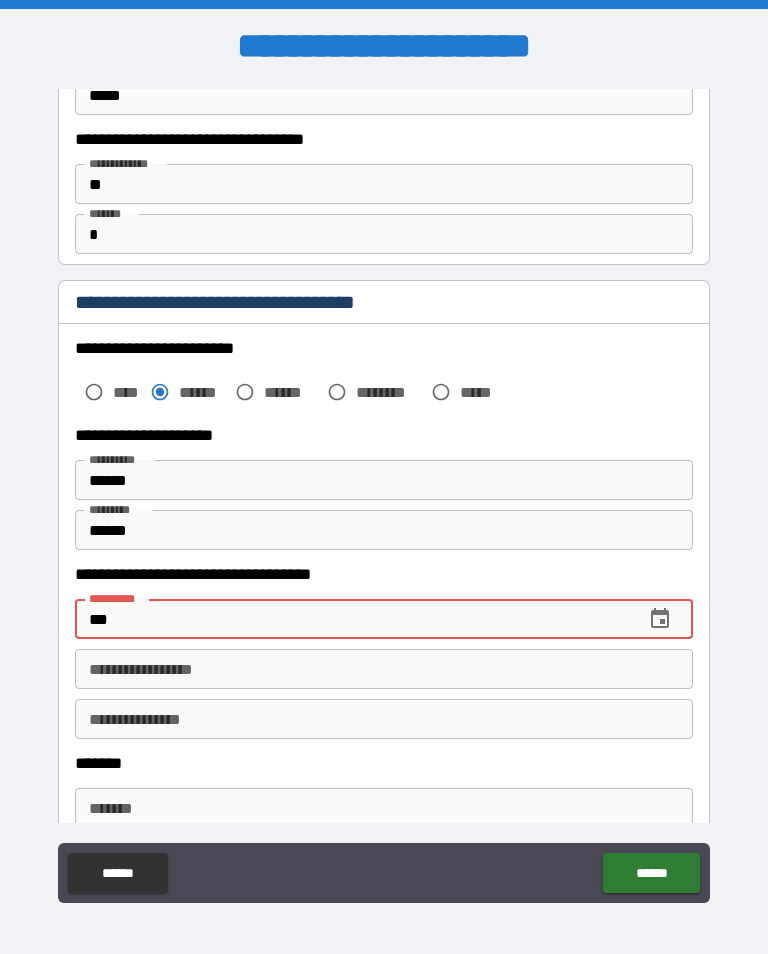 type on "*" 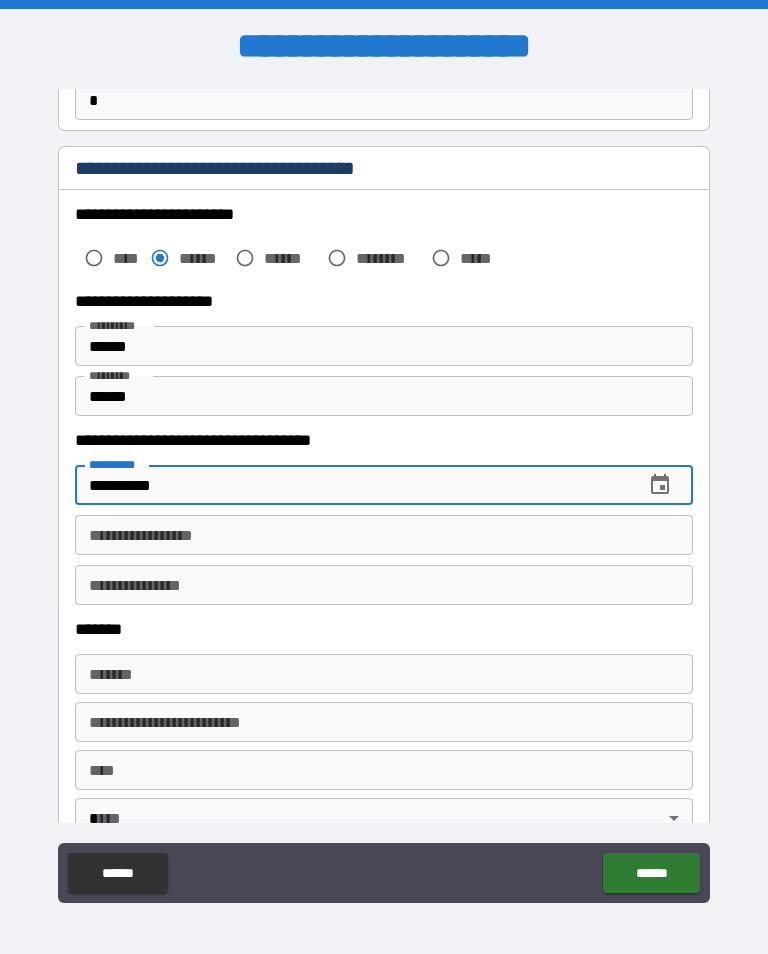 scroll, scrollTop: 757, scrollLeft: 0, axis: vertical 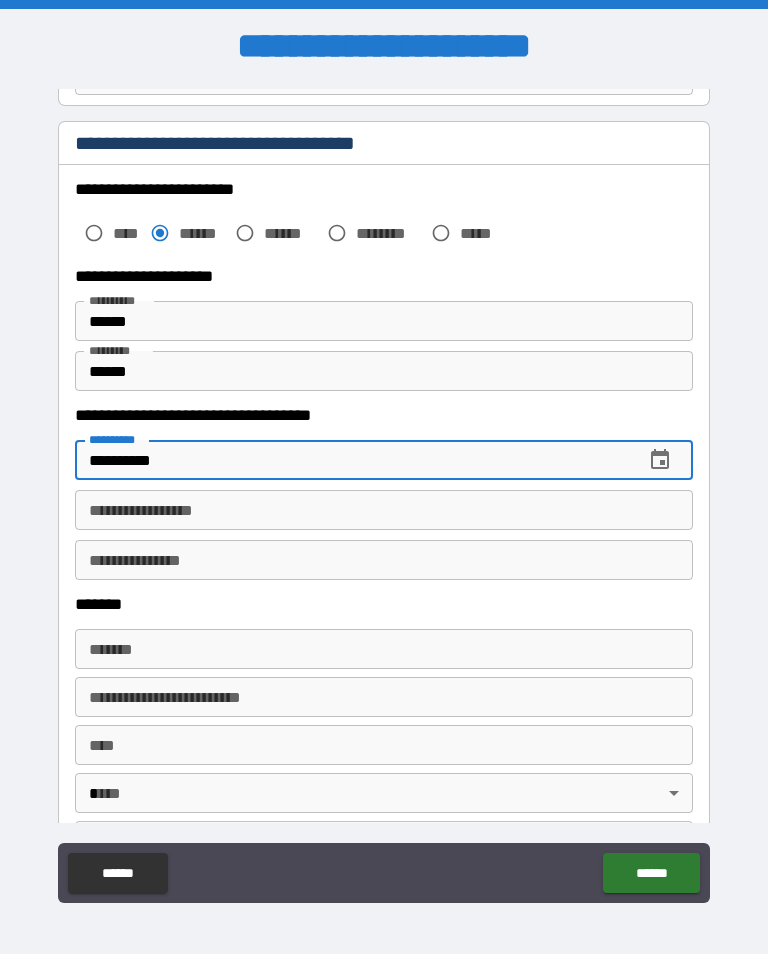 type on "**********" 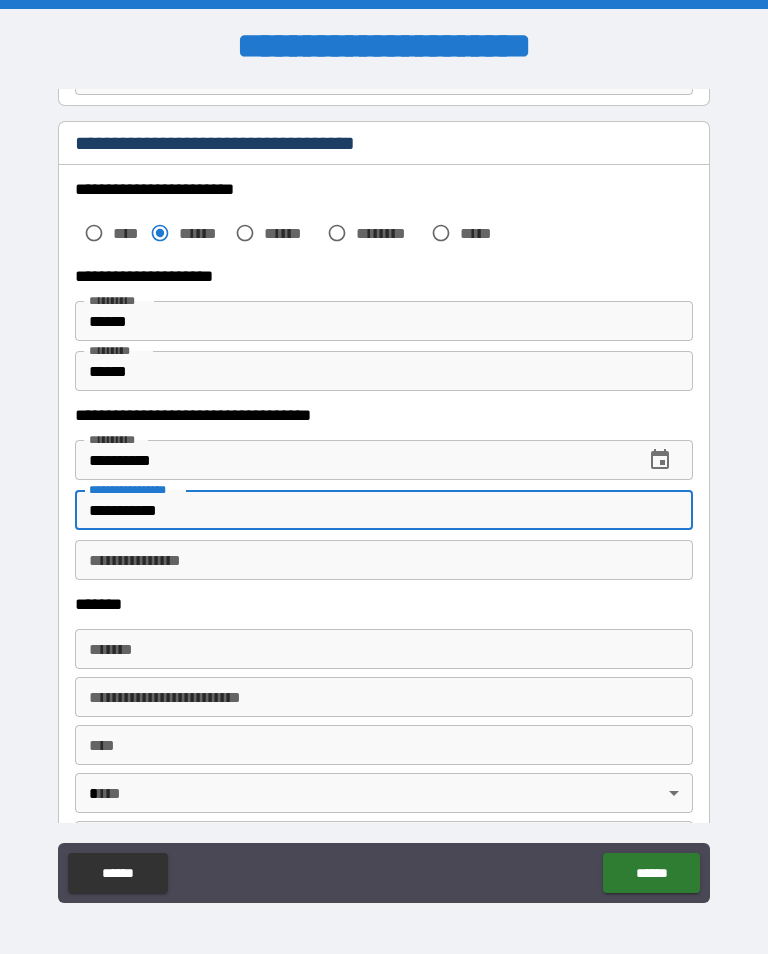 type on "**********" 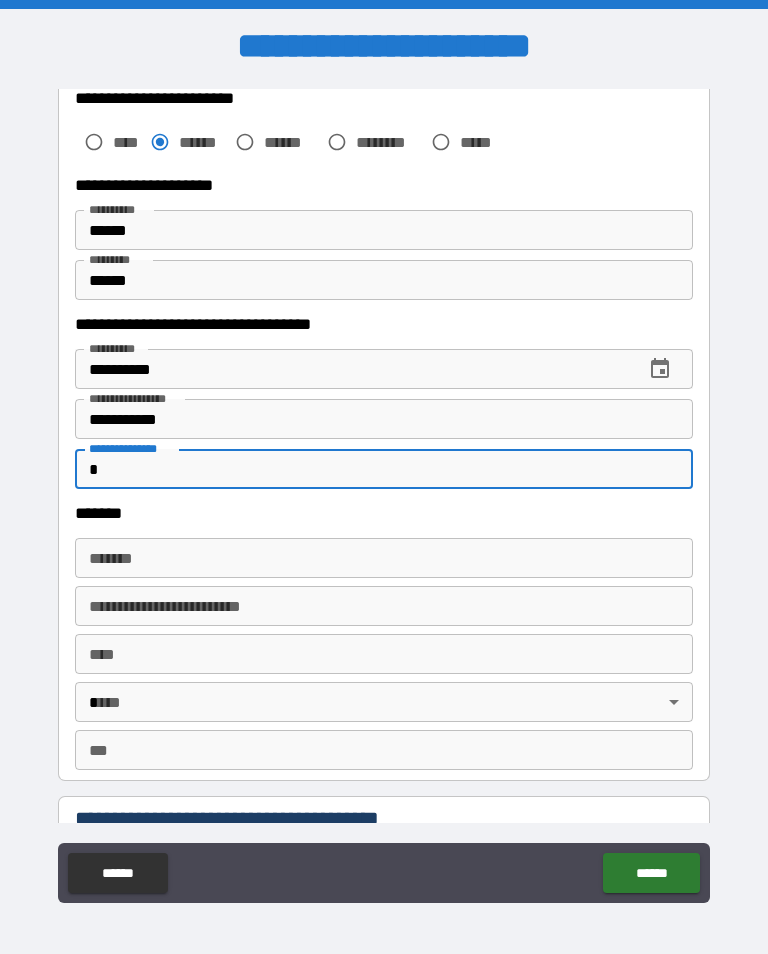 scroll, scrollTop: 873, scrollLeft: 0, axis: vertical 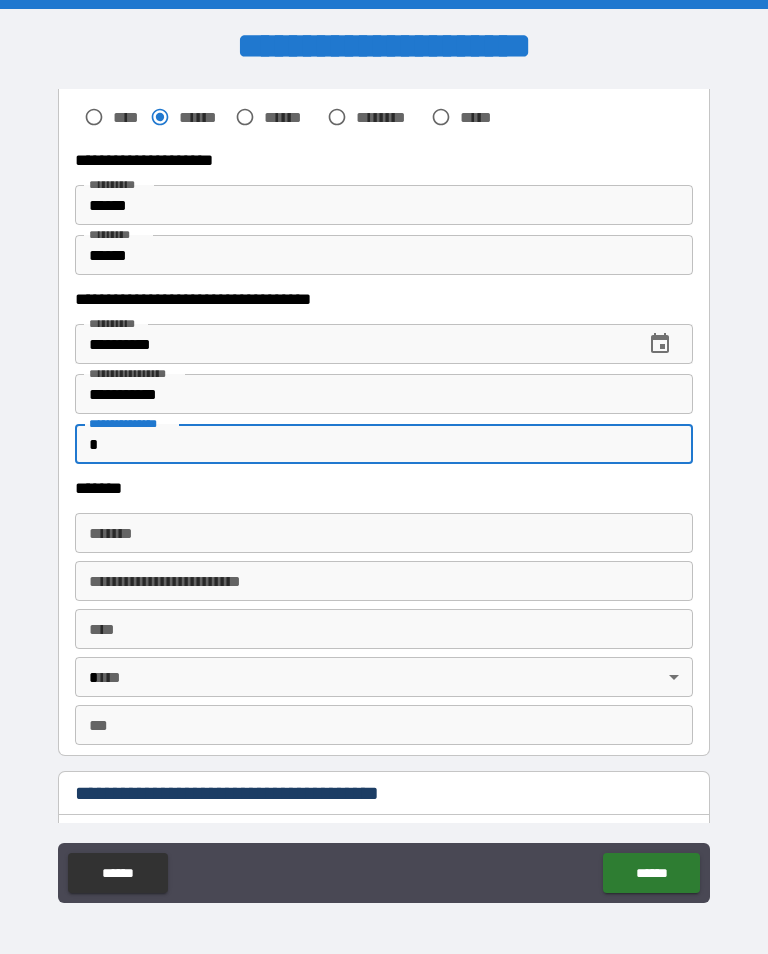 type on "*" 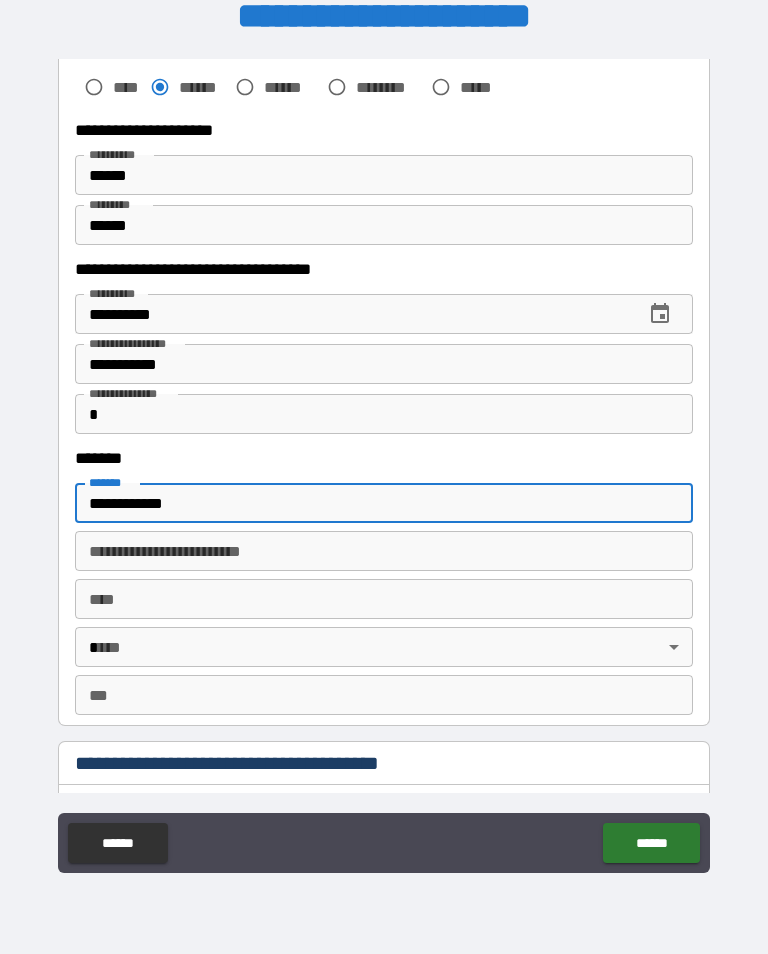 scroll, scrollTop: 89, scrollLeft: 0, axis: vertical 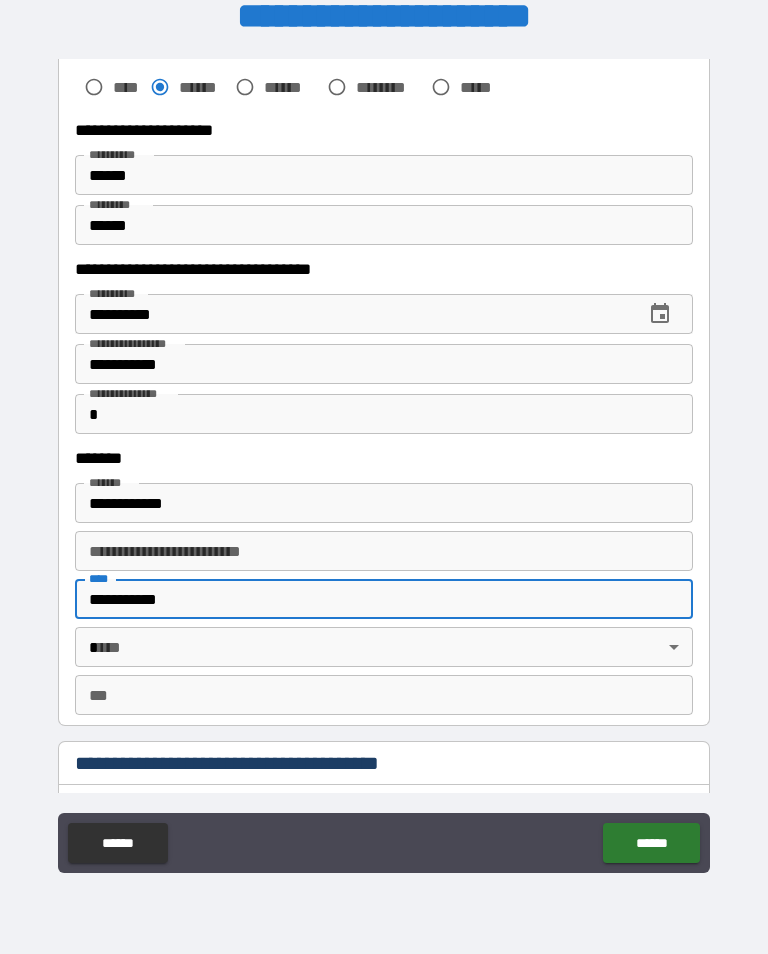 type on "**********" 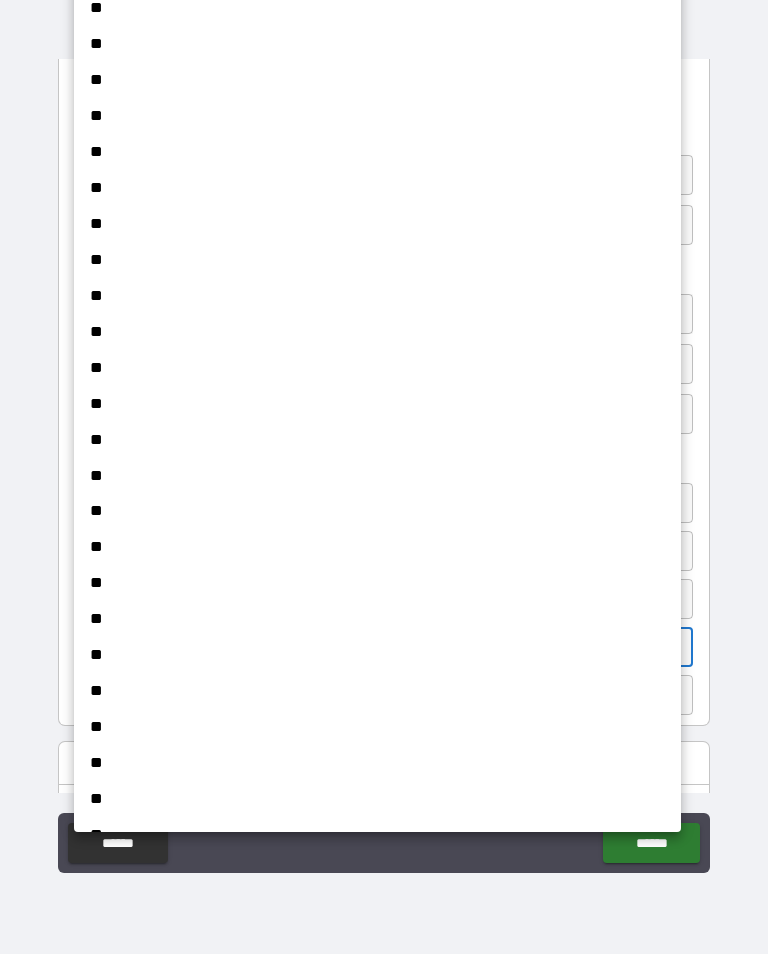 scroll, scrollTop: 1, scrollLeft: 0, axis: vertical 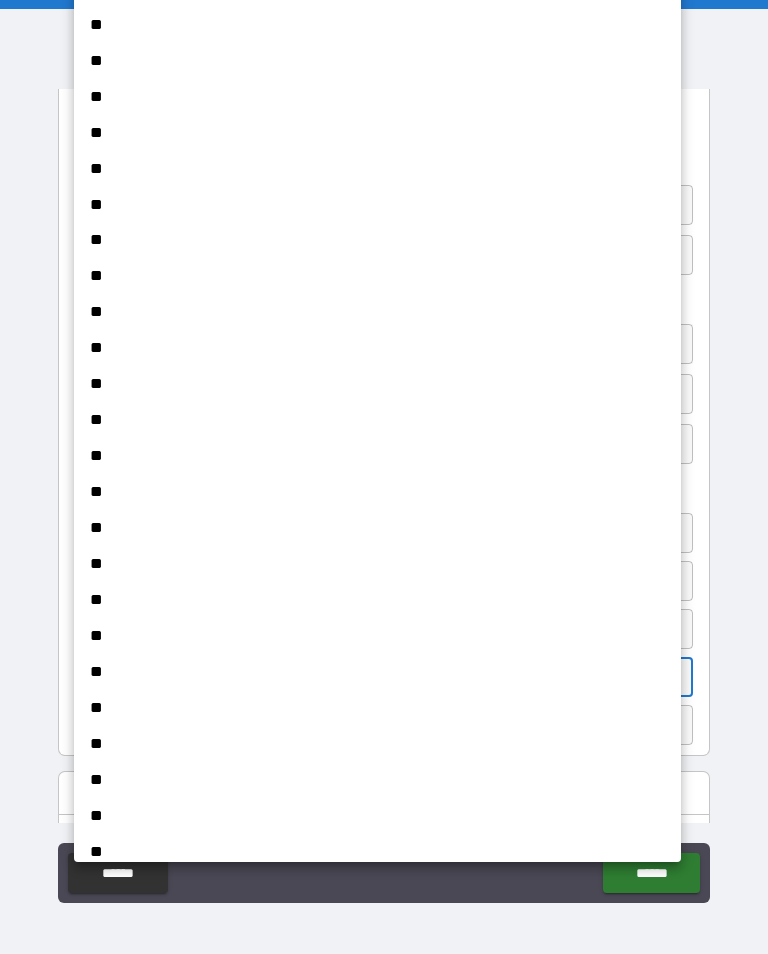 click on "**" at bounding box center [377, 708] 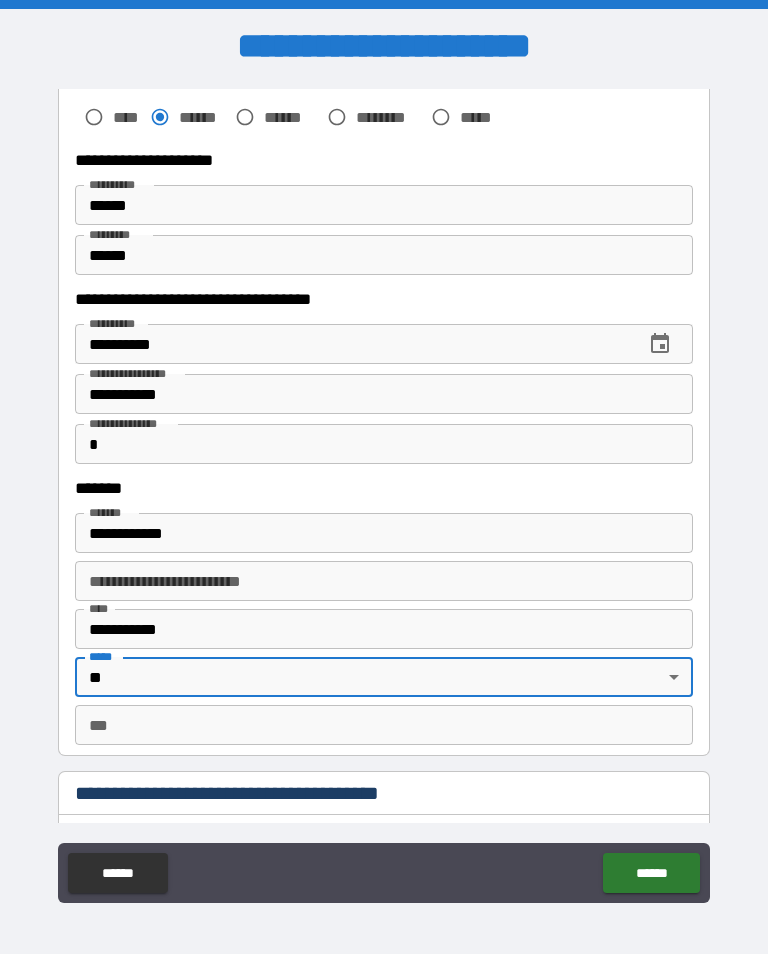 type on "**" 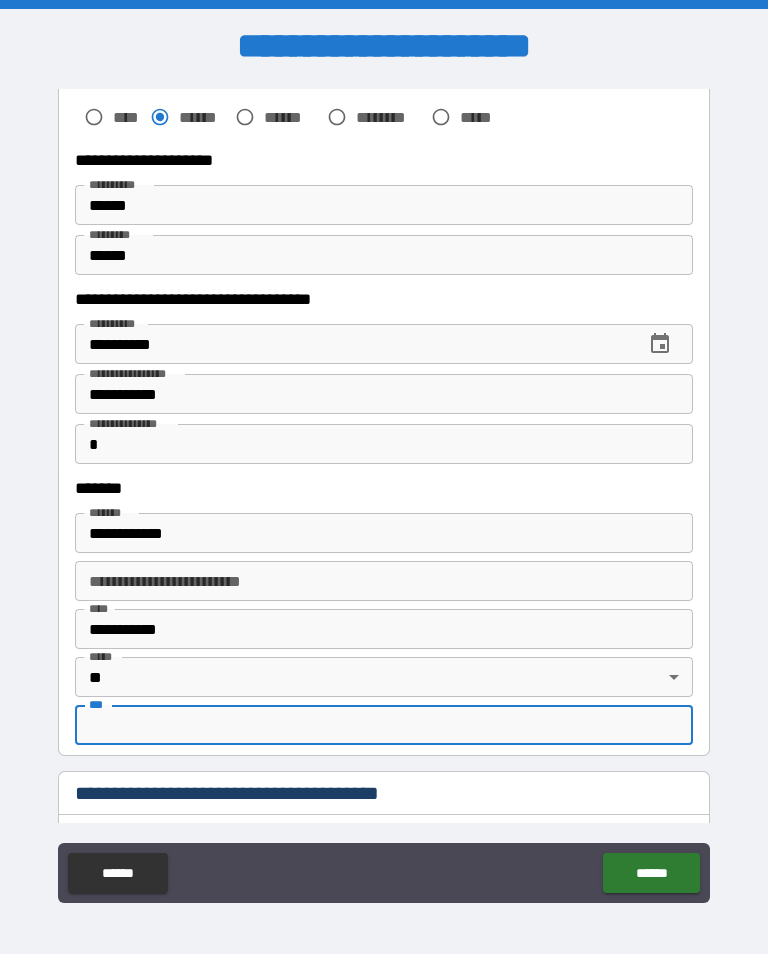 scroll, scrollTop: 314, scrollLeft: 0, axis: vertical 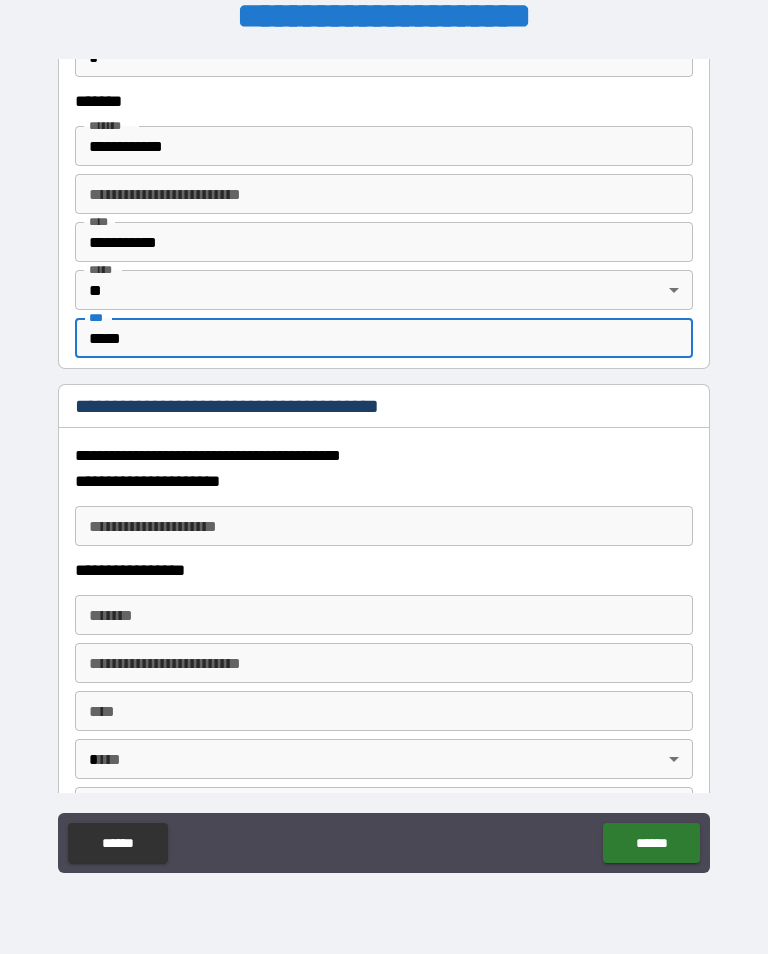 type on "*****" 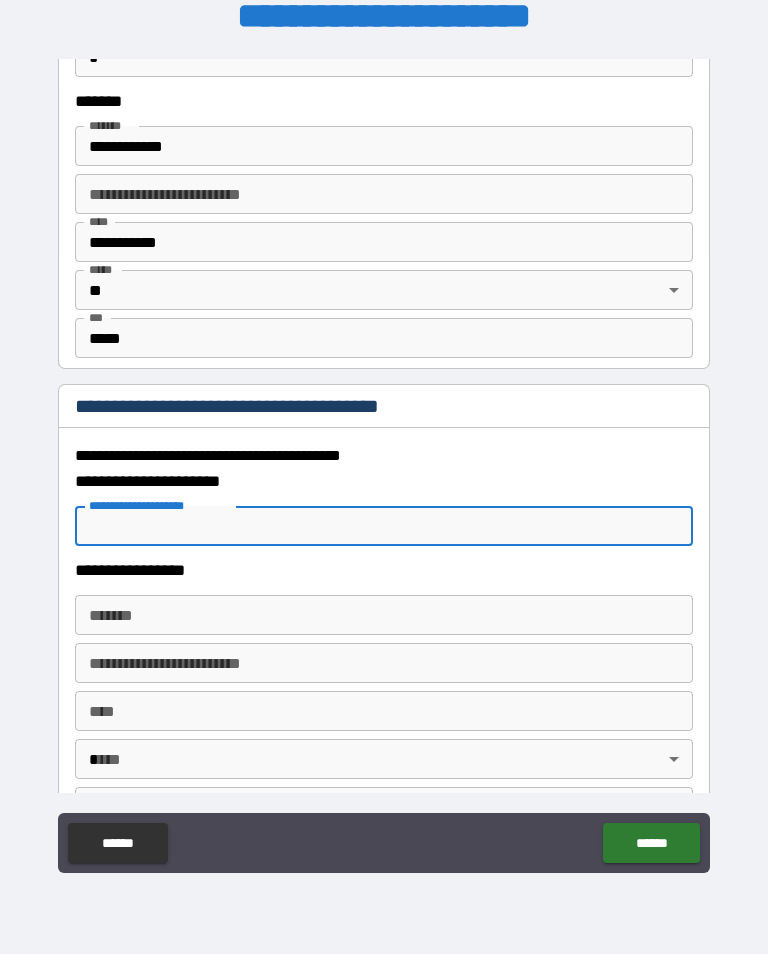 scroll, scrollTop: 1, scrollLeft: 0, axis: vertical 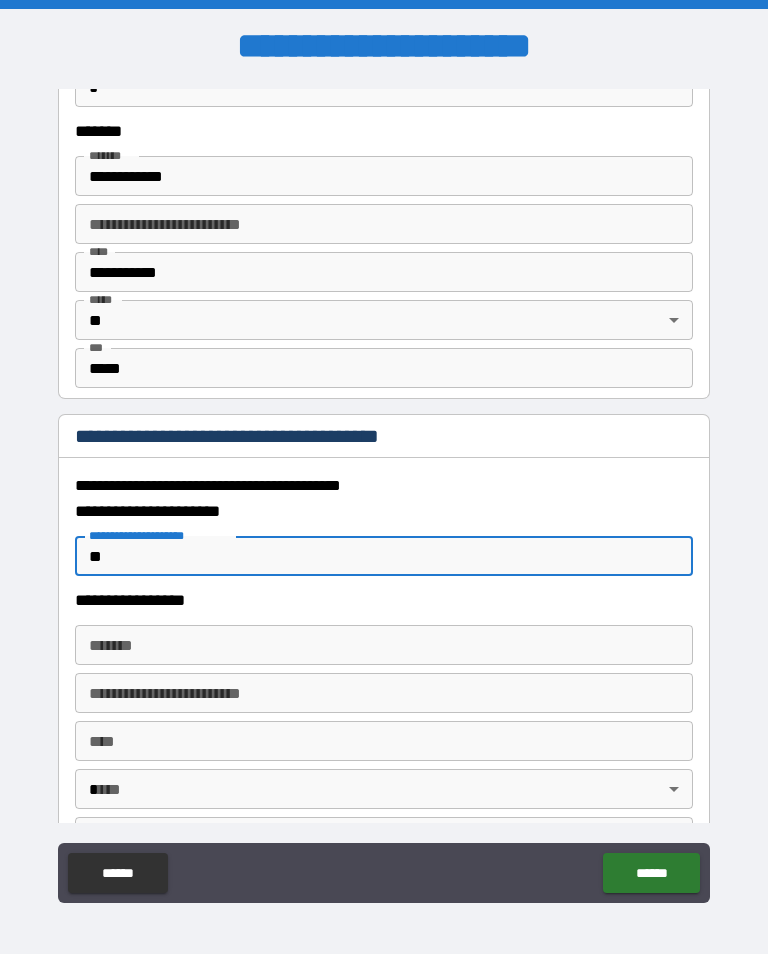 type on "*" 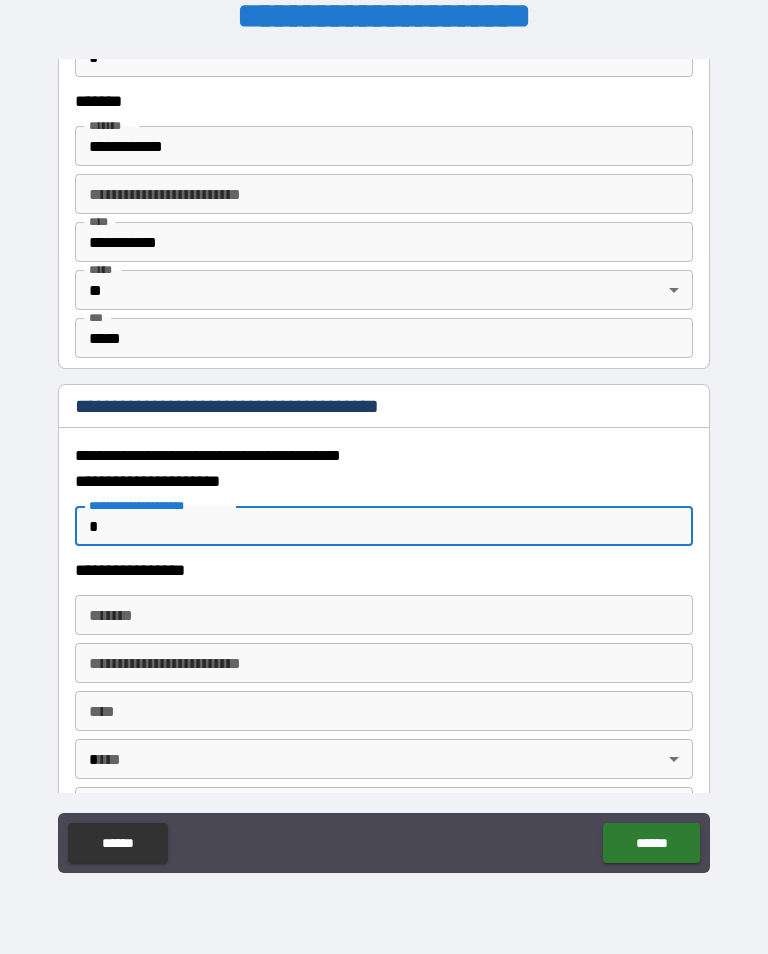 scroll, scrollTop: 233, scrollLeft: 0, axis: vertical 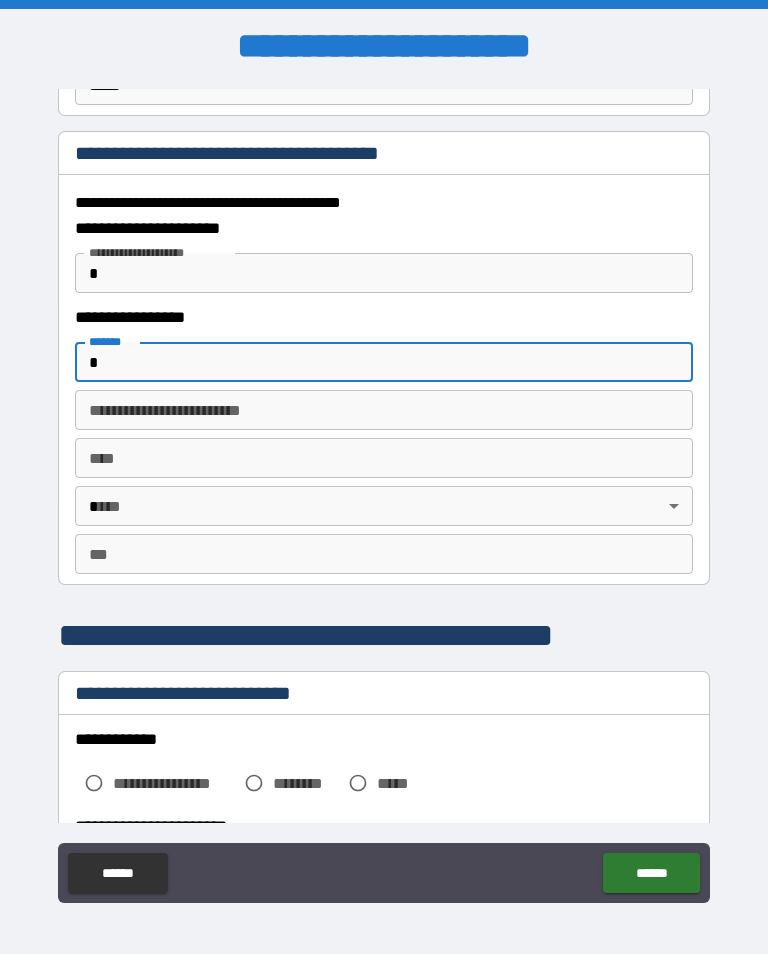 type on "*" 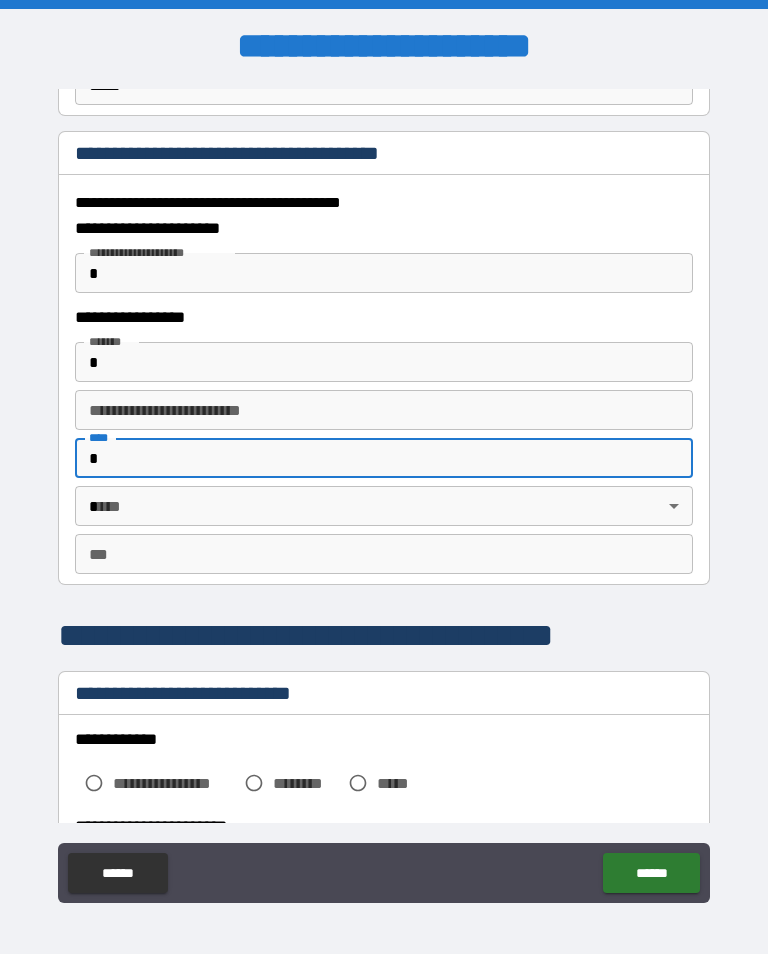 type on "*" 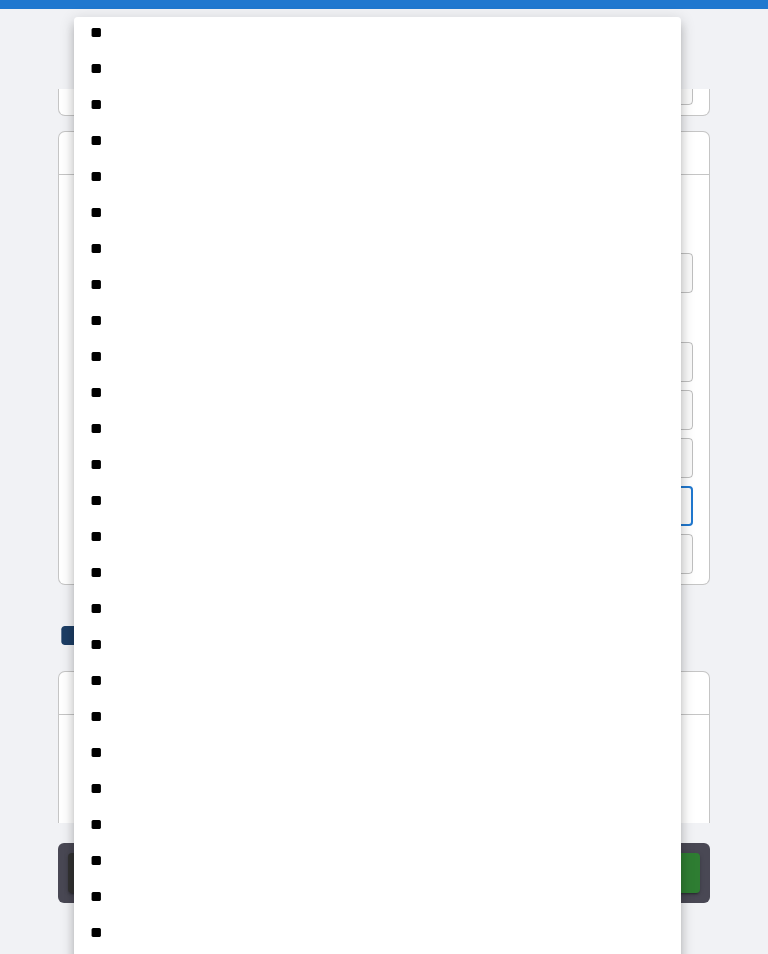 scroll, scrollTop: 234, scrollLeft: 0, axis: vertical 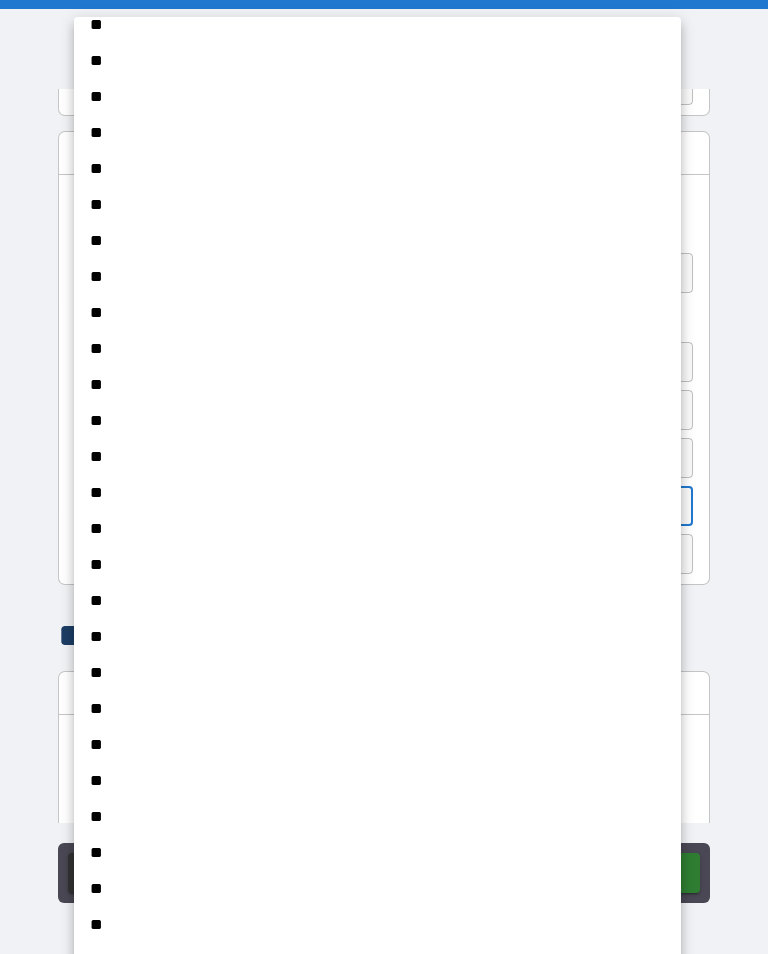 click on "**" at bounding box center (377, 853) 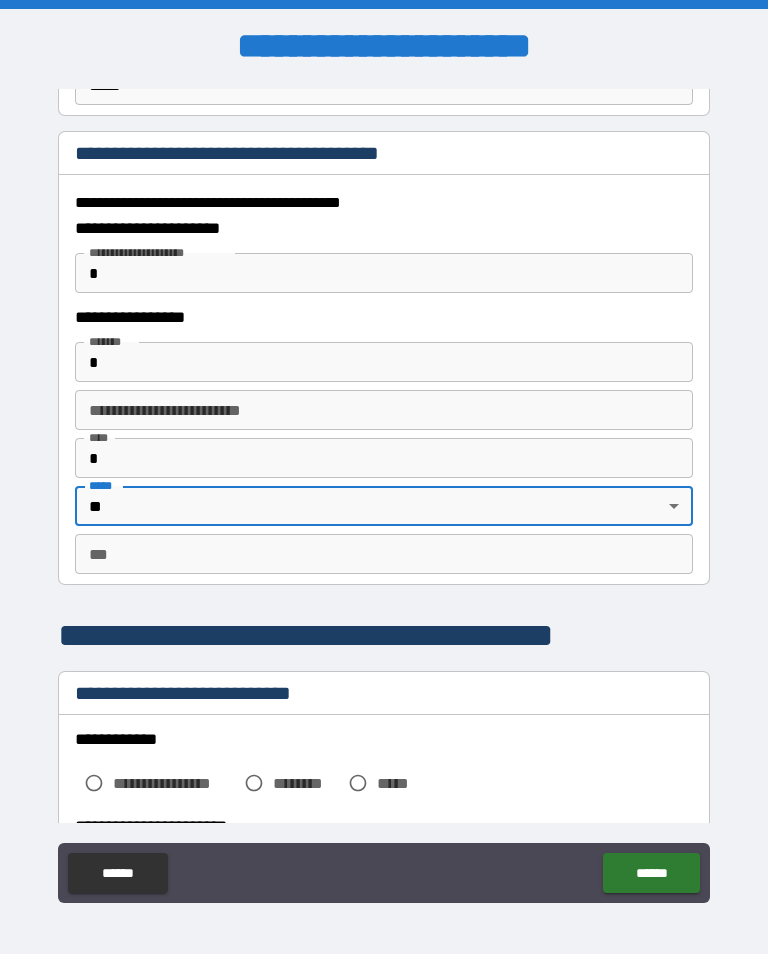 type on "**" 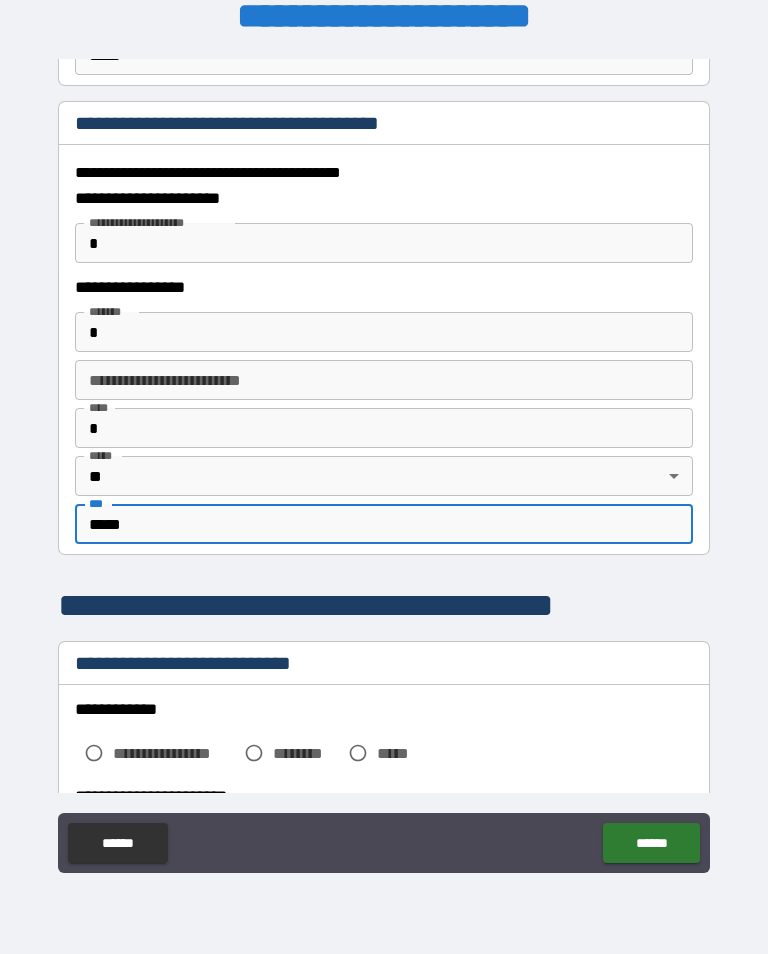 scroll, scrollTop: 224, scrollLeft: 0, axis: vertical 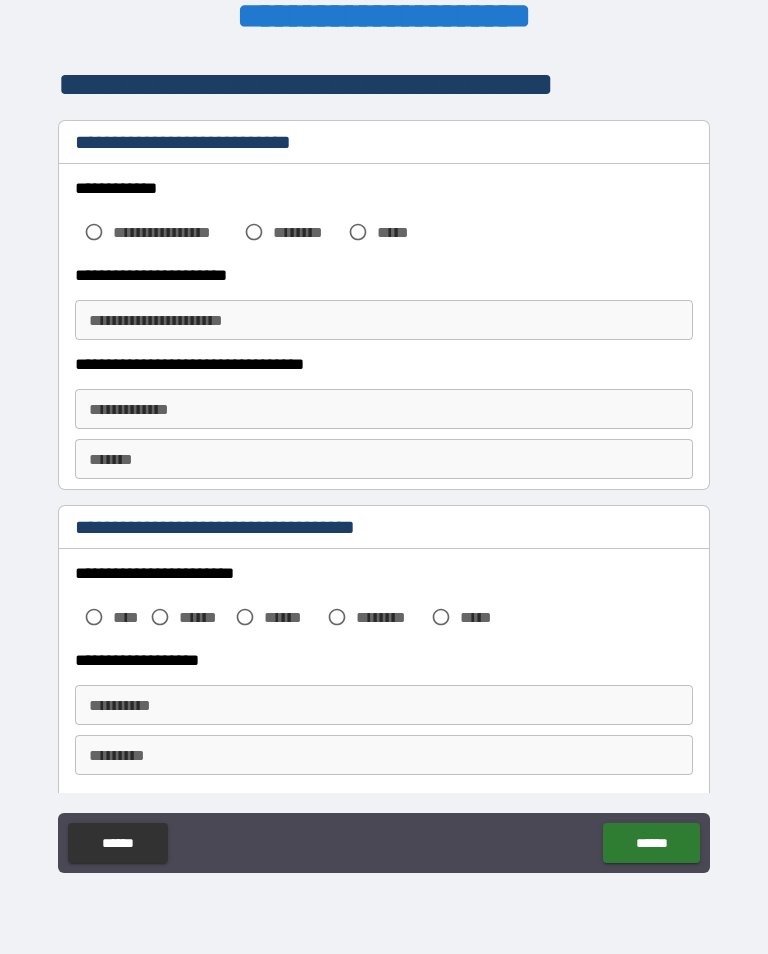 type on "*****" 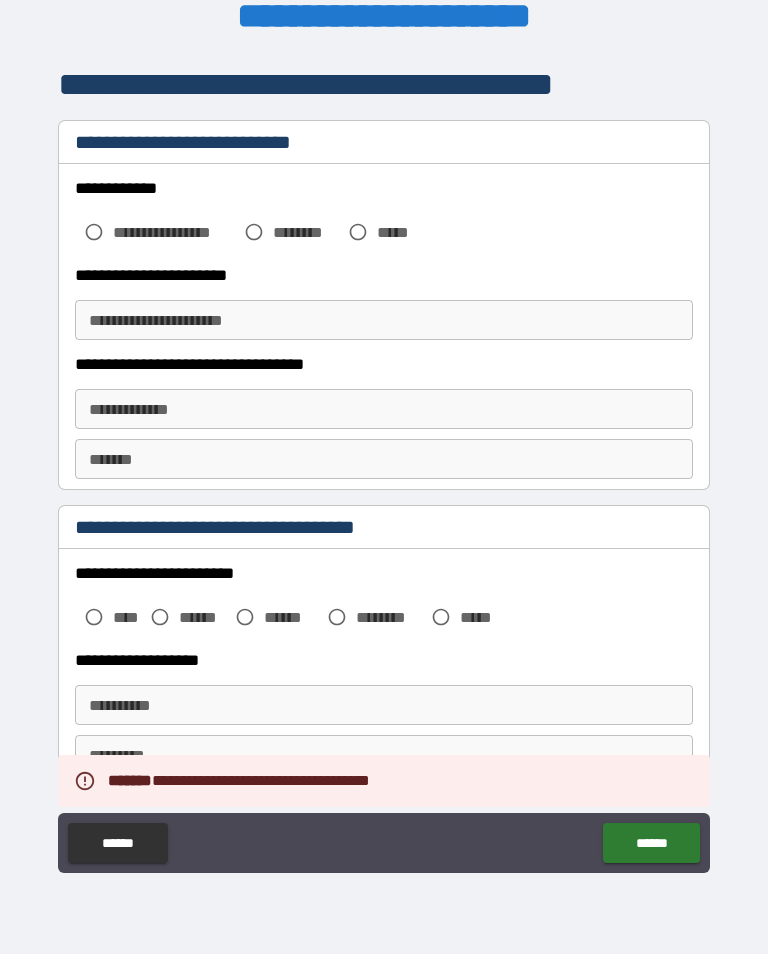 scroll, scrollTop: 1, scrollLeft: 0, axis: vertical 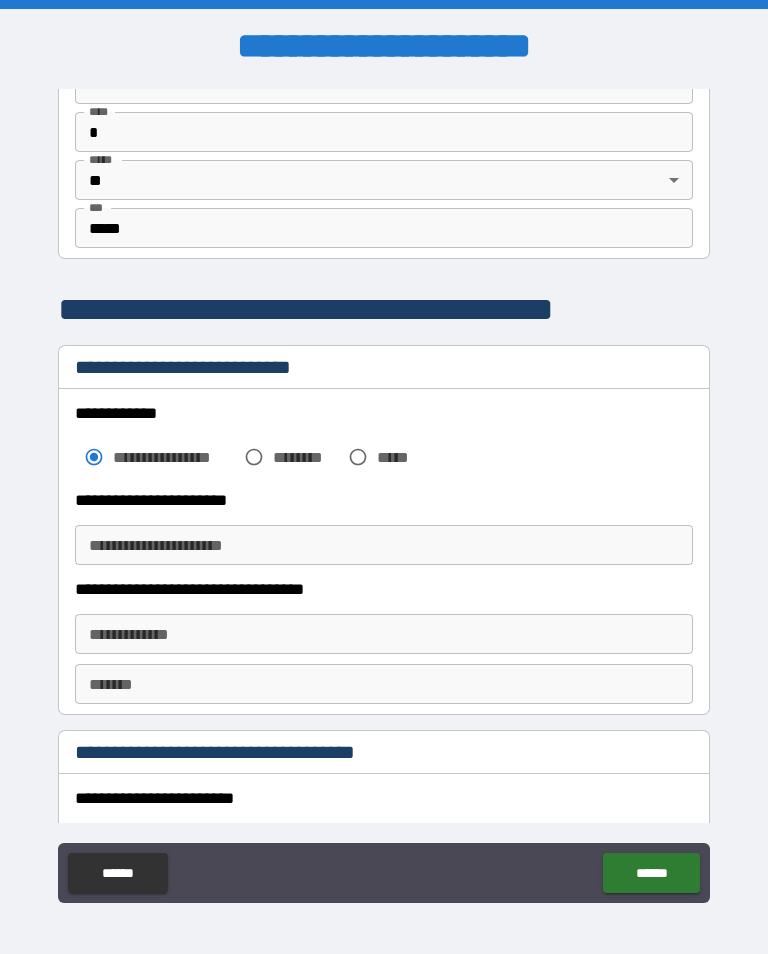 click on "**********" at bounding box center (384, 545) 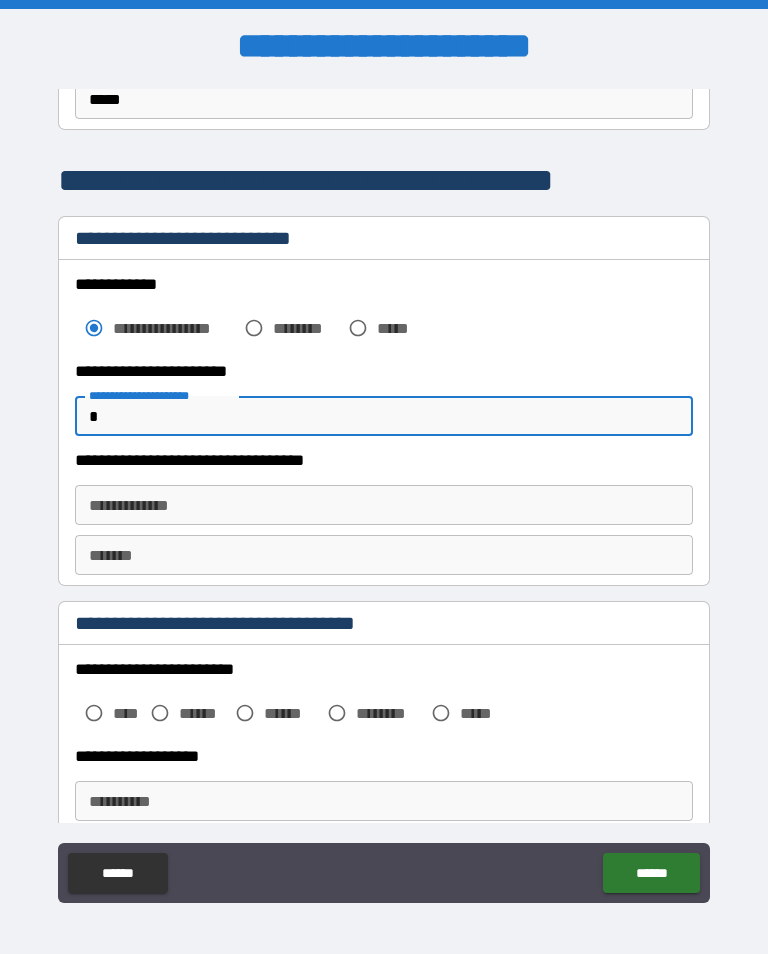 scroll, scrollTop: 1975, scrollLeft: 0, axis: vertical 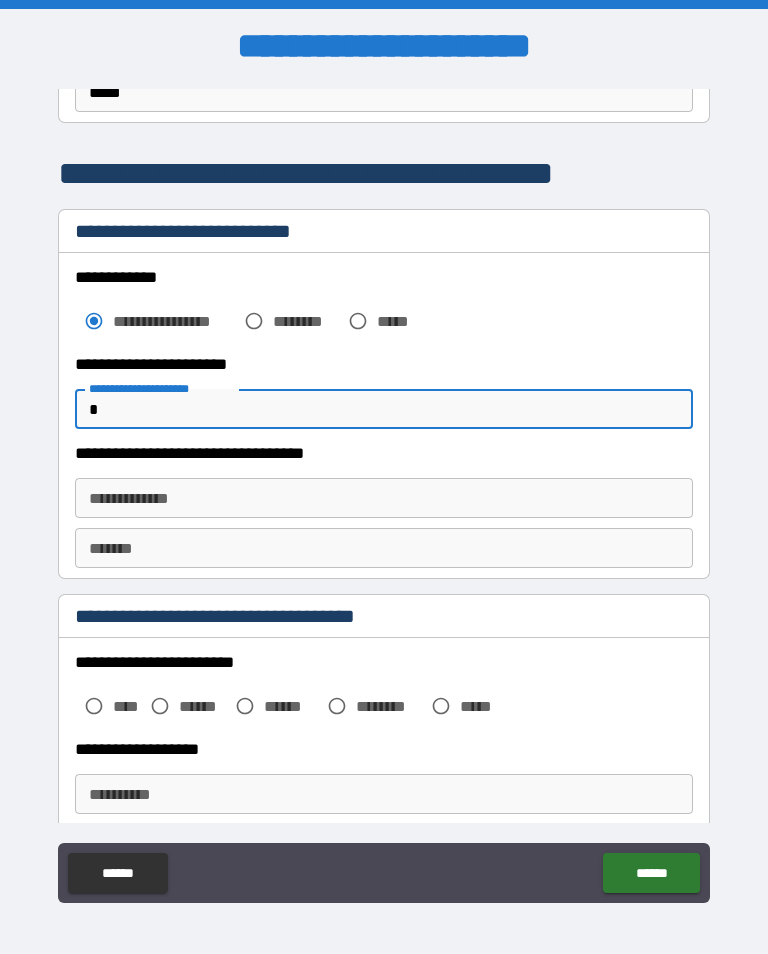 type on "*" 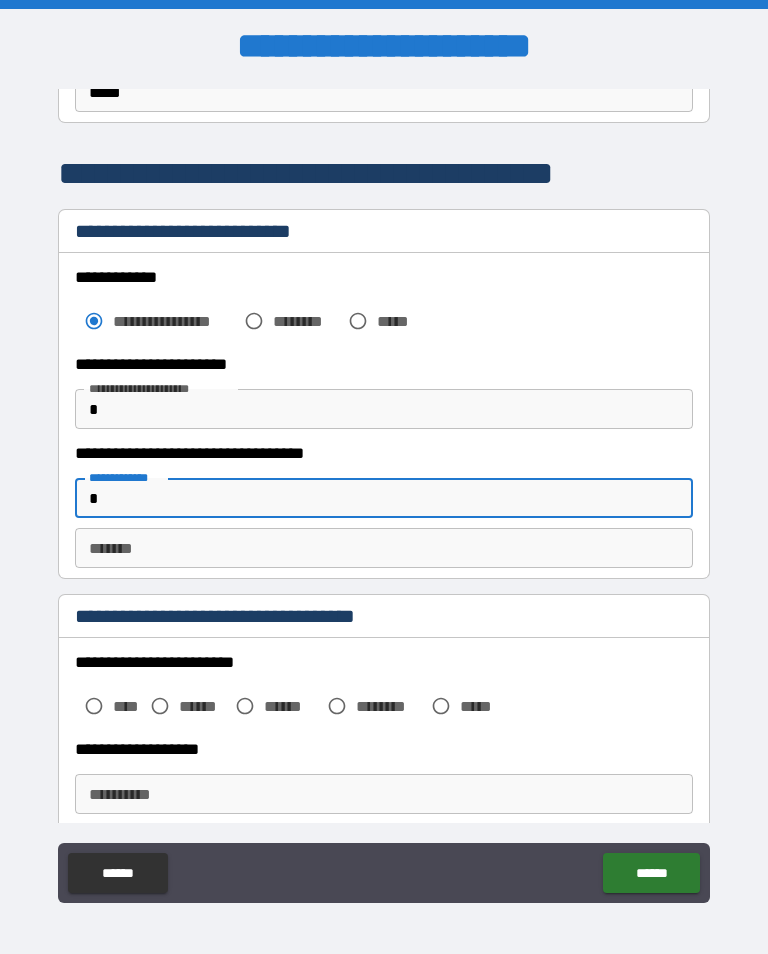 type on "*" 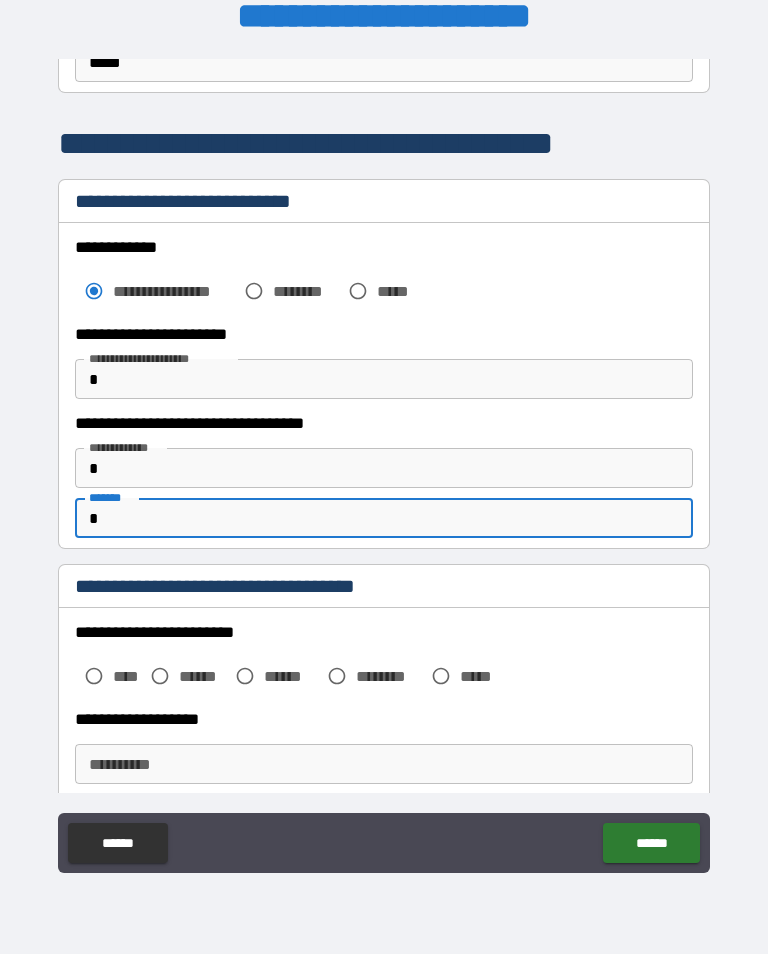 scroll, scrollTop: 314, scrollLeft: 0, axis: vertical 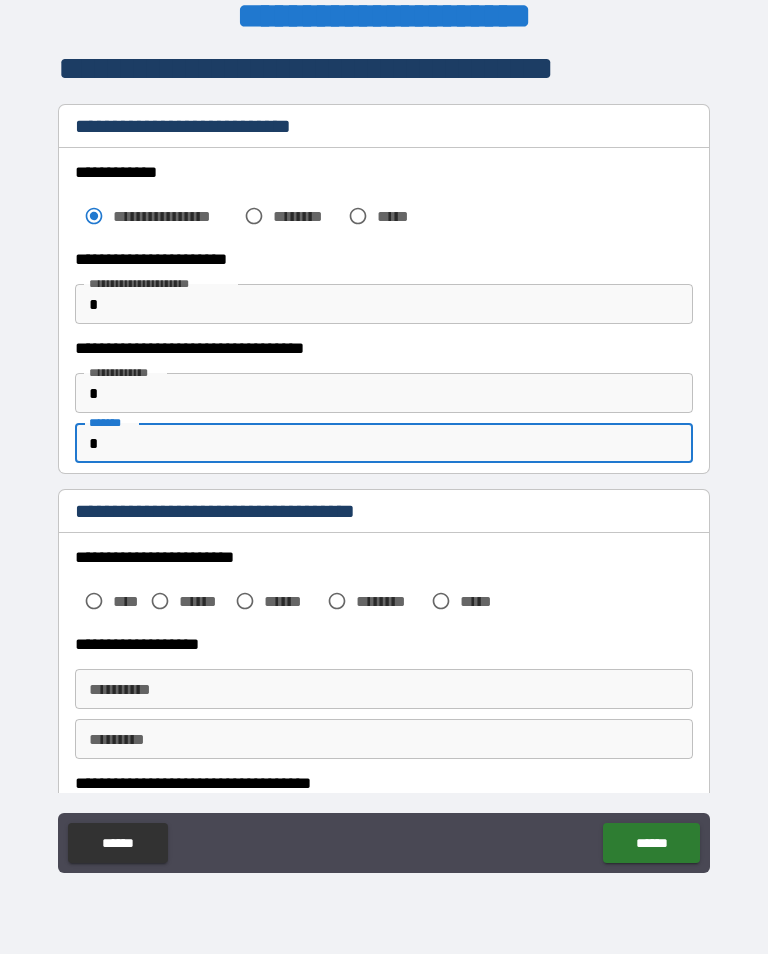 type on "*" 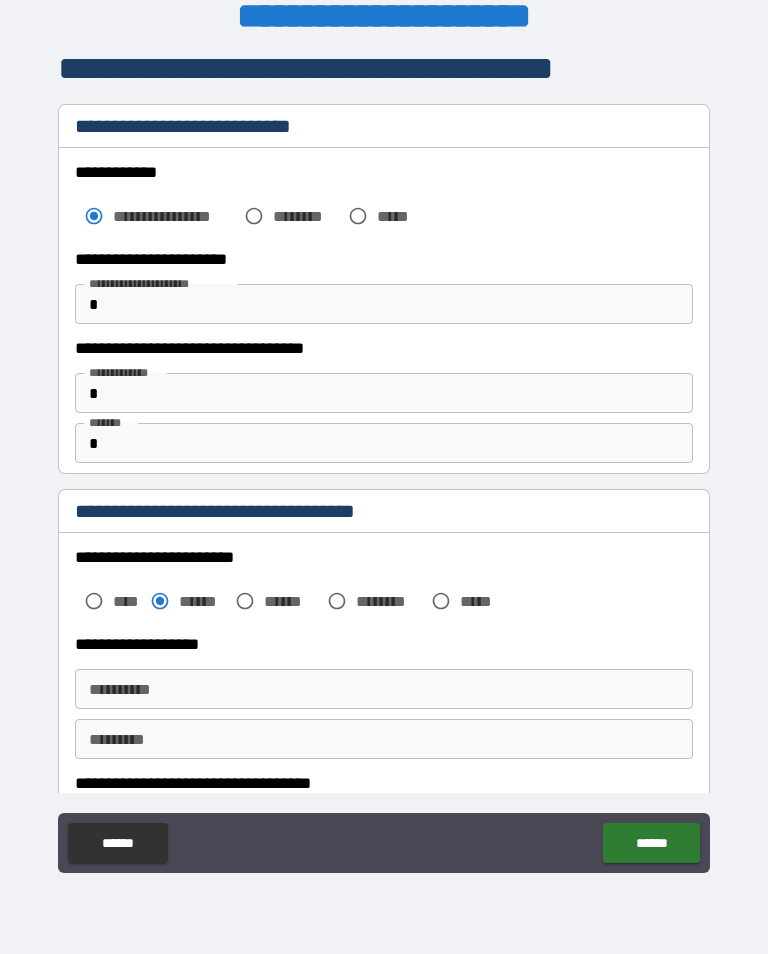 scroll, scrollTop: 1, scrollLeft: 0, axis: vertical 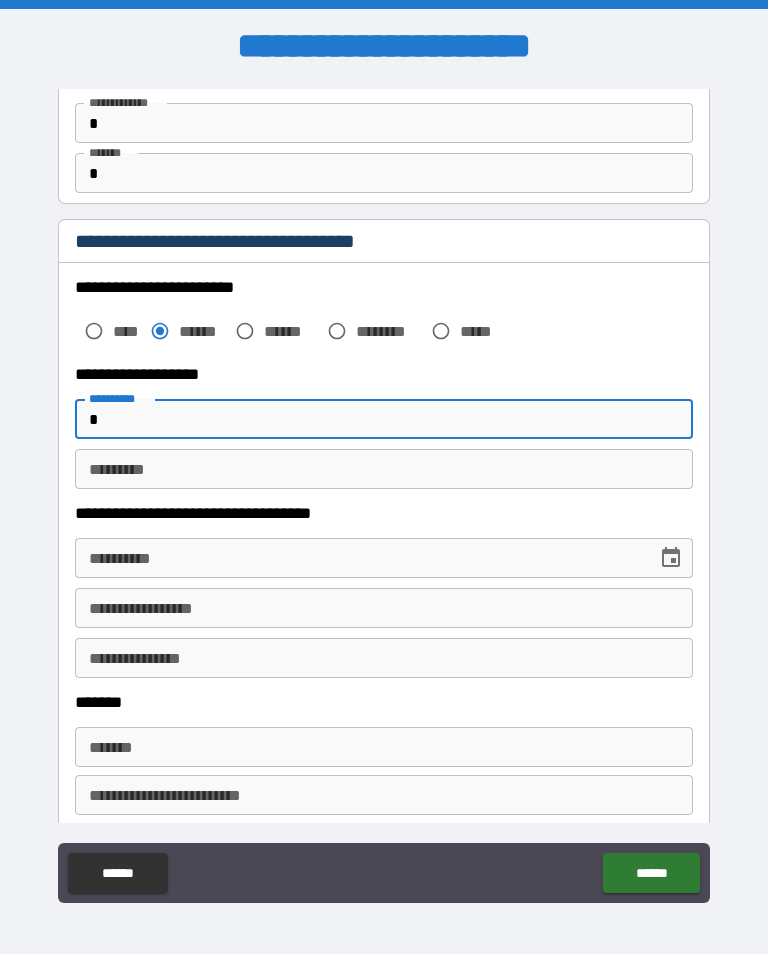 type on "*" 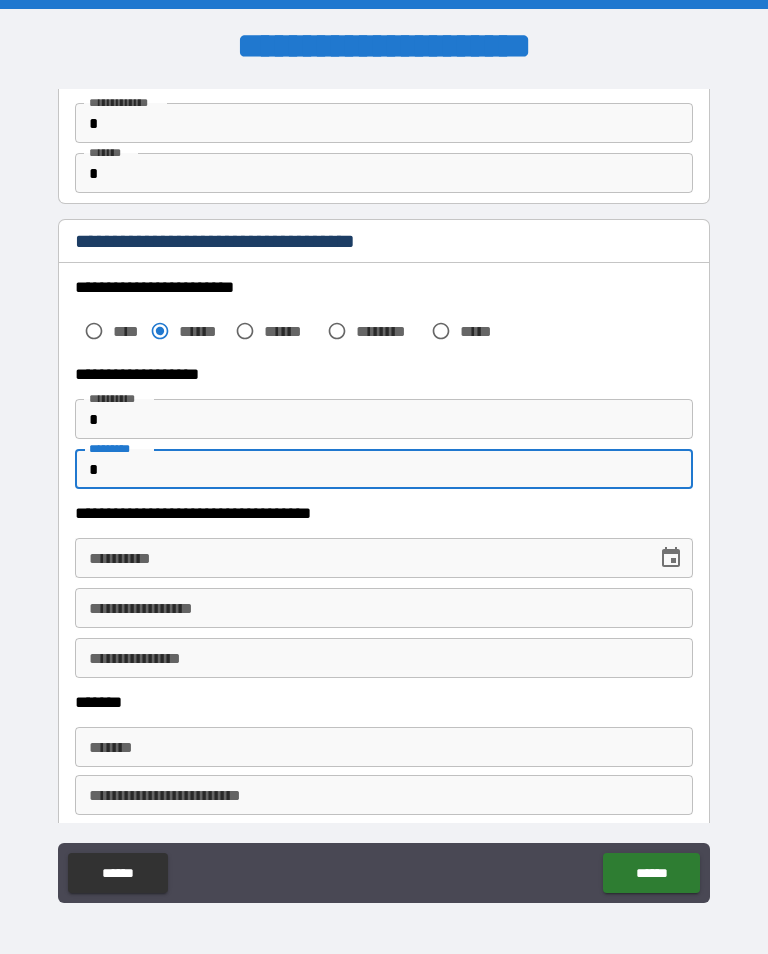 type on "*" 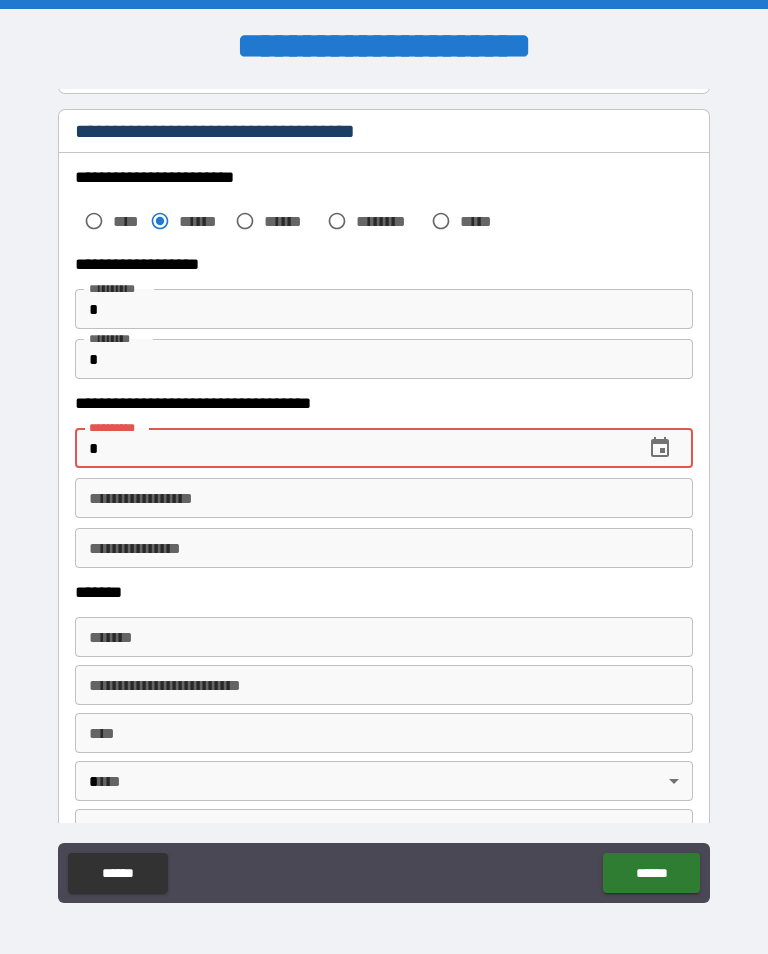 scroll, scrollTop: 2466, scrollLeft: 0, axis: vertical 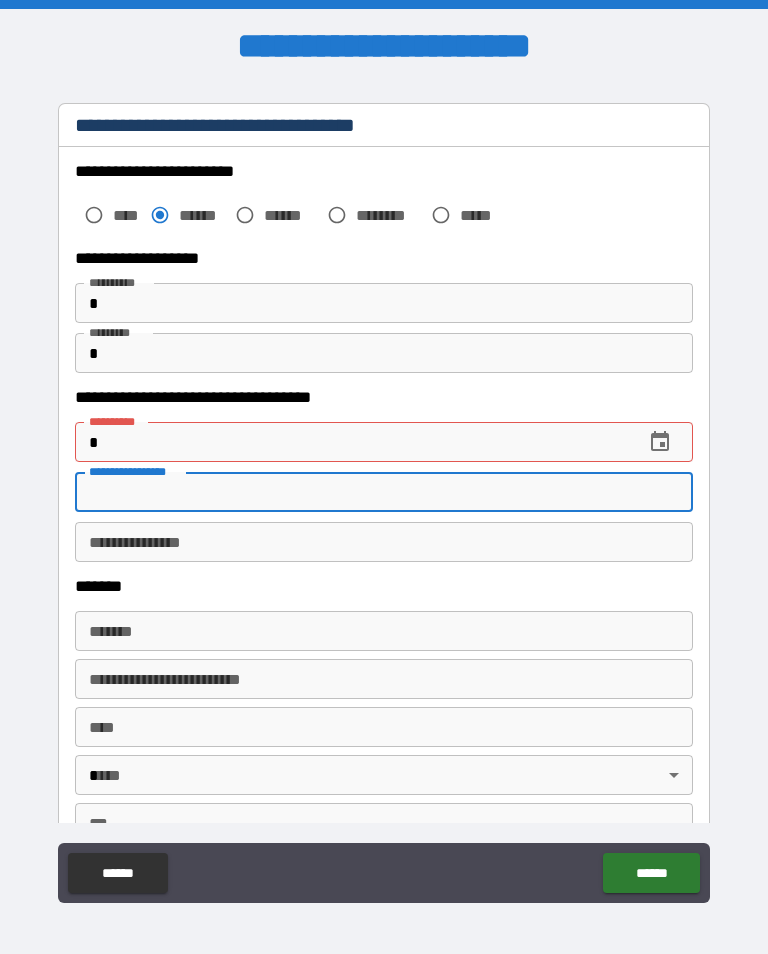 click on "*" at bounding box center (353, 442) 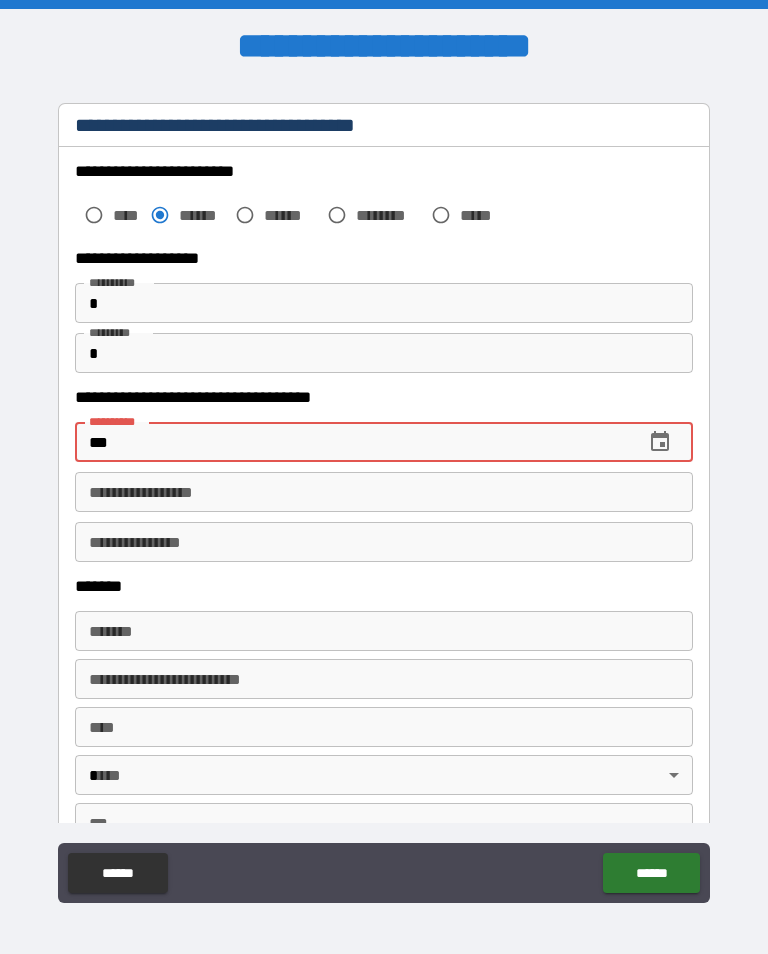 type on "*" 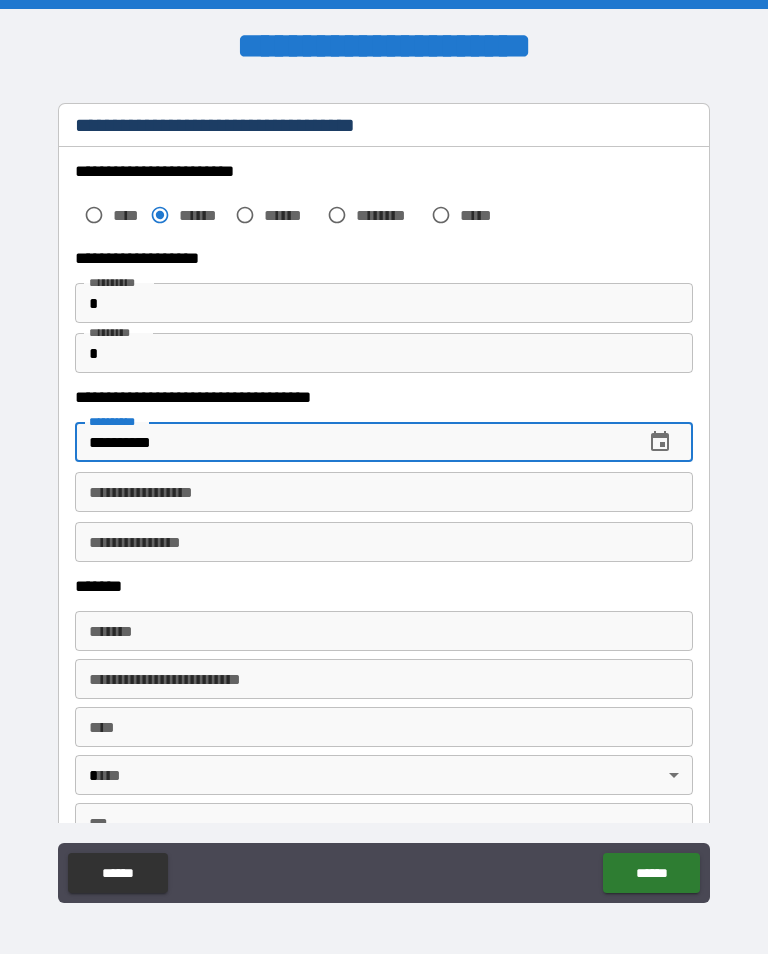 type on "**********" 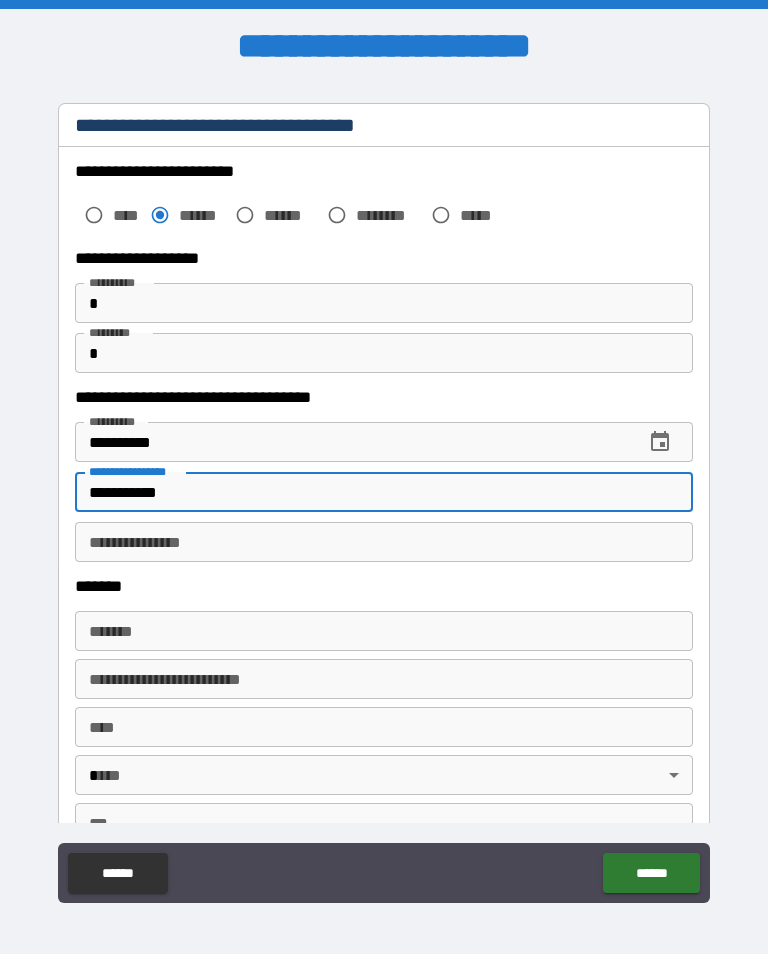 type on "**********" 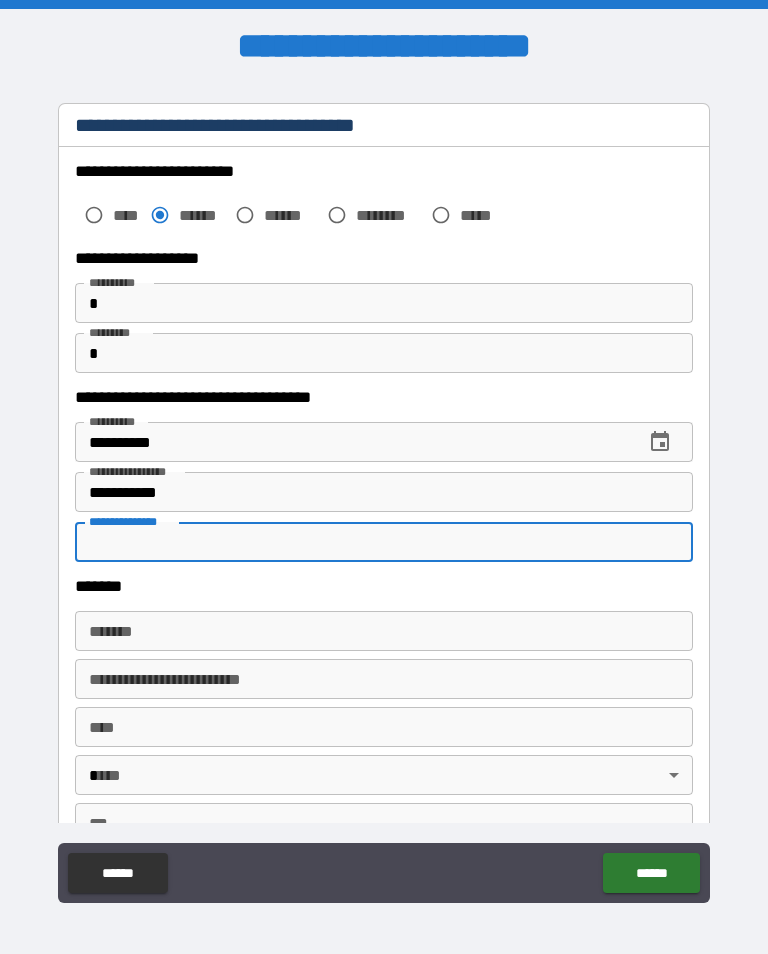 type on "*" 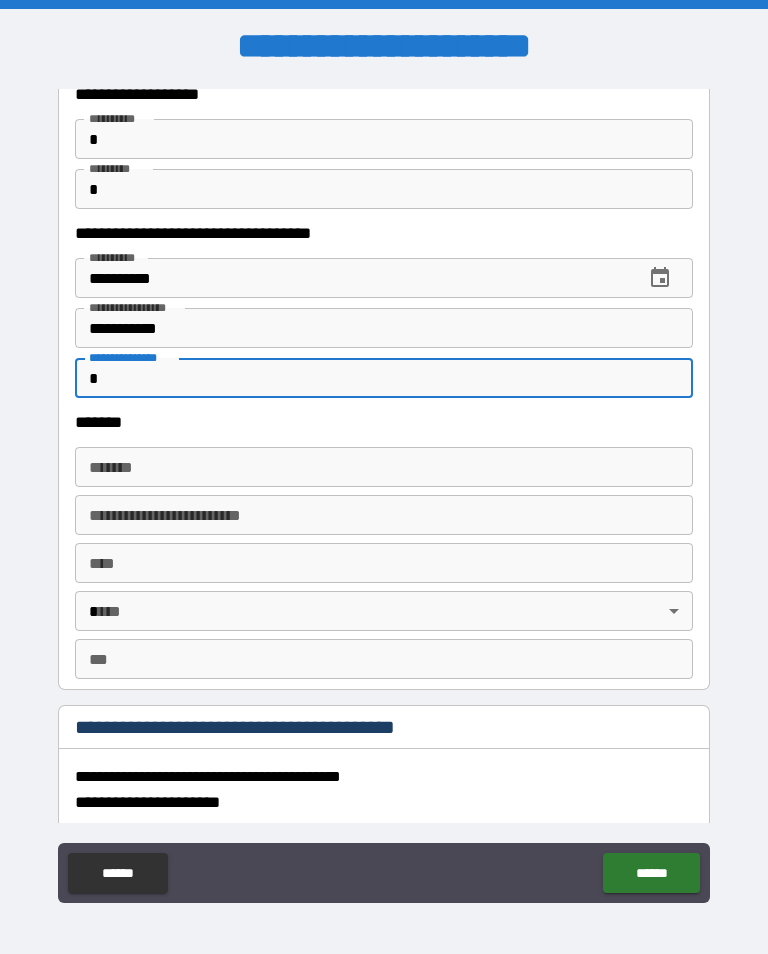 scroll, scrollTop: 2632, scrollLeft: 0, axis: vertical 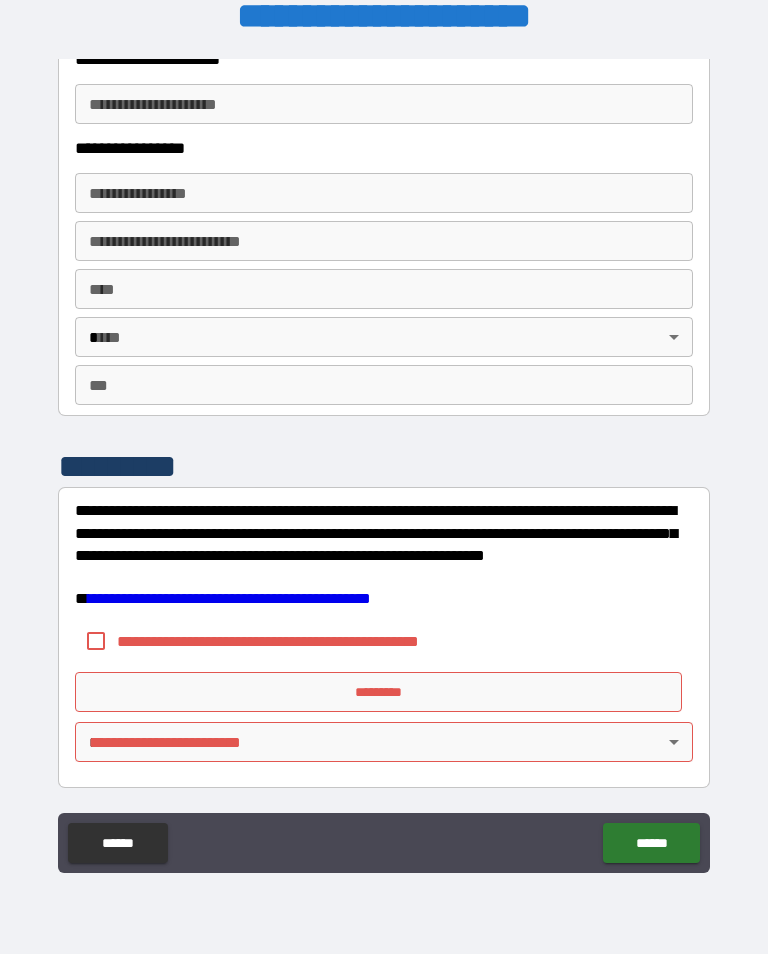 type on "*" 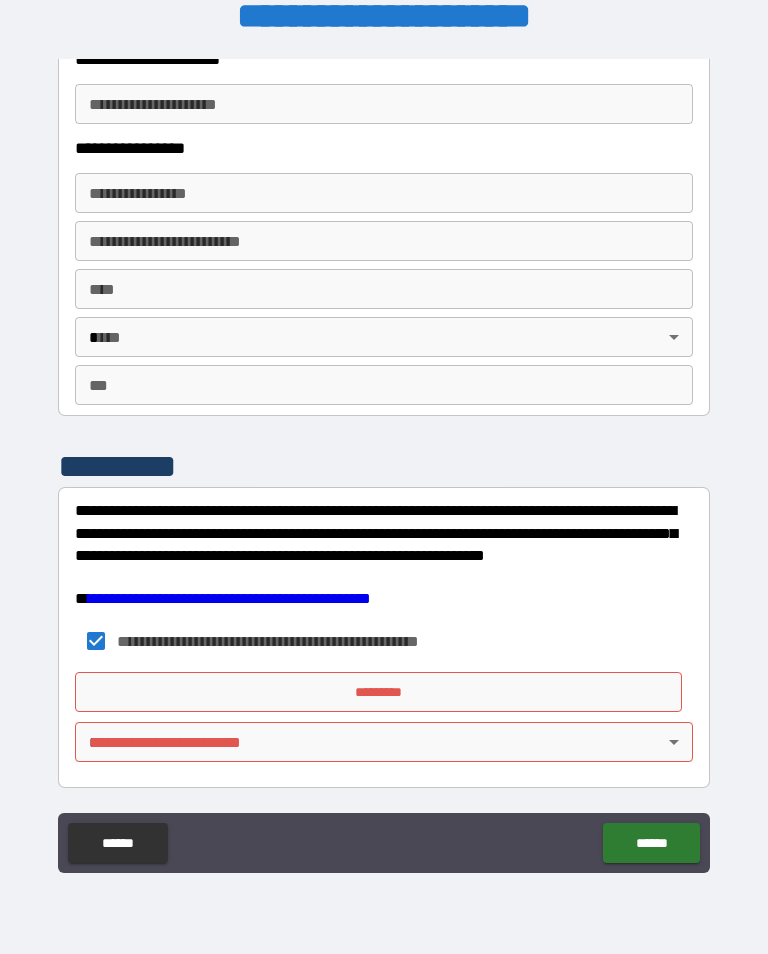 scroll, scrollTop: 1, scrollLeft: 0, axis: vertical 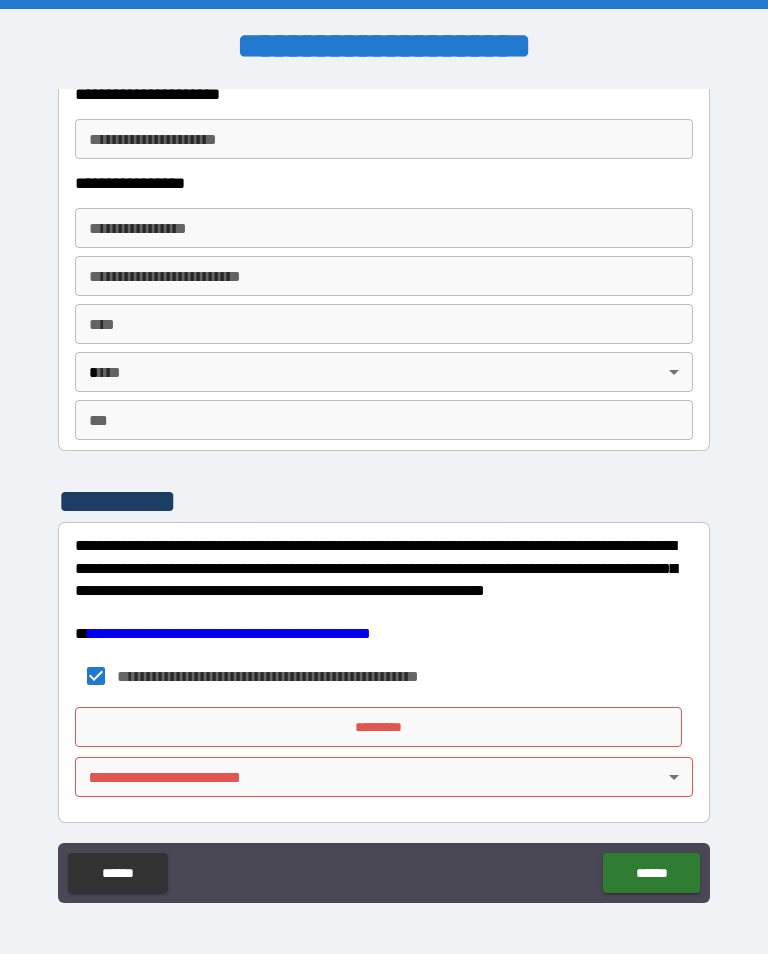 click on "*********" at bounding box center (378, 727) 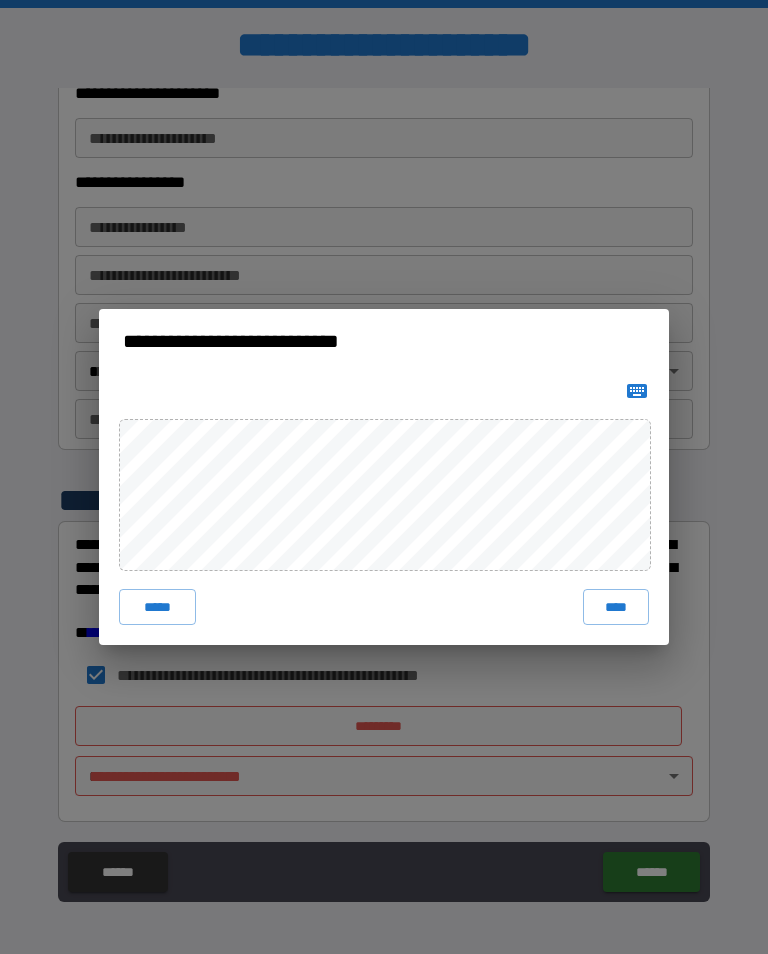 scroll, scrollTop: 1, scrollLeft: 0, axis: vertical 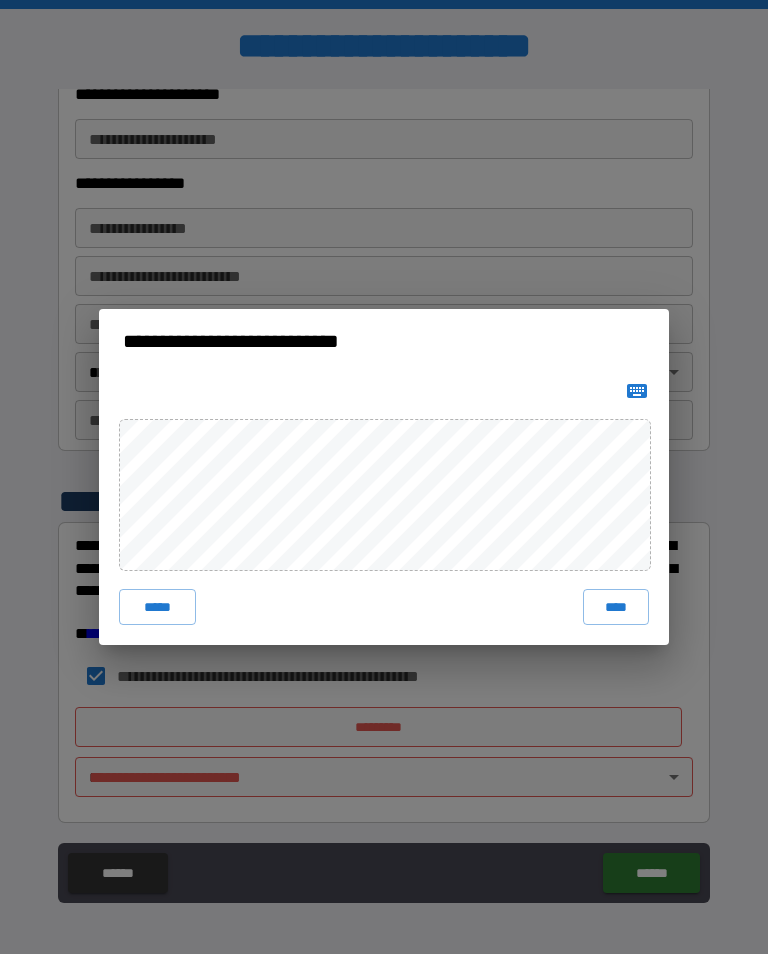click on "****" at bounding box center [616, 607] 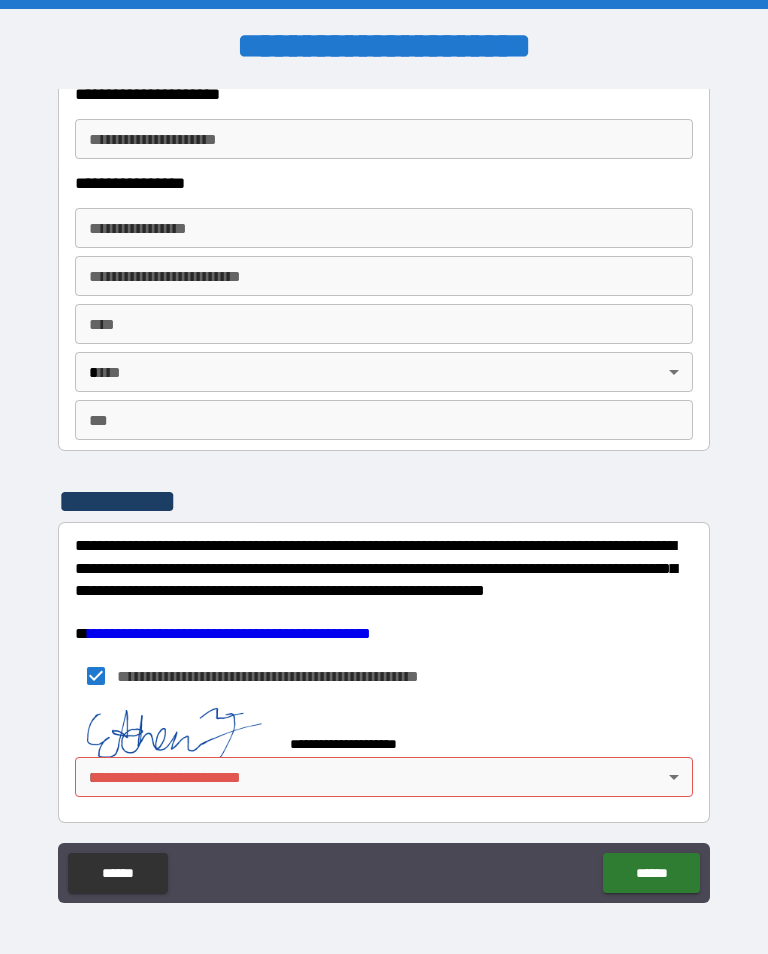 scroll, scrollTop: 3333, scrollLeft: 0, axis: vertical 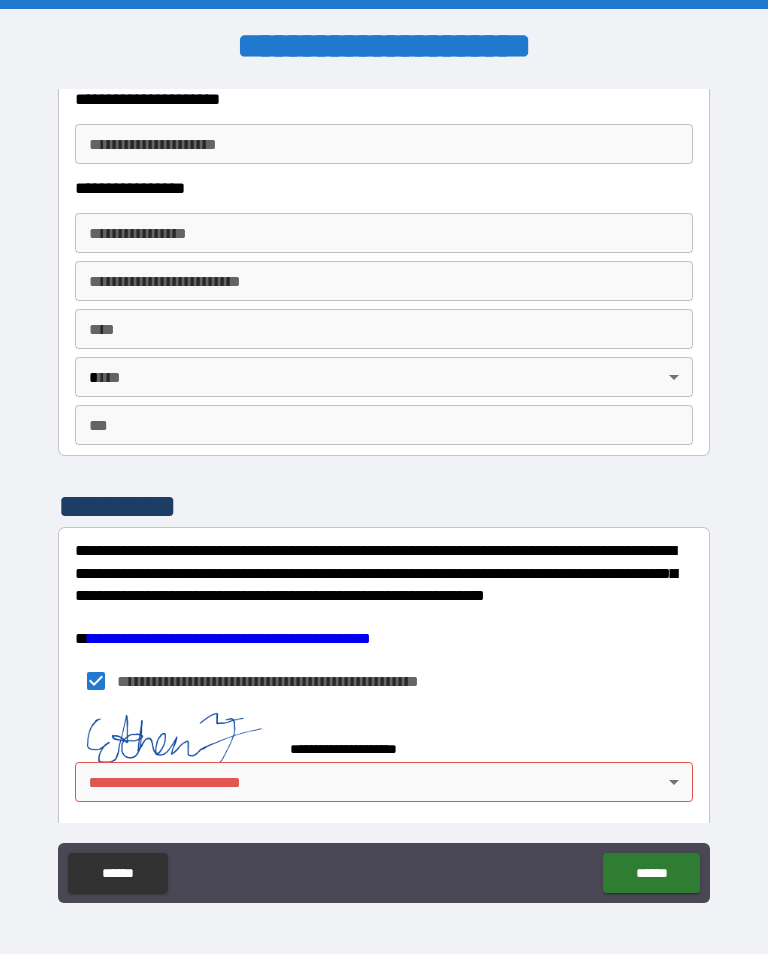 click on "**********" at bounding box center (384, 491) 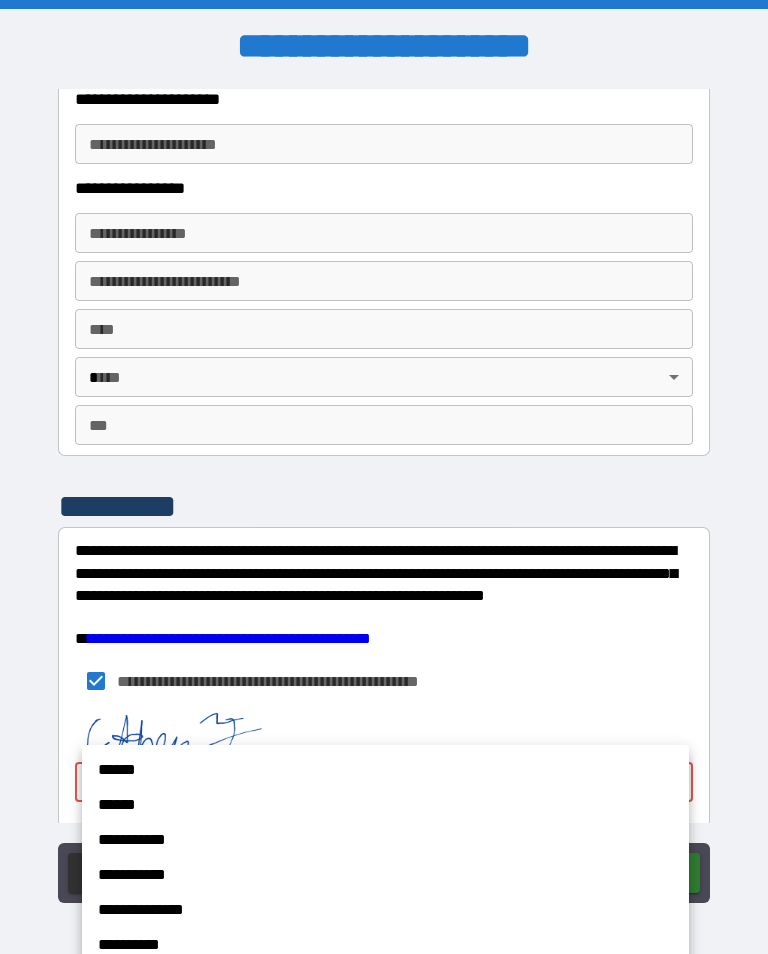 click on "**********" at bounding box center (380, 945) 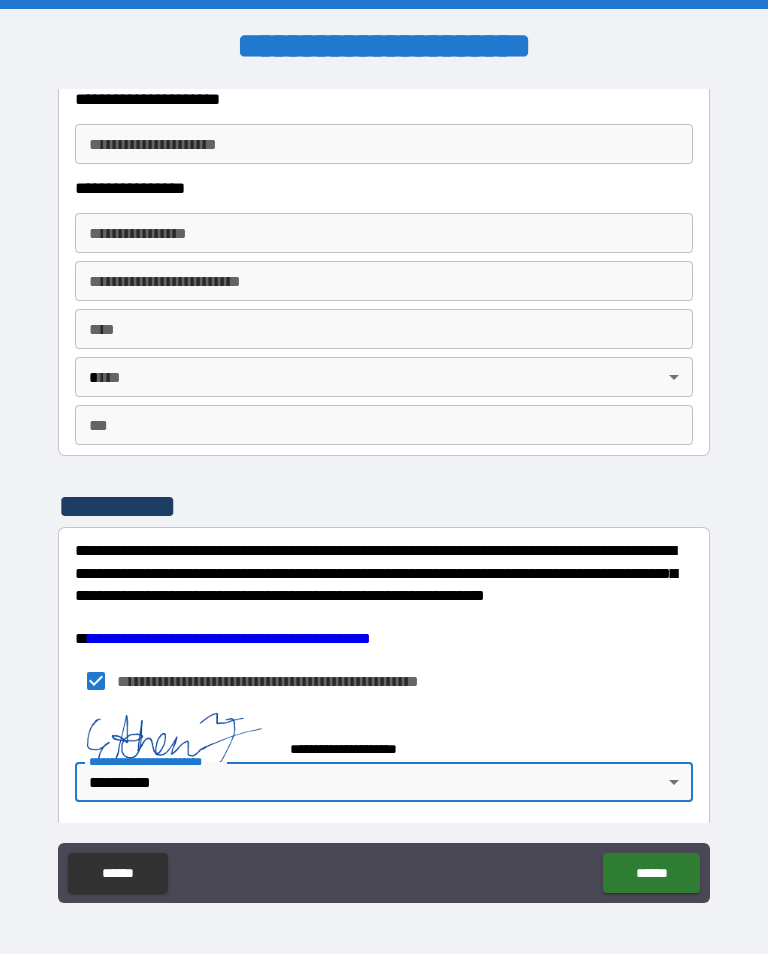 type on "********" 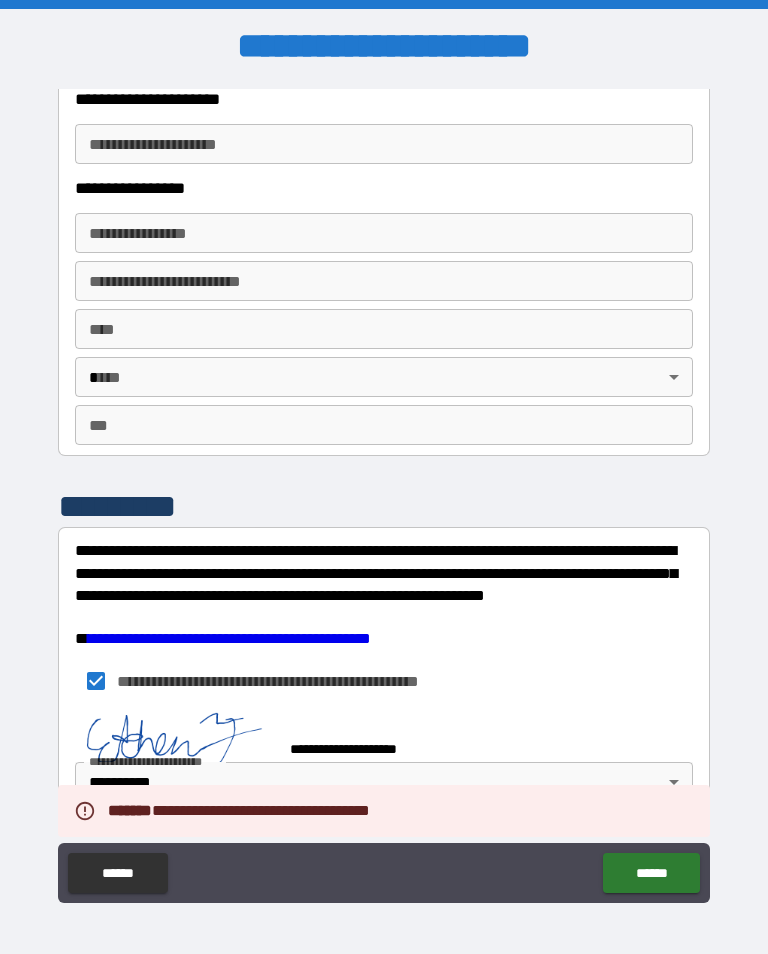 scroll, scrollTop: 3360, scrollLeft: 0, axis: vertical 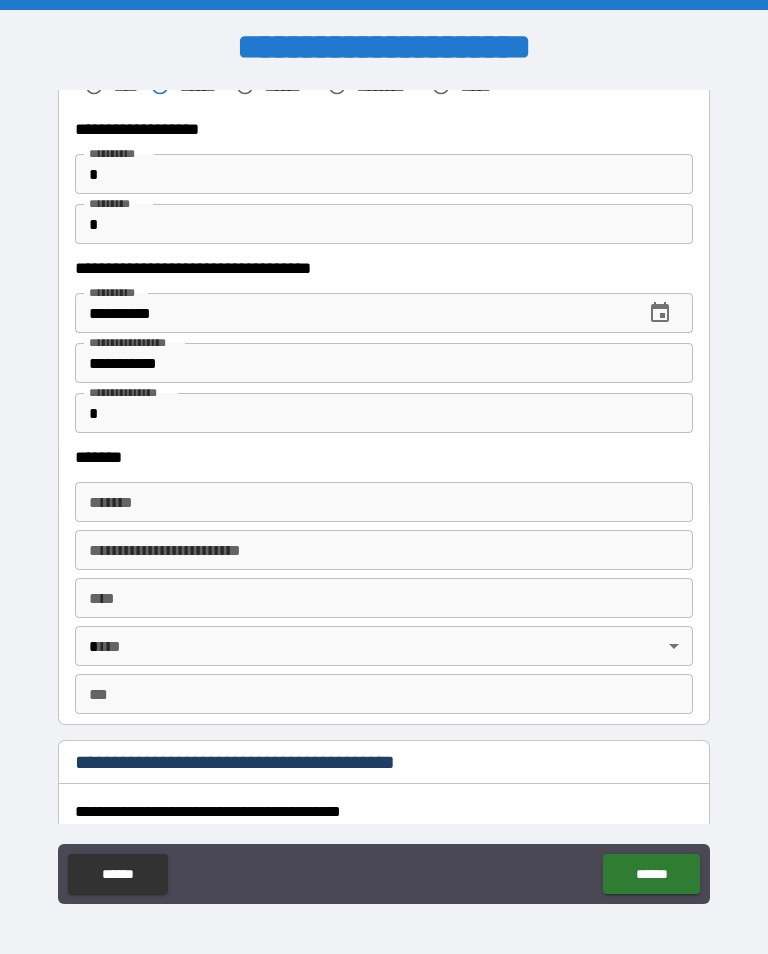 click on "*******" at bounding box center (384, 502) 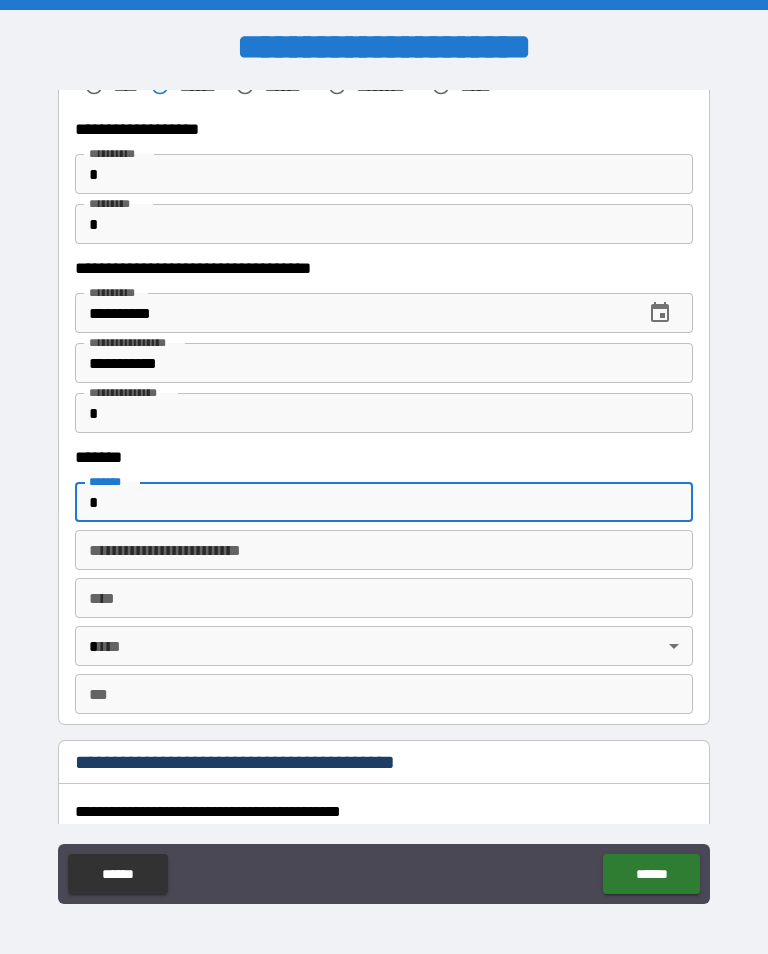 type on "*" 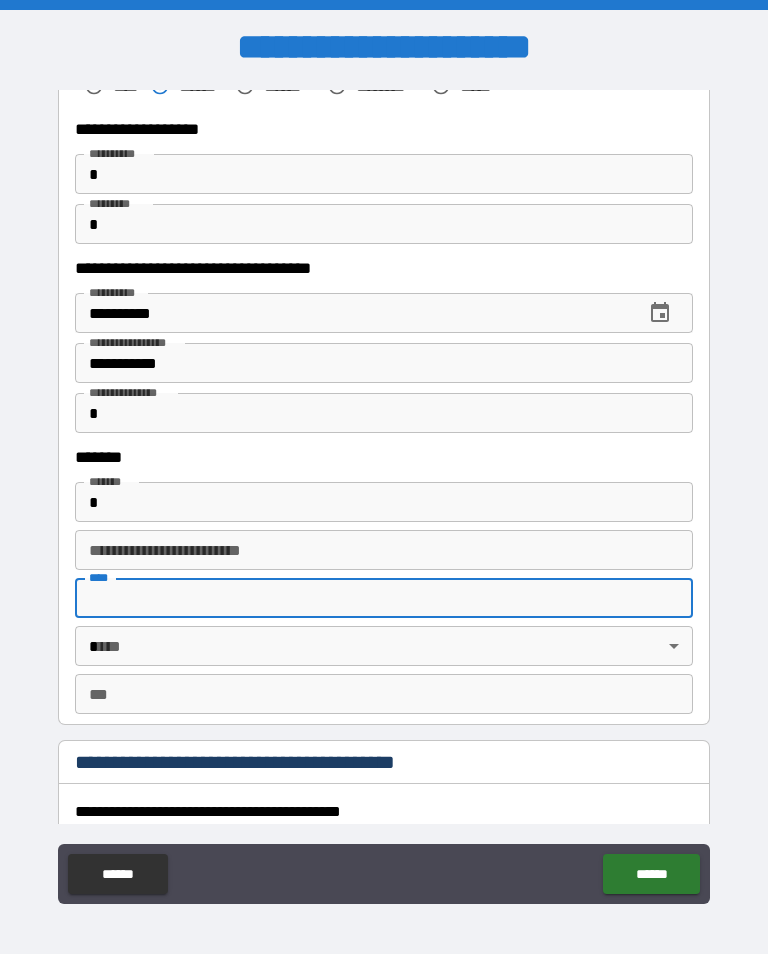 type on "*" 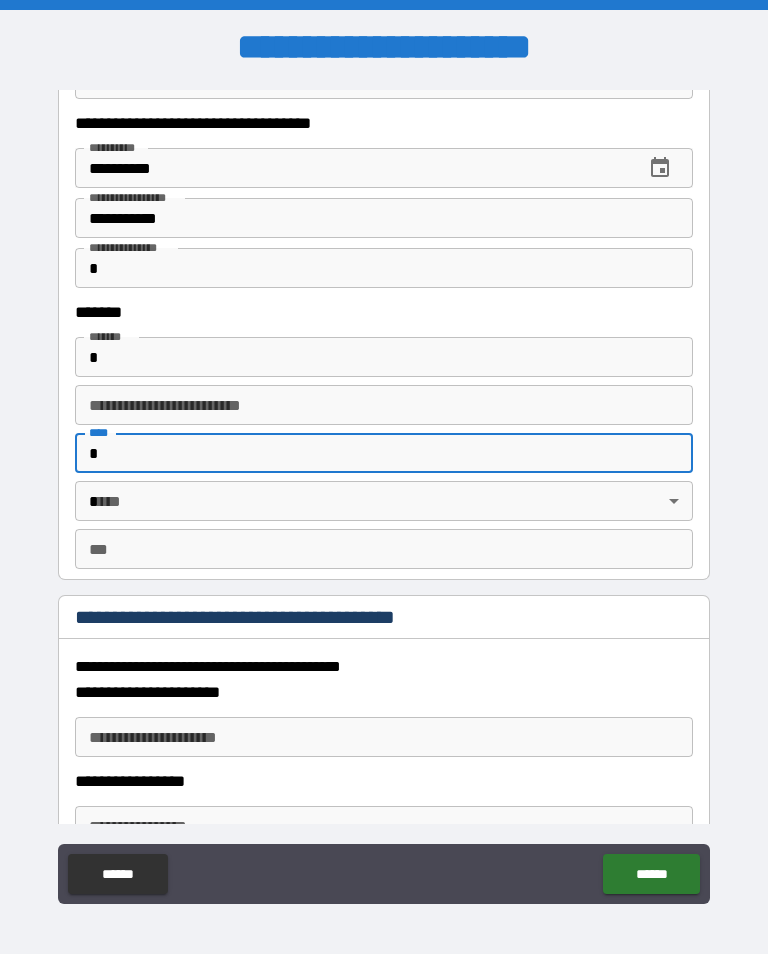 scroll, scrollTop: 2743, scrollLeft: 0, axis: vertical 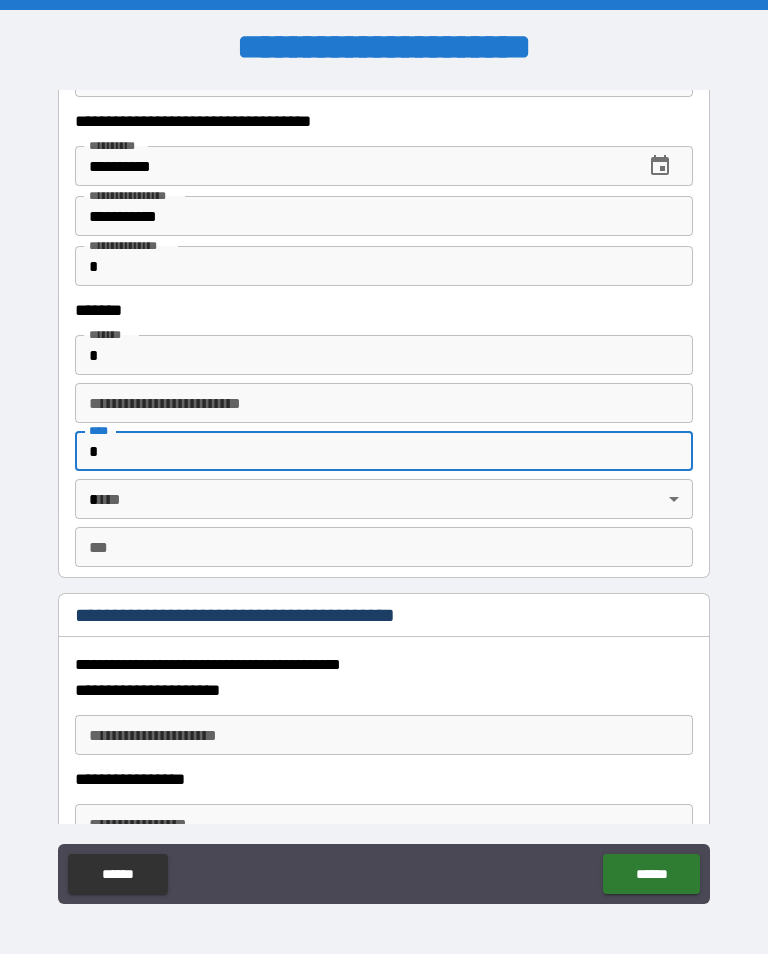 type on "*" 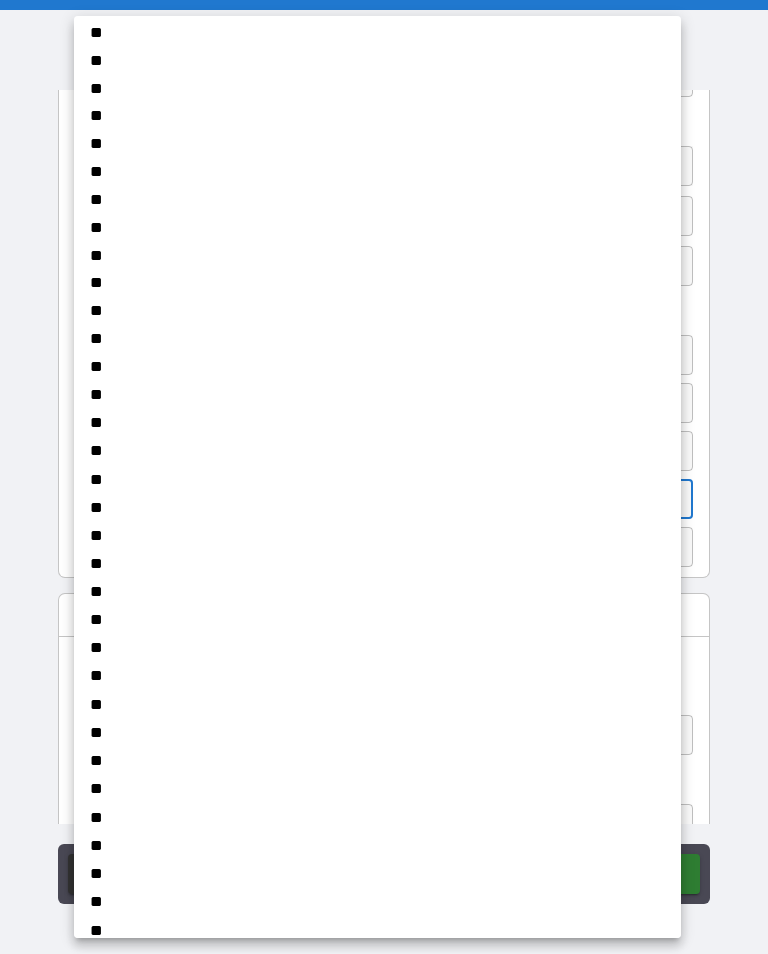 scroll, scrollTop: 302, scrollLeft: 0, axis: vertical 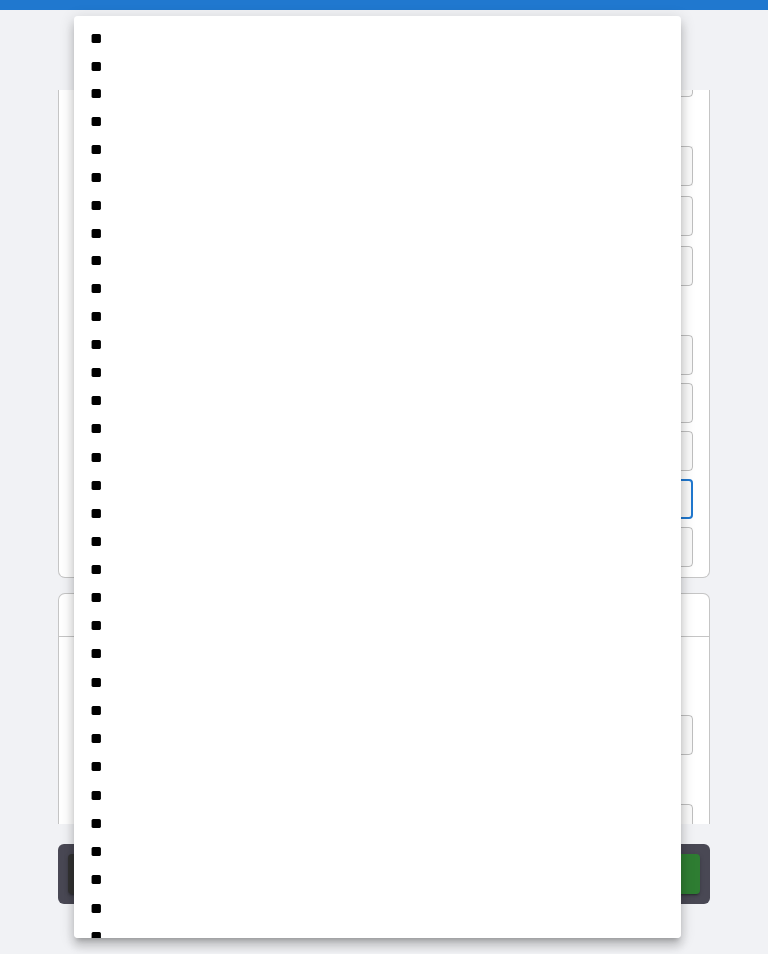 click on "**" at bounding box center [339, 542] 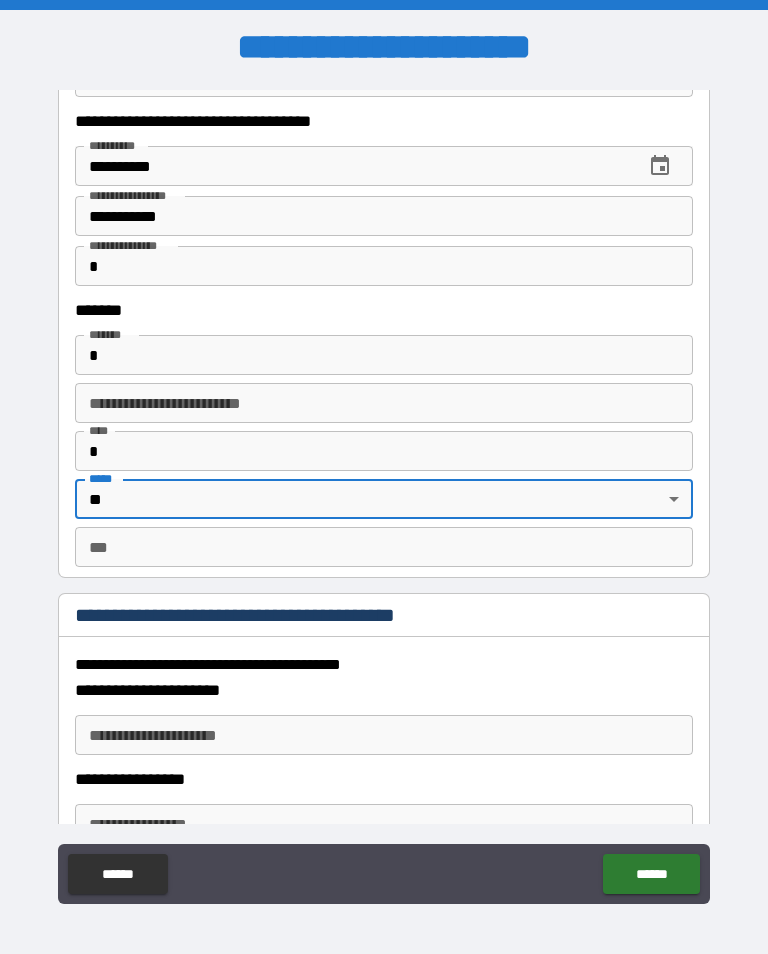 type on "**" 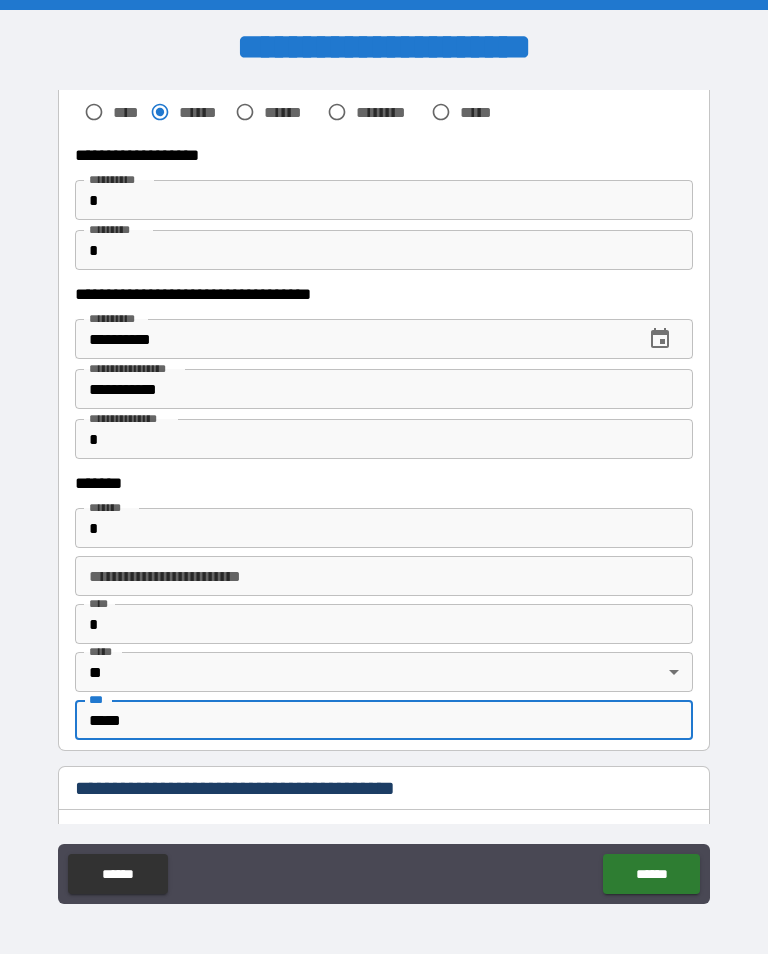 type on "*****" 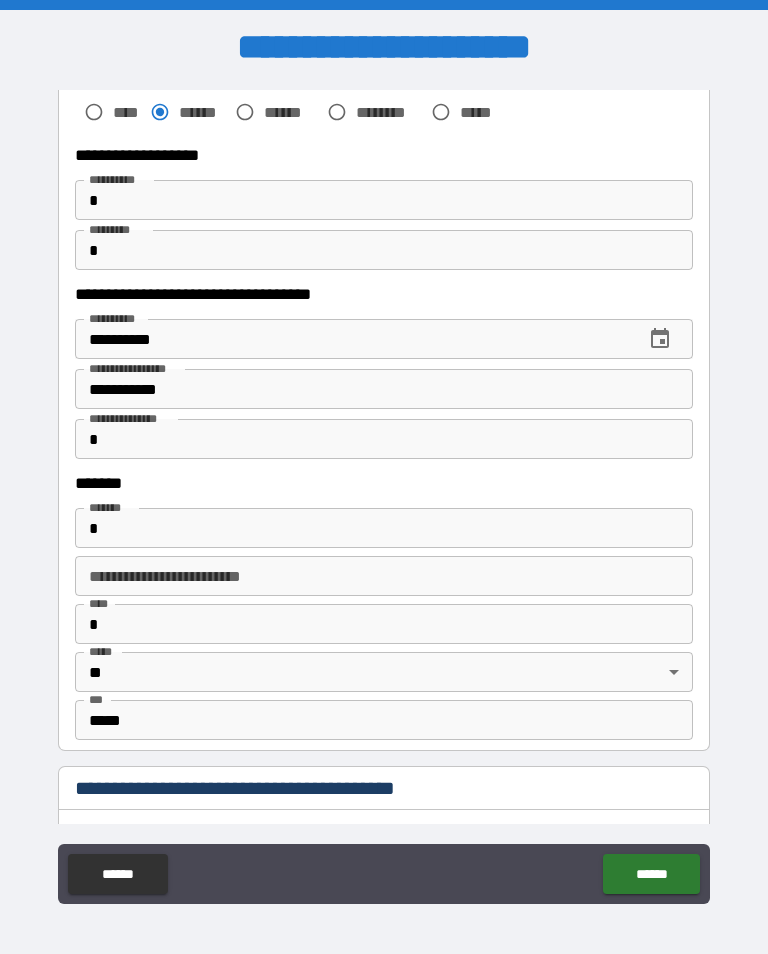 scroll, scrollTop: 2415, scrollLeft: 0, axis: vertical 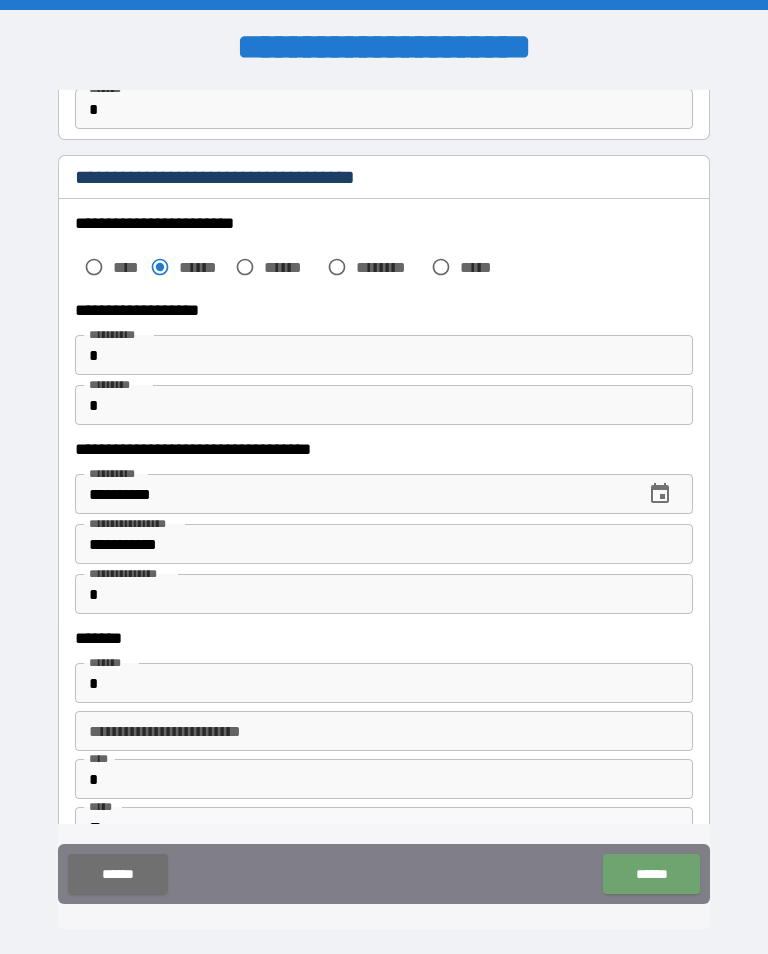 click on "******" at bounding box center (651, 874) 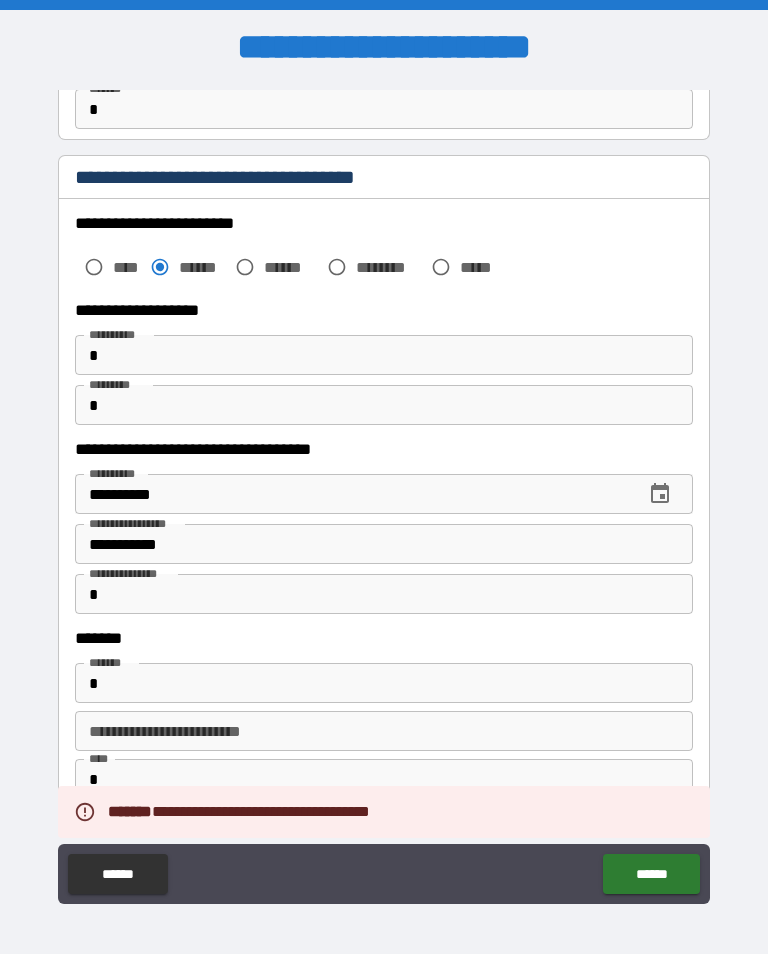 scroll, scrollTop: 0, scrollLeft: 0, axis: both 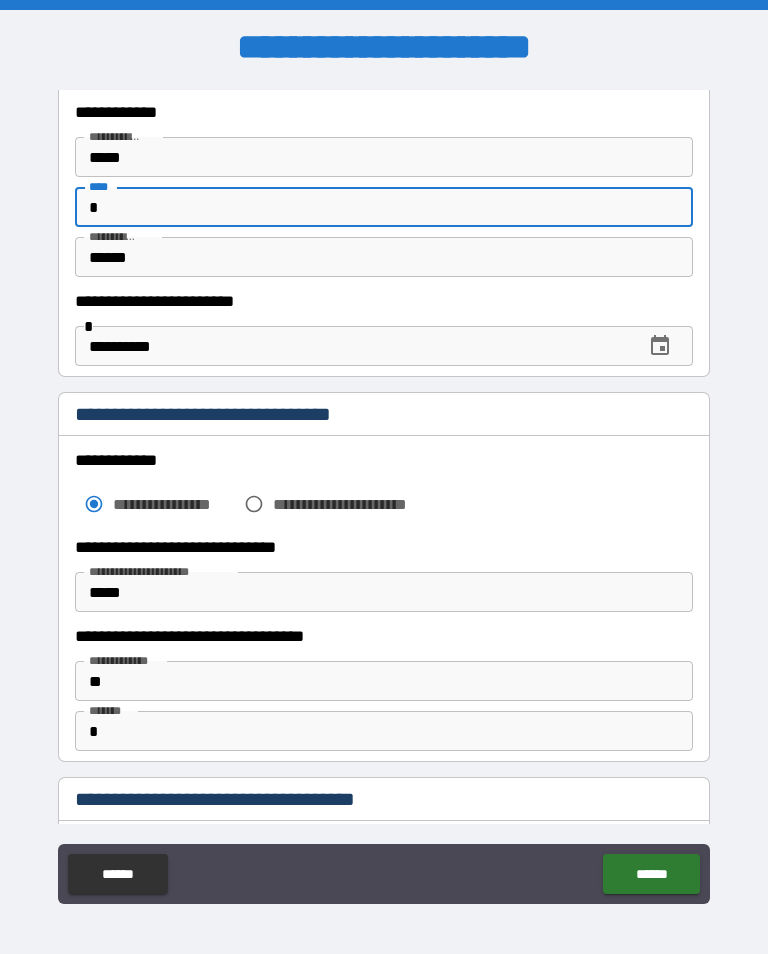 type on "*" 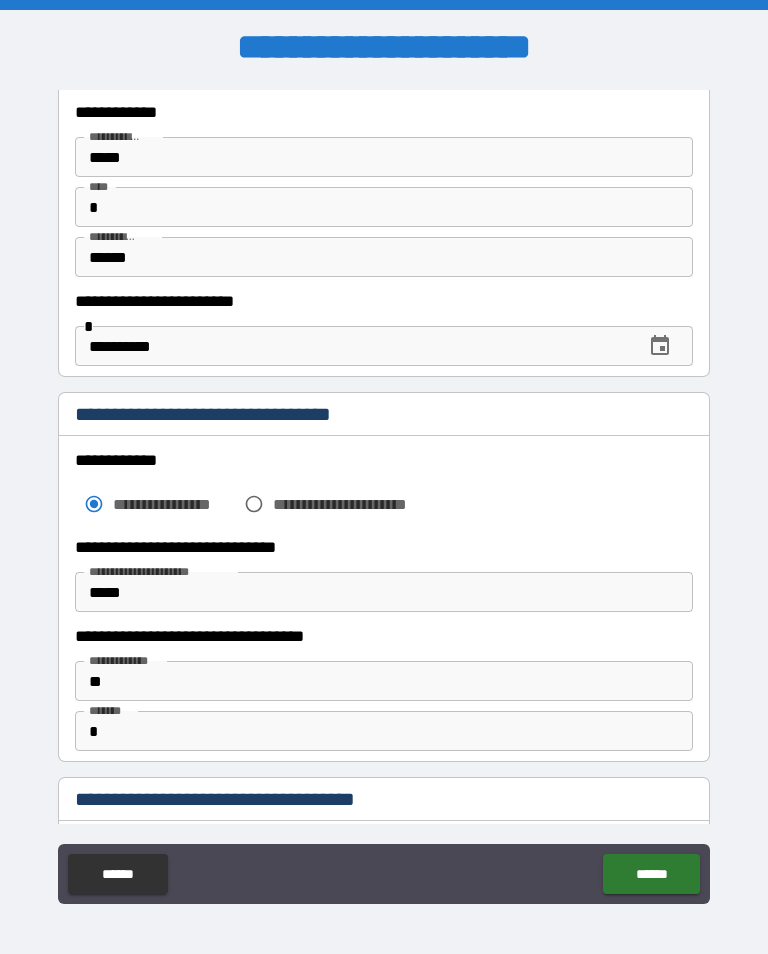 click on "*" at bounding box center [378, 207] 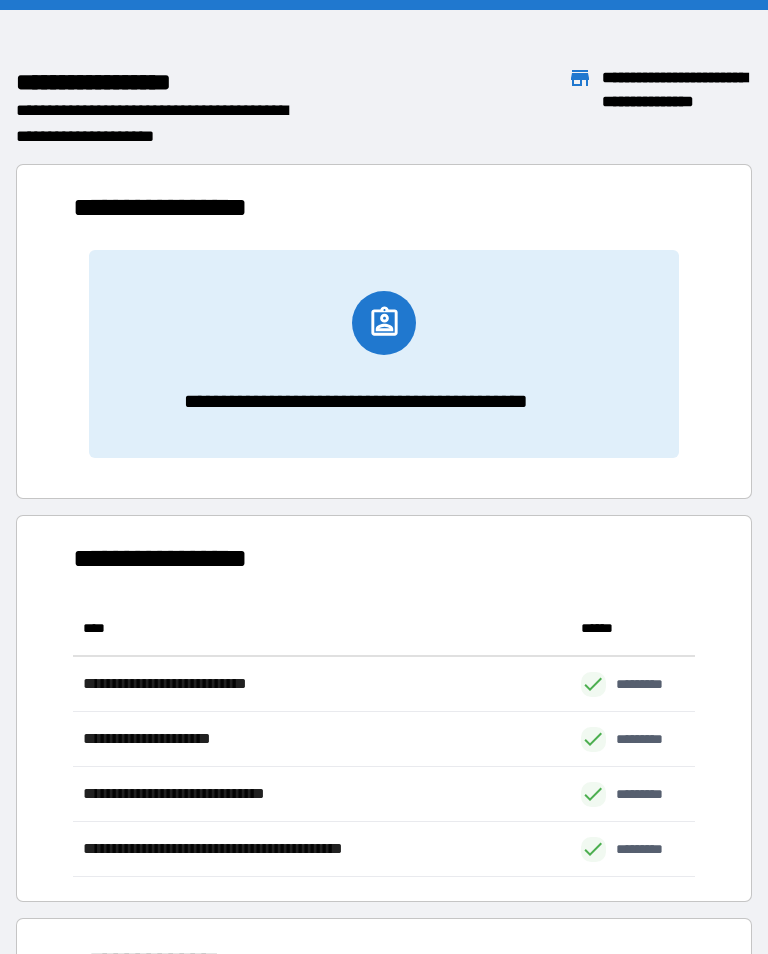 scroll, scrollTop: 1, scrollLeft: 1, axis: both 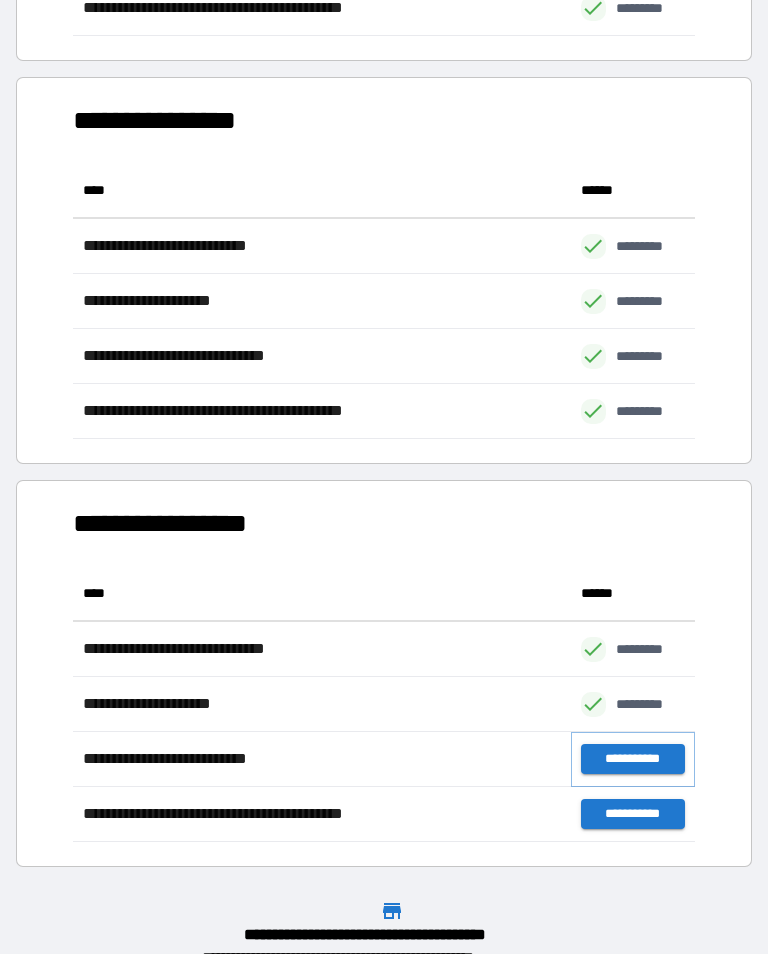 click on "**********" at bounding box center [633, 759] 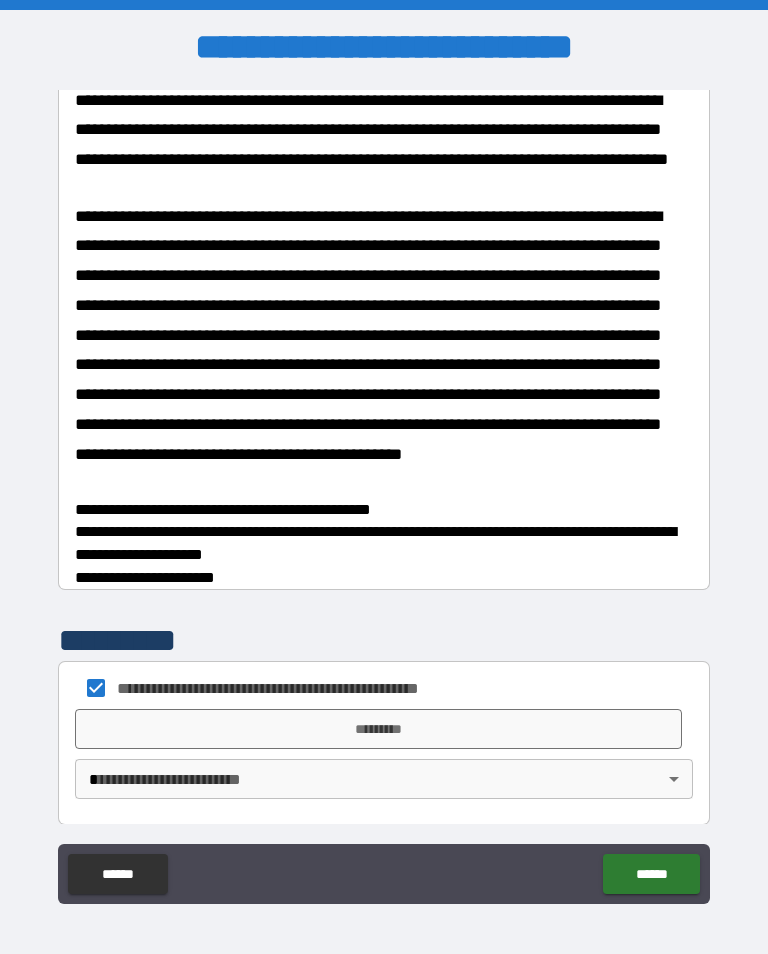 scroll, scrollTop: 2016, scrollLeft: 0, axis: vertical 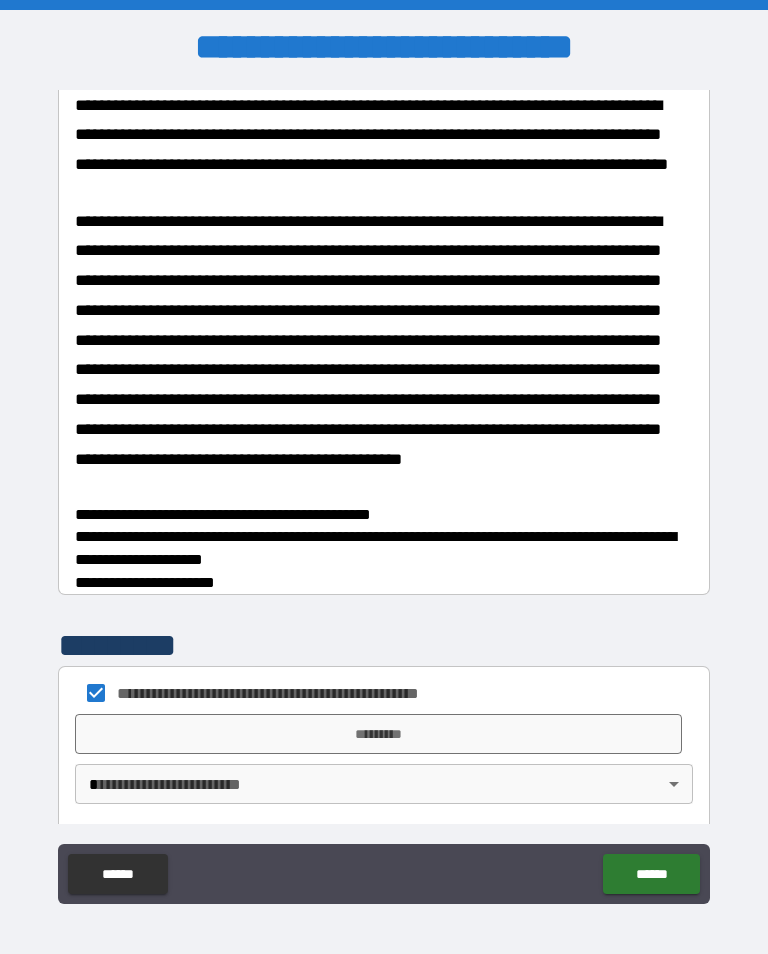 click on "*********" at bounding box center [378, 734] 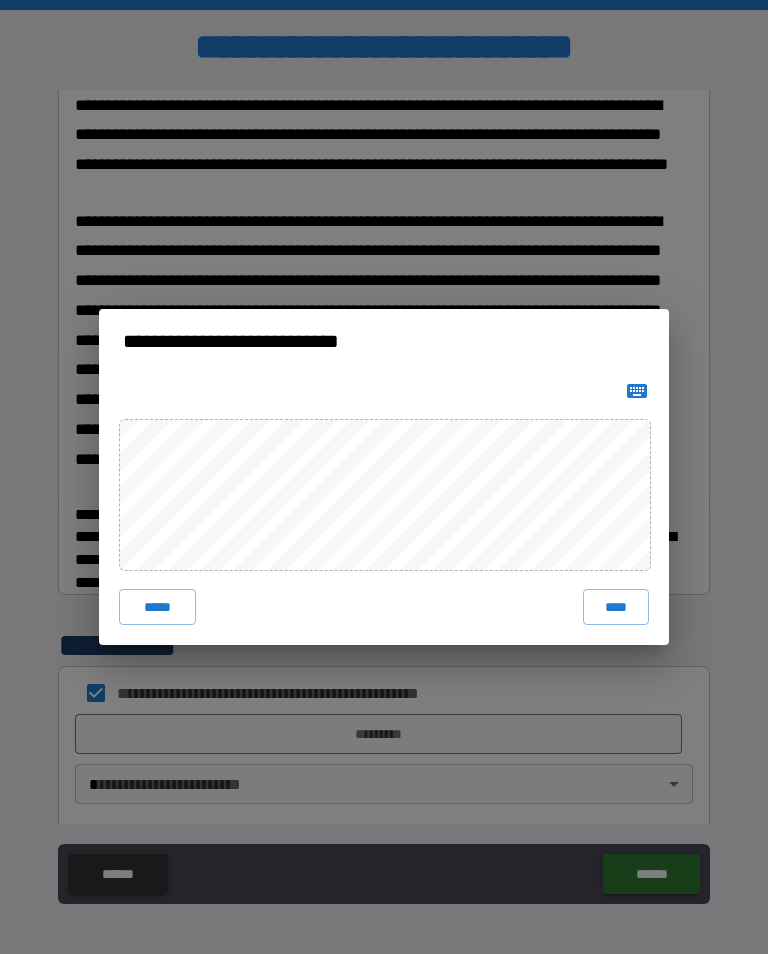 click on "****" at bounding box center [616, 607] 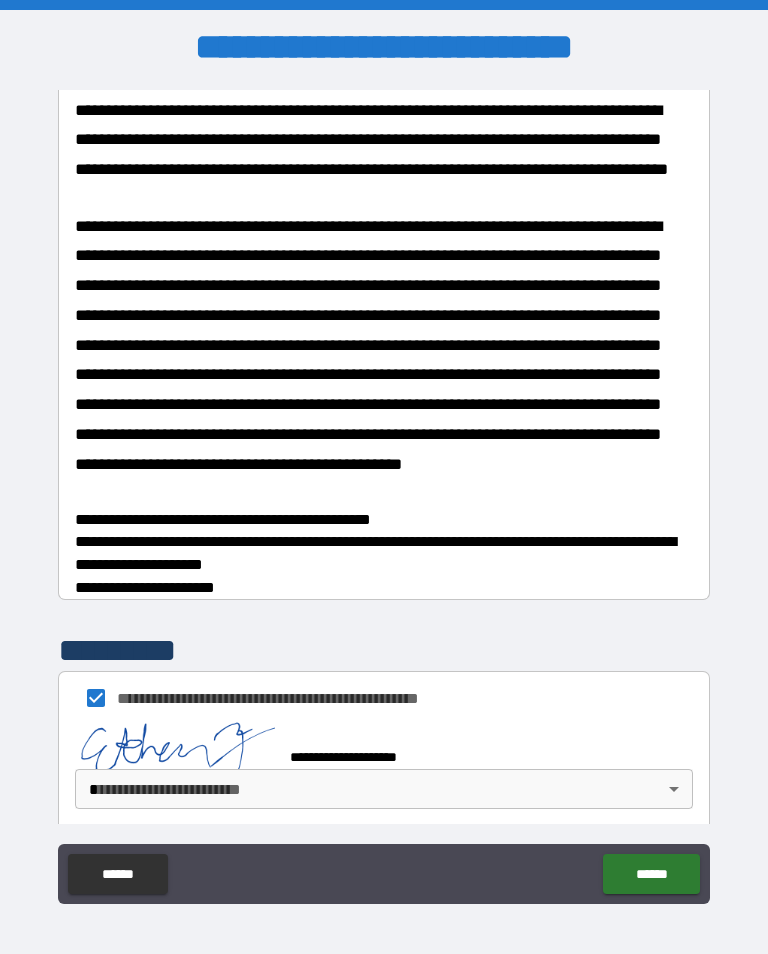 scroll, scrollTop: 2038, scrollLeft: 0, axis: vertical 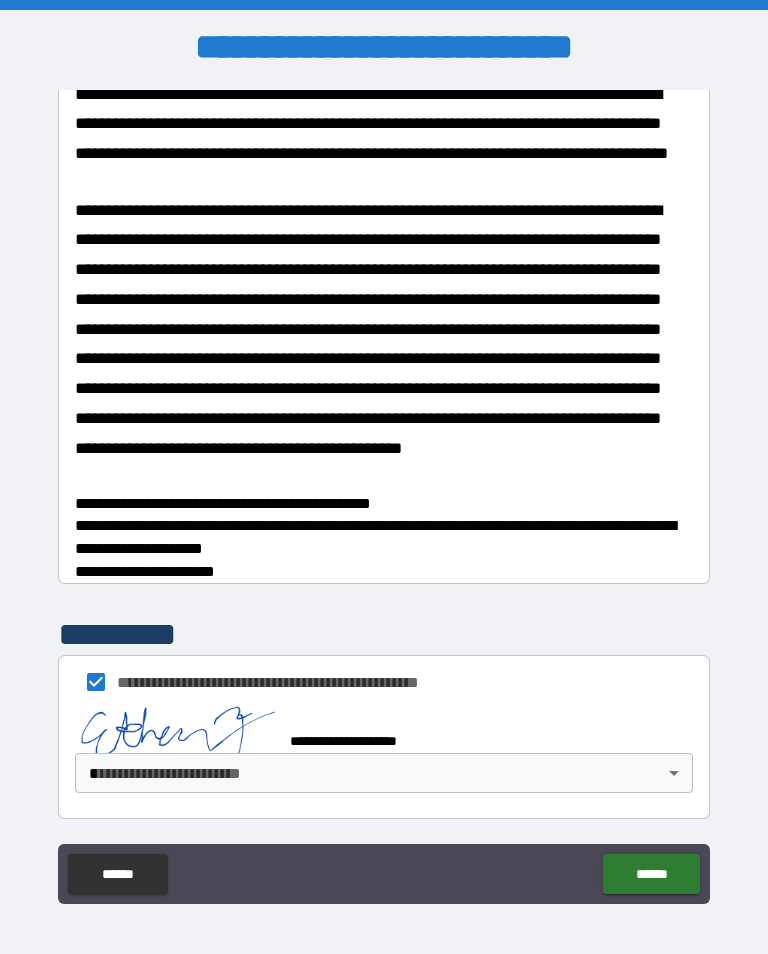 click on "**********" at bounding box center (384, 492) 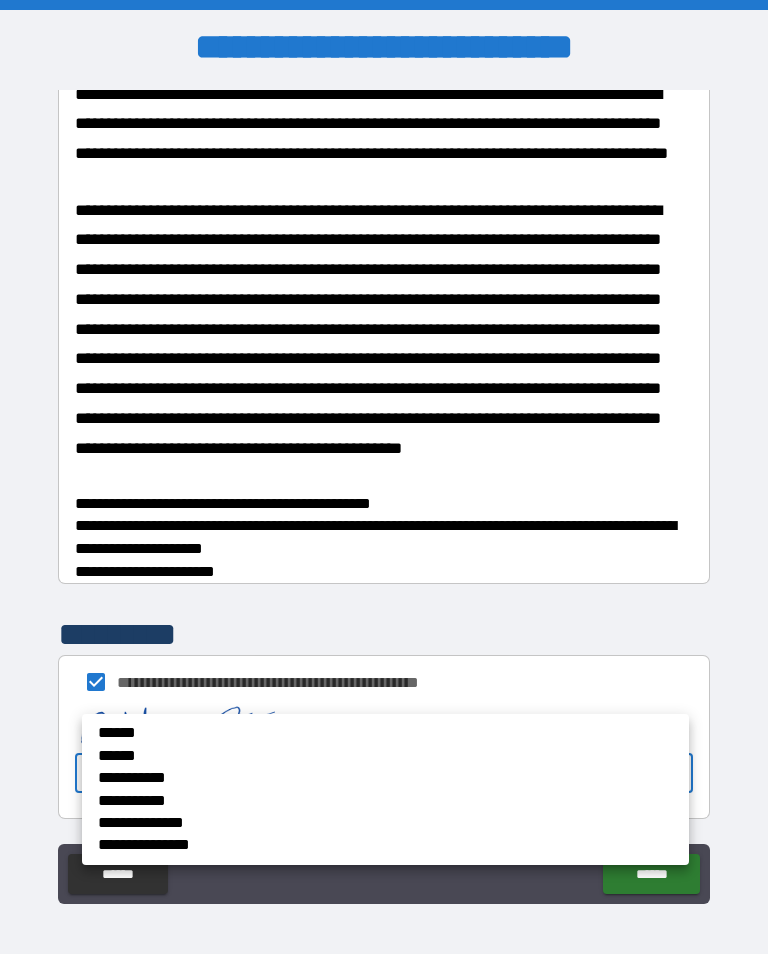 scroll, scrollTop: 2033, scrollLeft: 0, axis: vertical 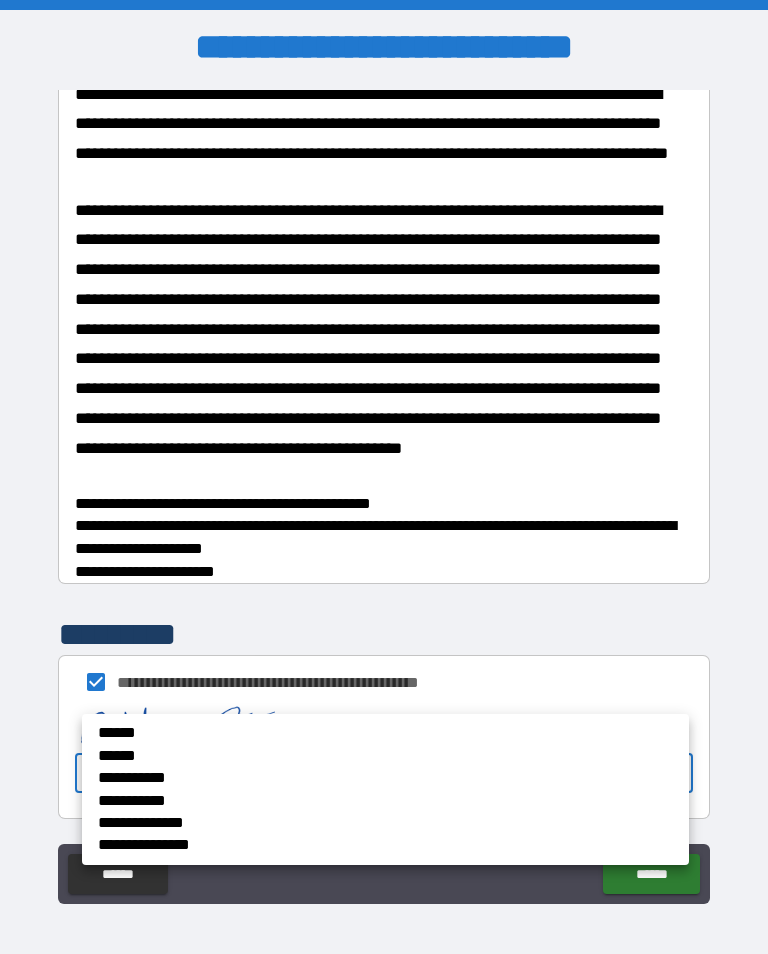 click on "**********" at bounding box center (320, 845) 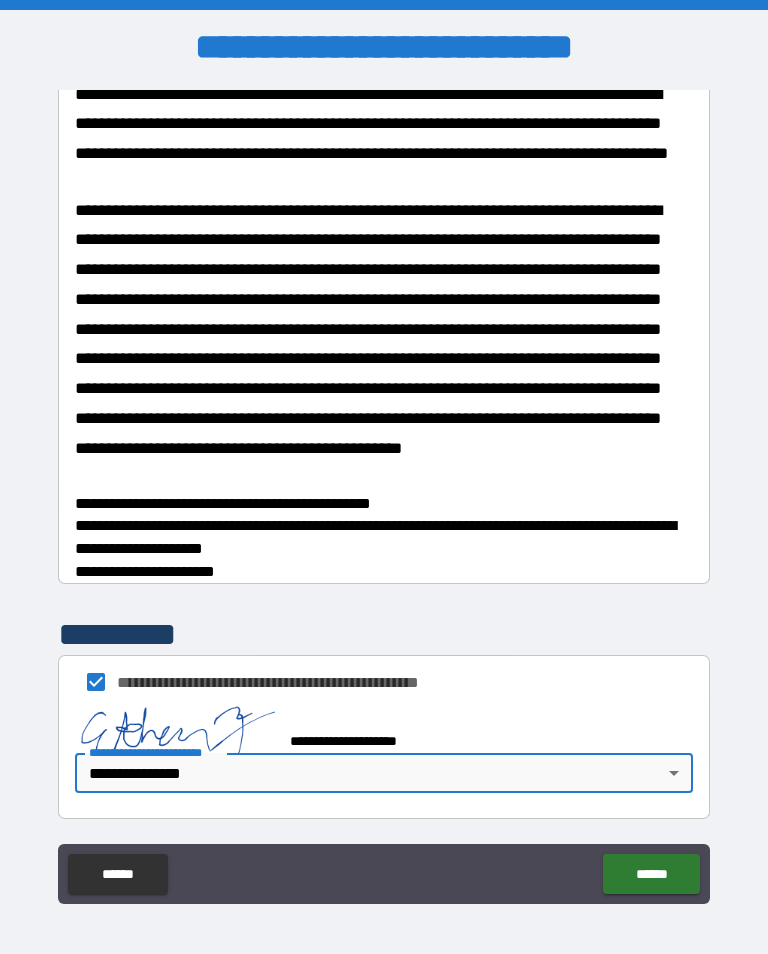 type on "**********" 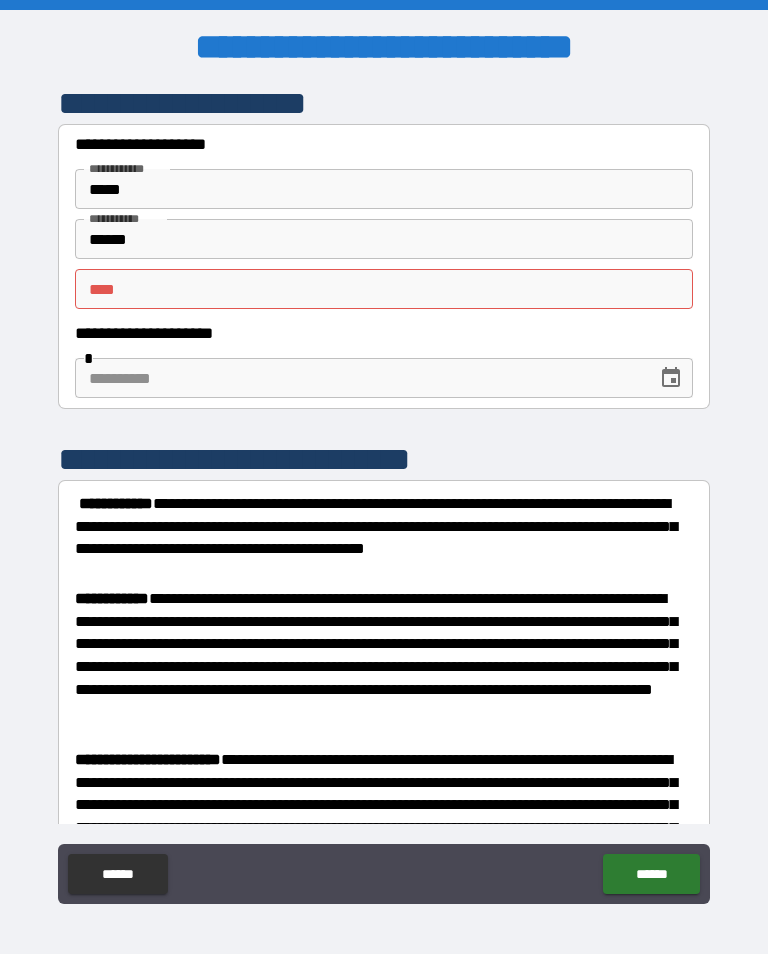 scroll, scrollTop: 0, scrollLeft: 0, axis: both 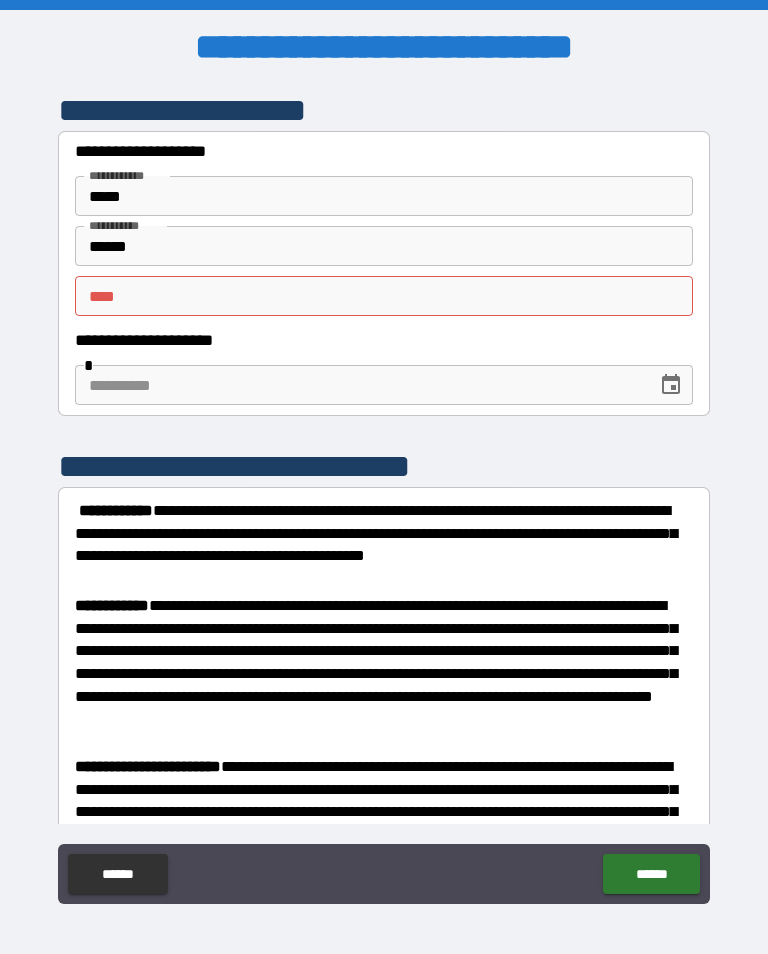 click on "**   *" at bounding box center [378, 296] 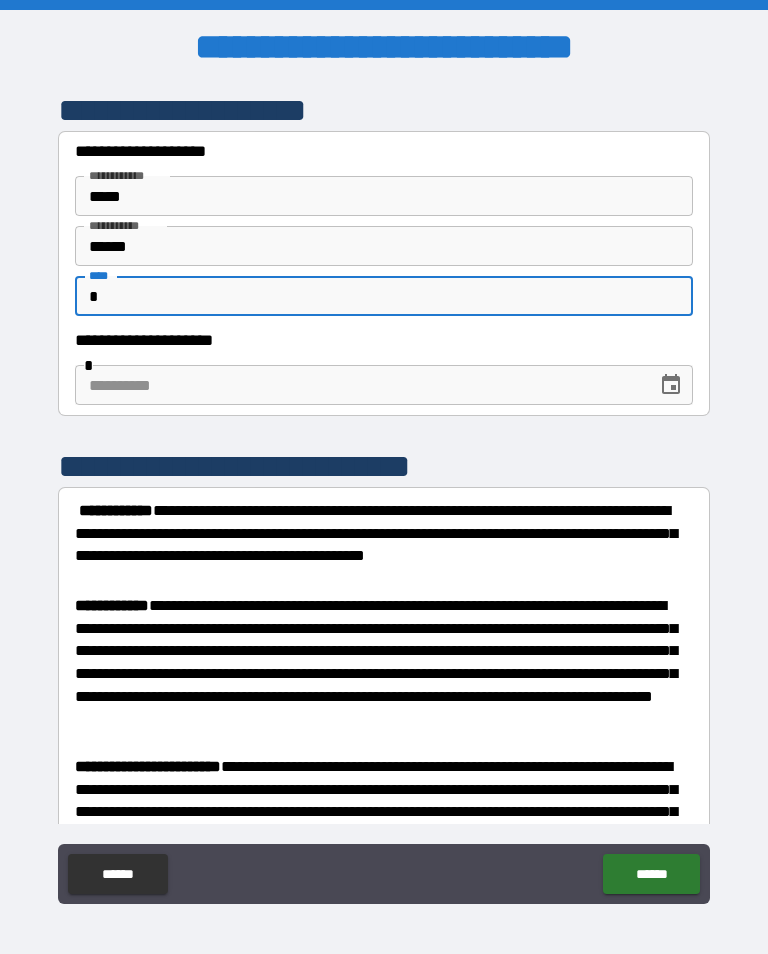 type on "*" 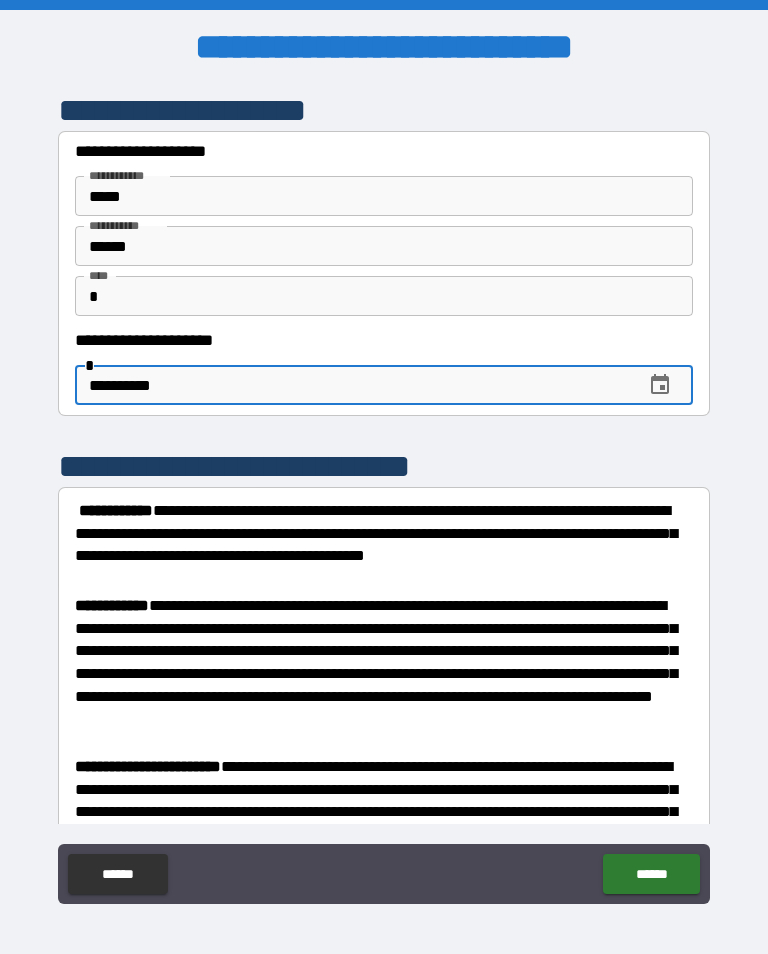 type on "**********" 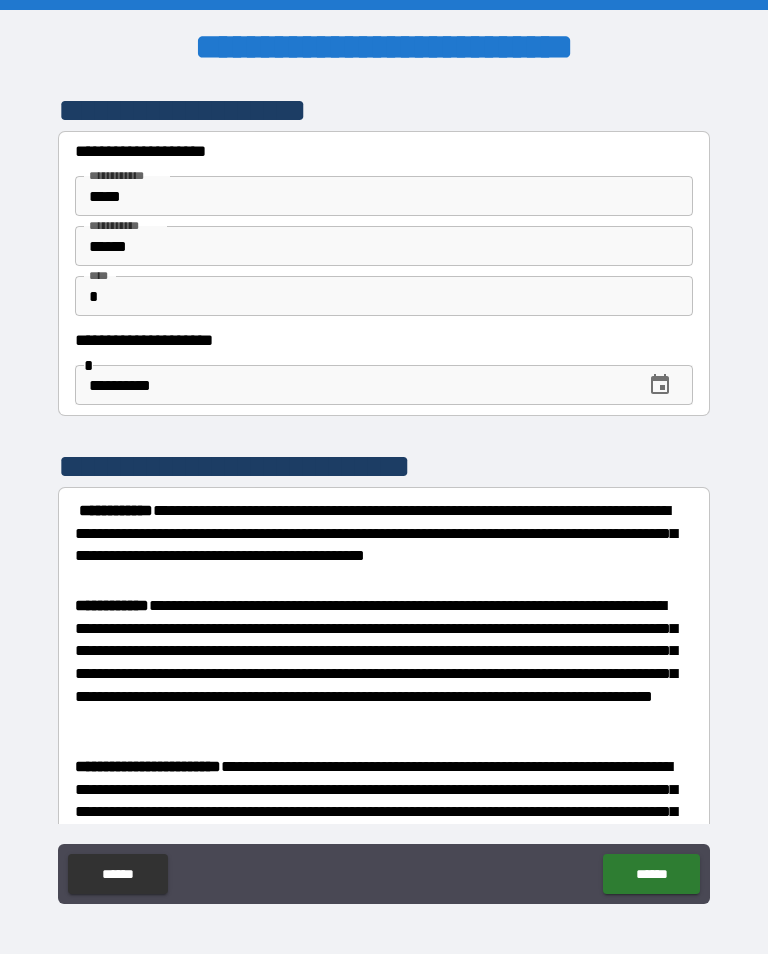 click on "******" at bounding box center [651, 874] 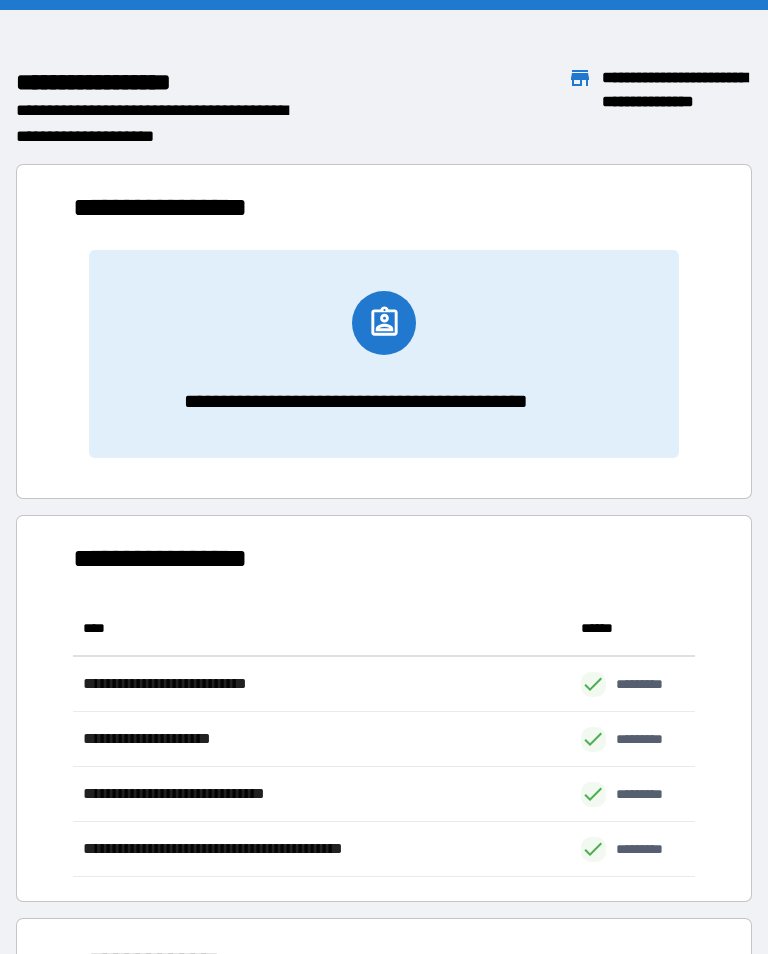 scroll, scrollTop: 1, scrollLeft: 1, axis: both 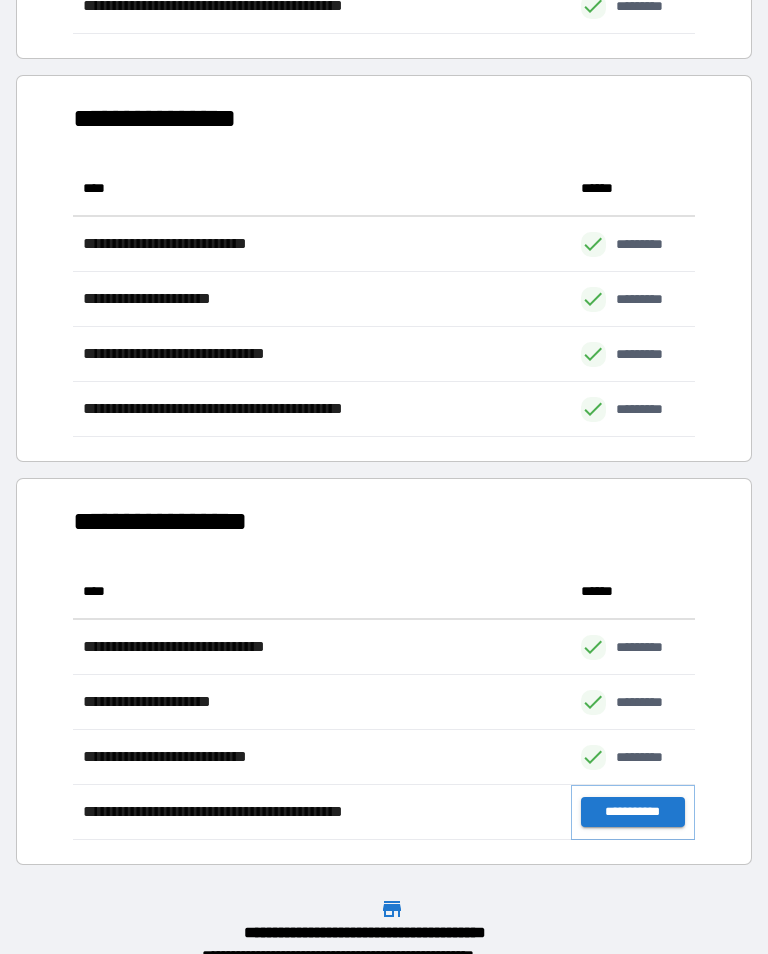 click on "**********" at bounding box center [633, 812] 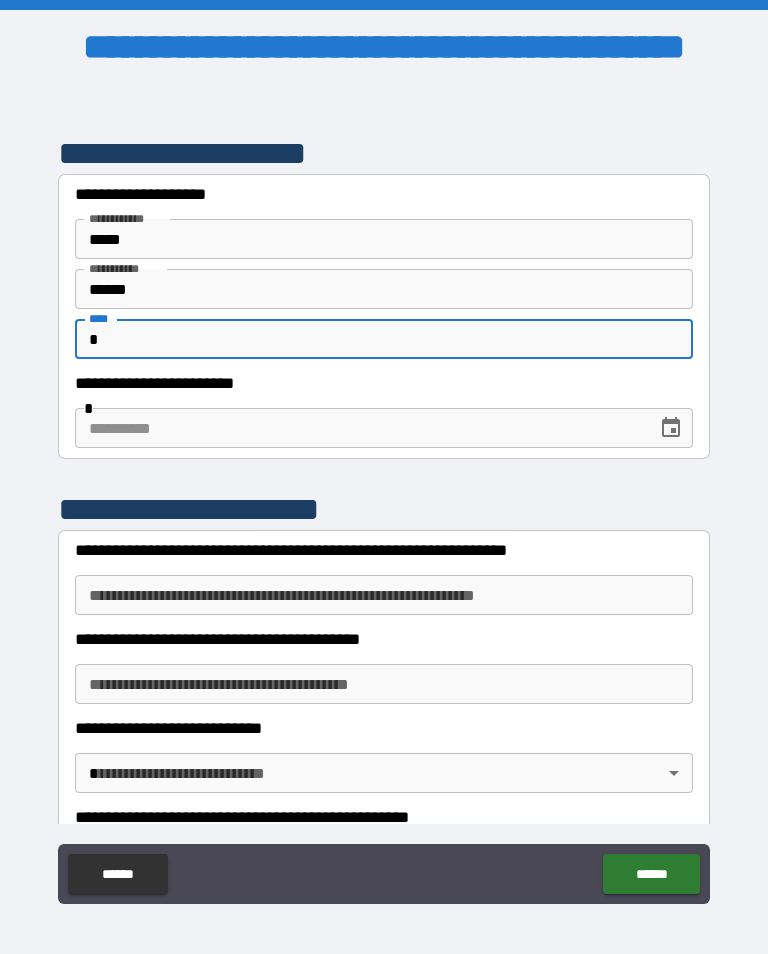 type on "*" 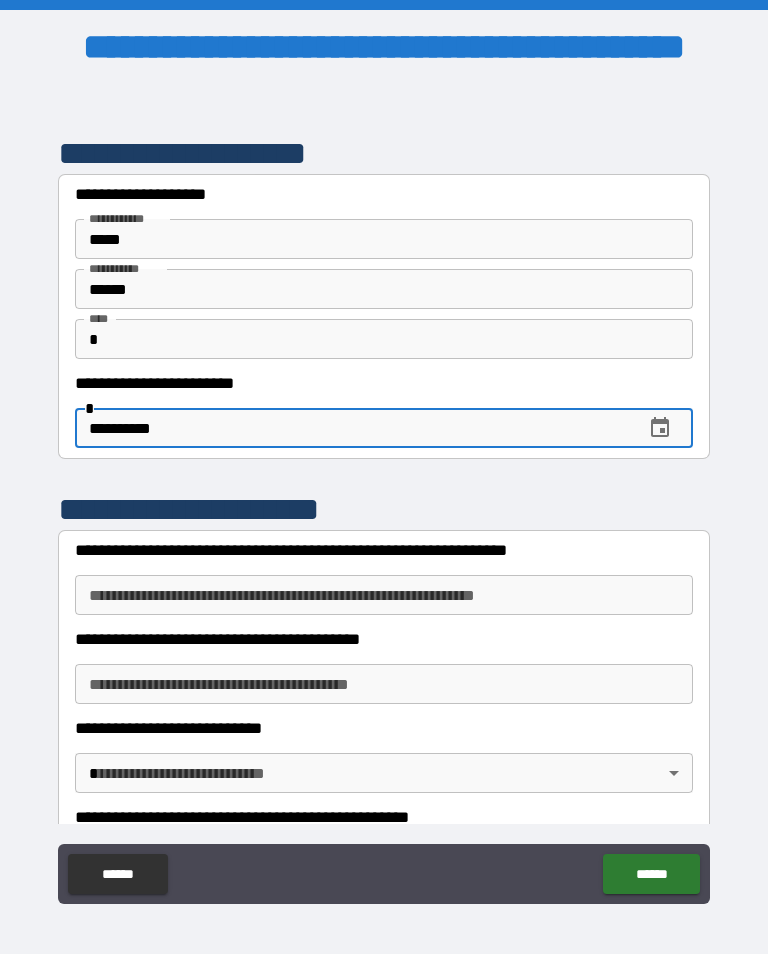 type on "**********" 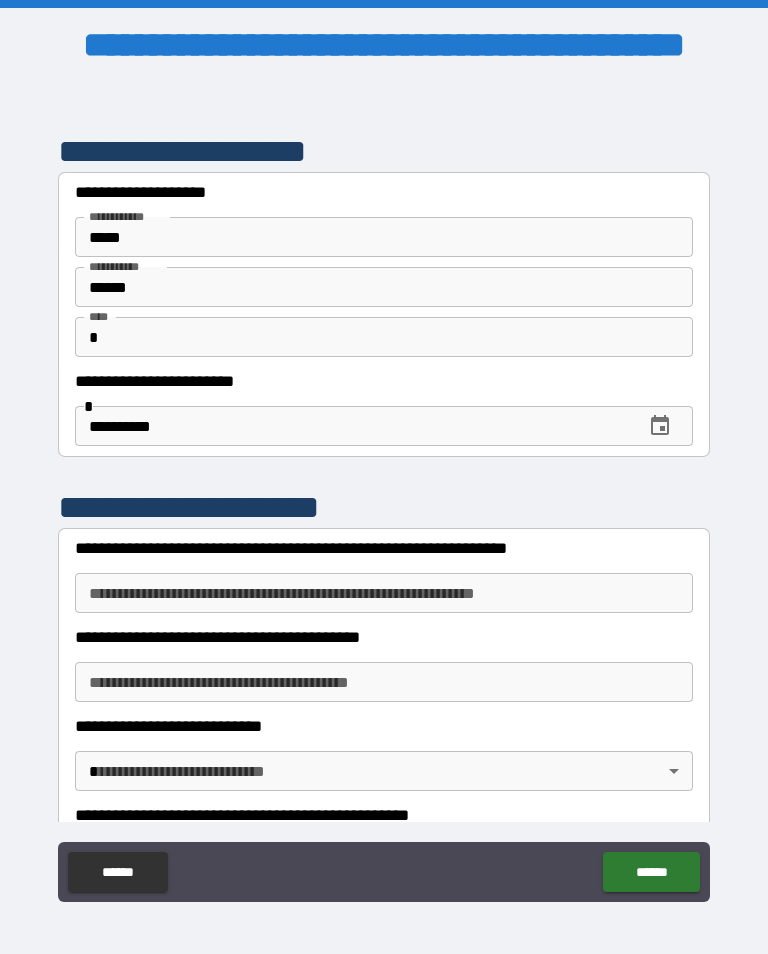 scroll, scrollTop: 1, scrollLeft: 0, axis: vertical 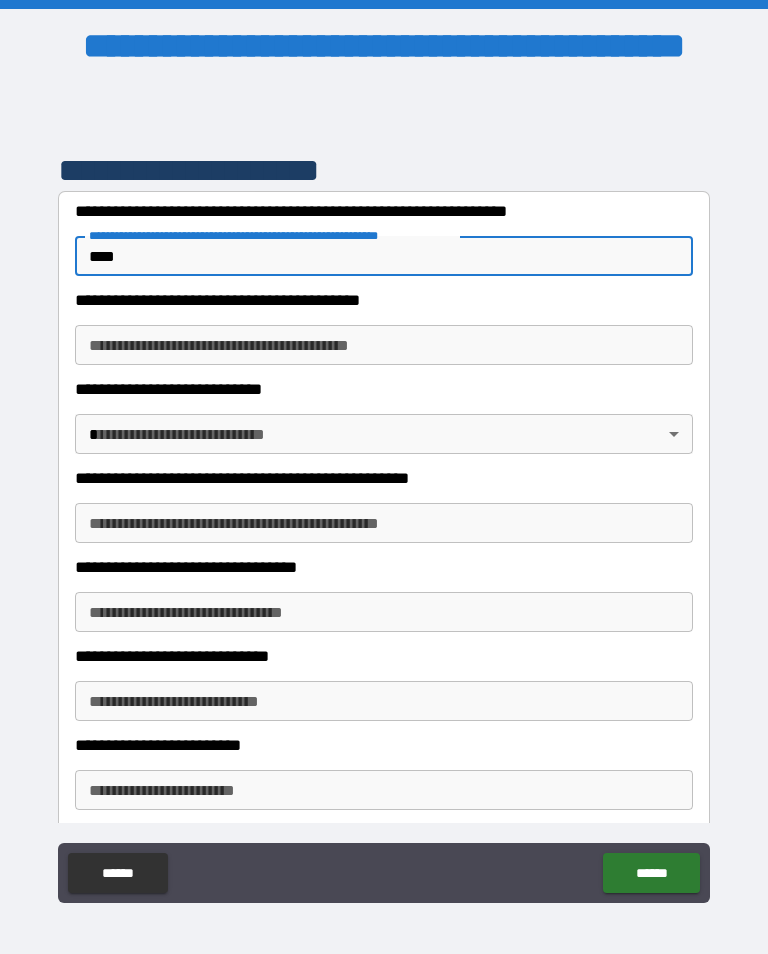 type on "****" 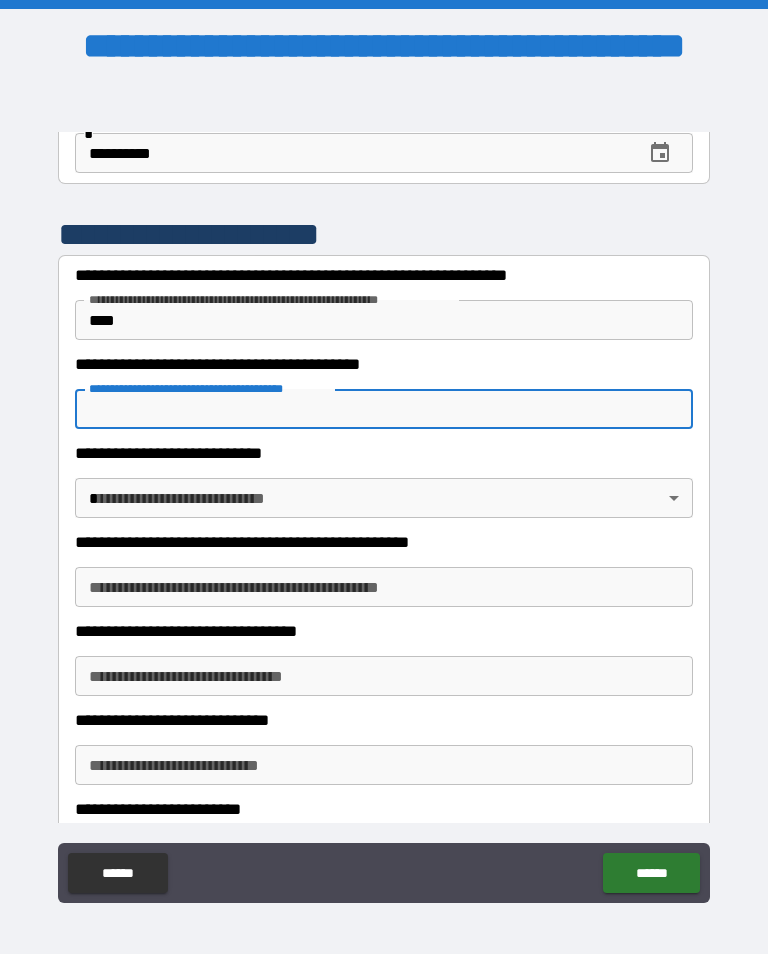 scroll, scrollTop: 273, scrollLeft: 0, axis: vertical 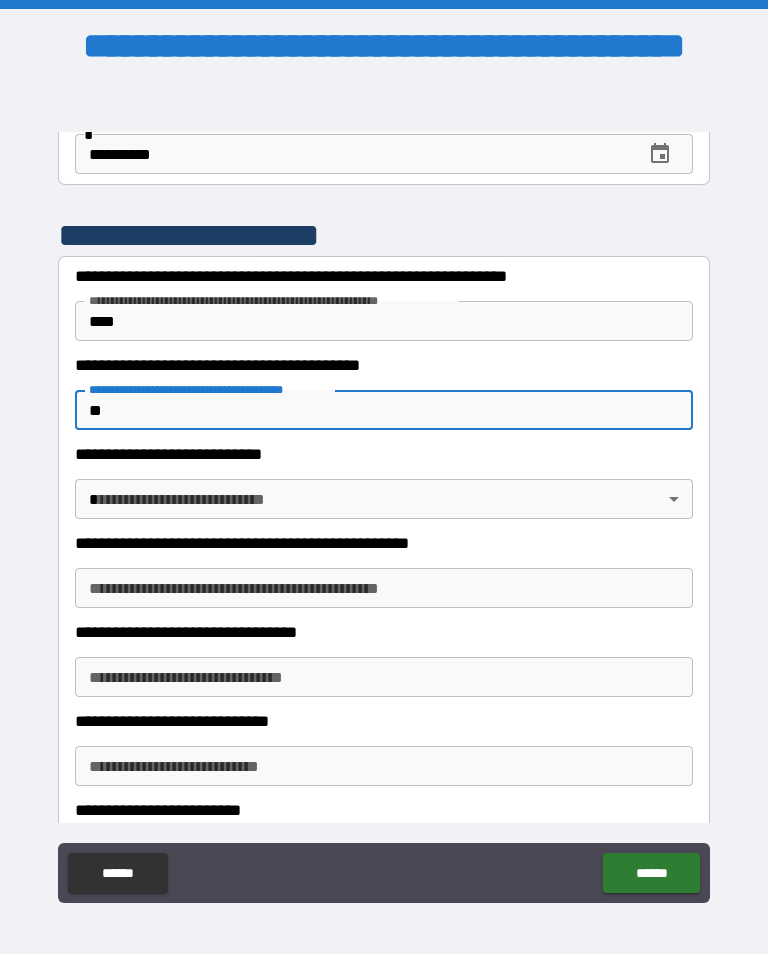 type on "*" 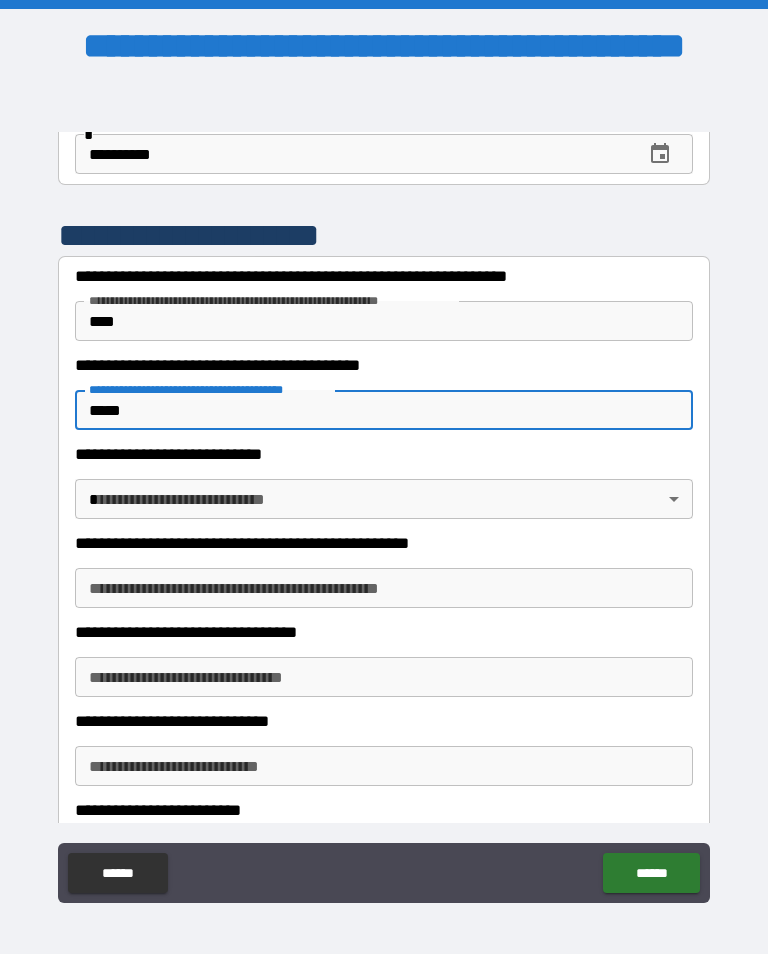 type on "*****" 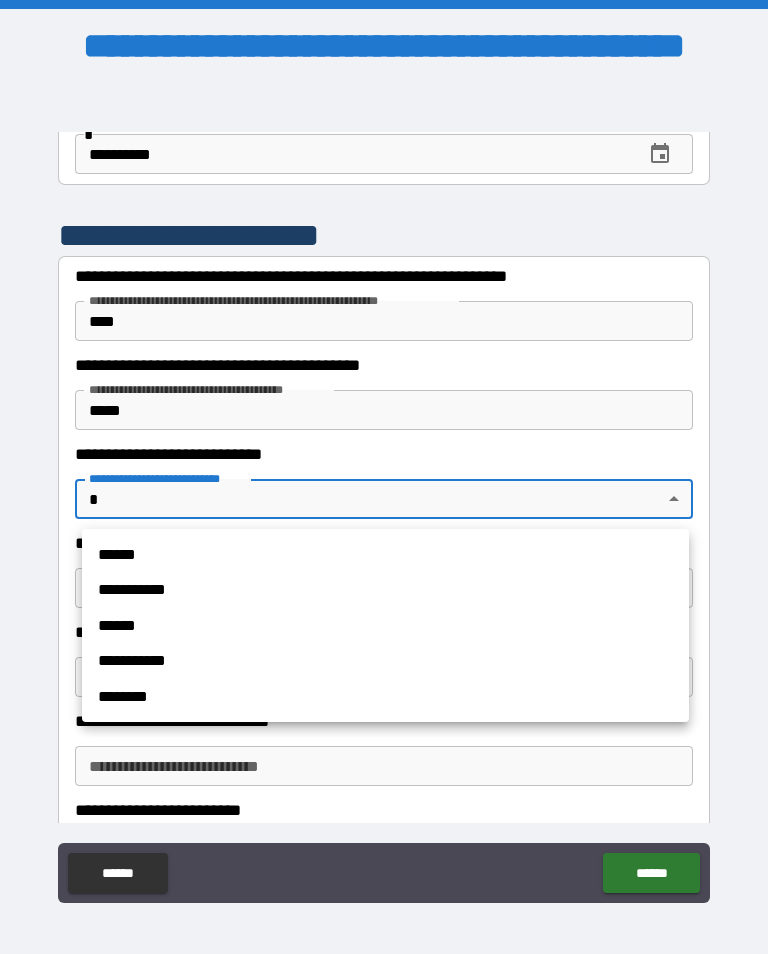 click on "******" at bounding box center (382, 554) 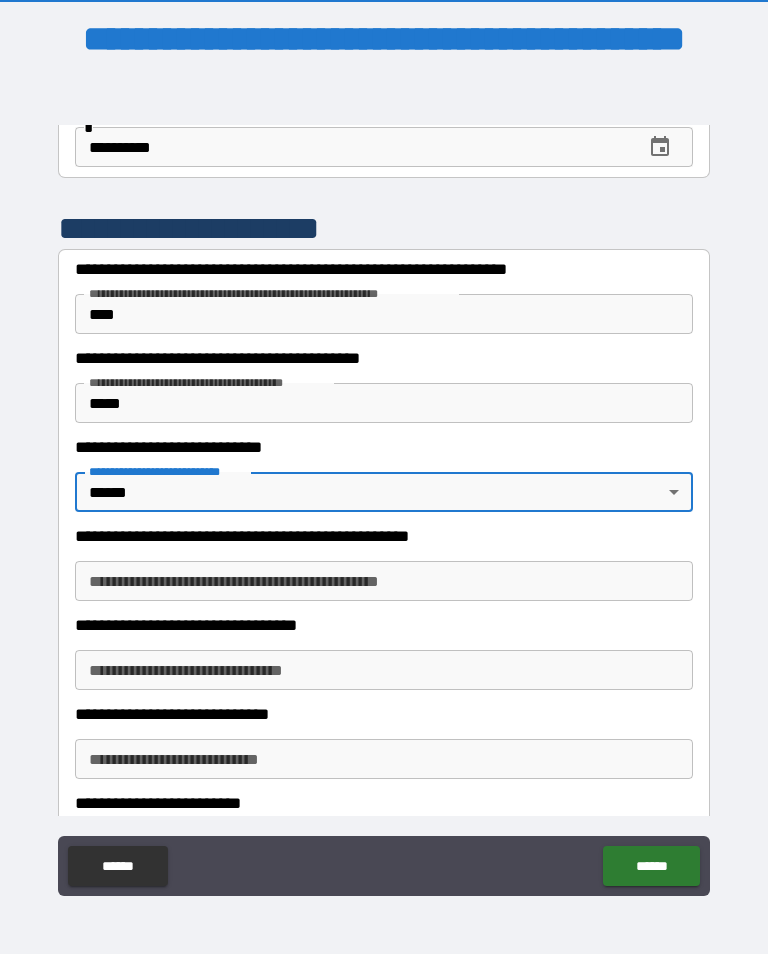scroll, scrollTop: 1, scrollLeft: 0, axis: vertical 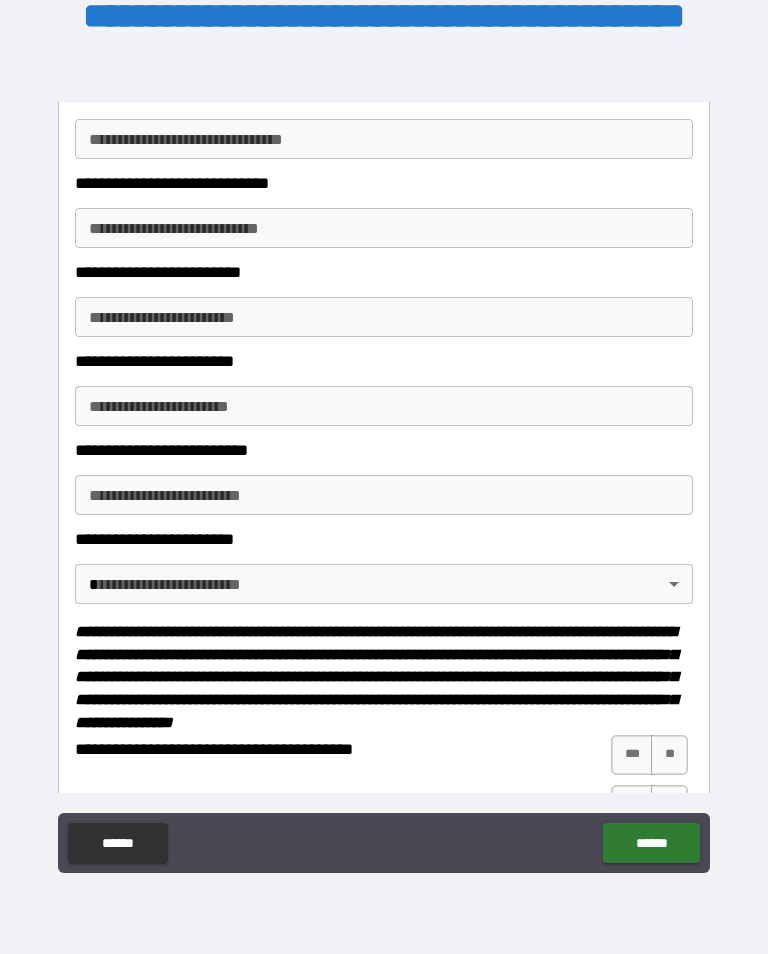click on "***" at bounding box center (632, 755) 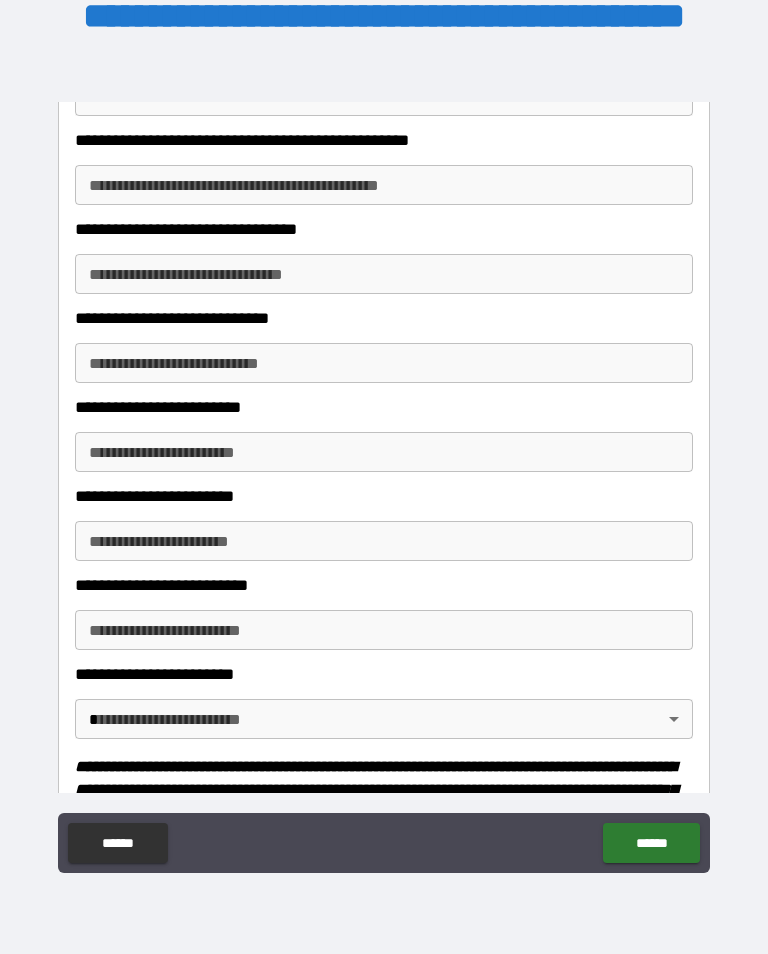 scroll, scrollTop: 629, scrollLeft: 0, axis: vertical 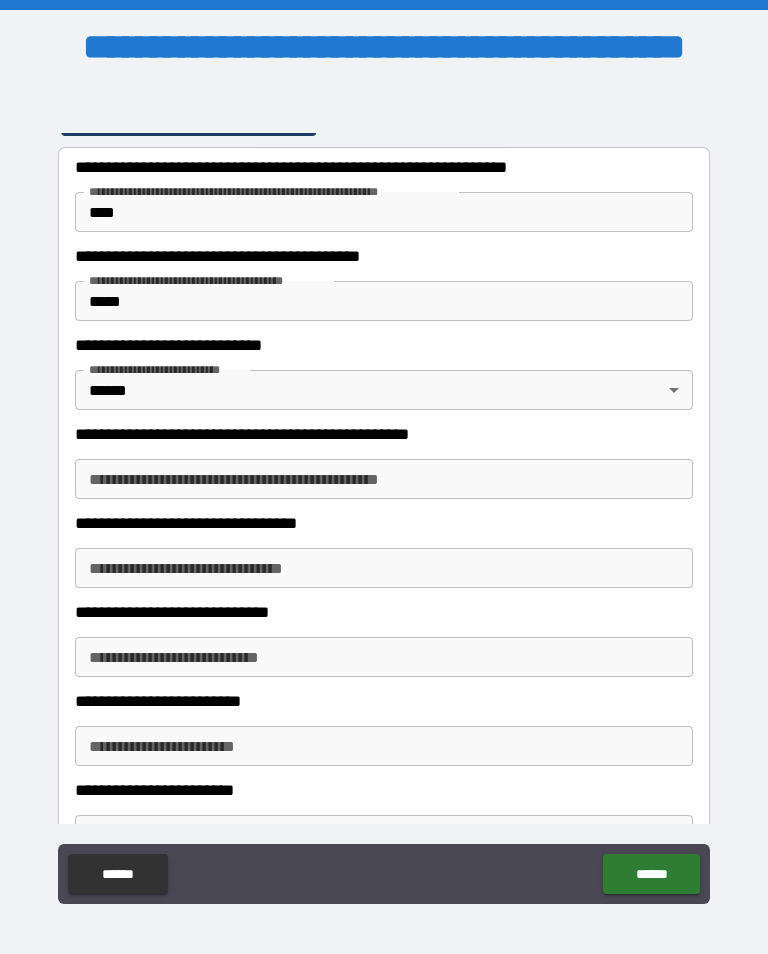 click on "**********" at bounding box center (384, 492) 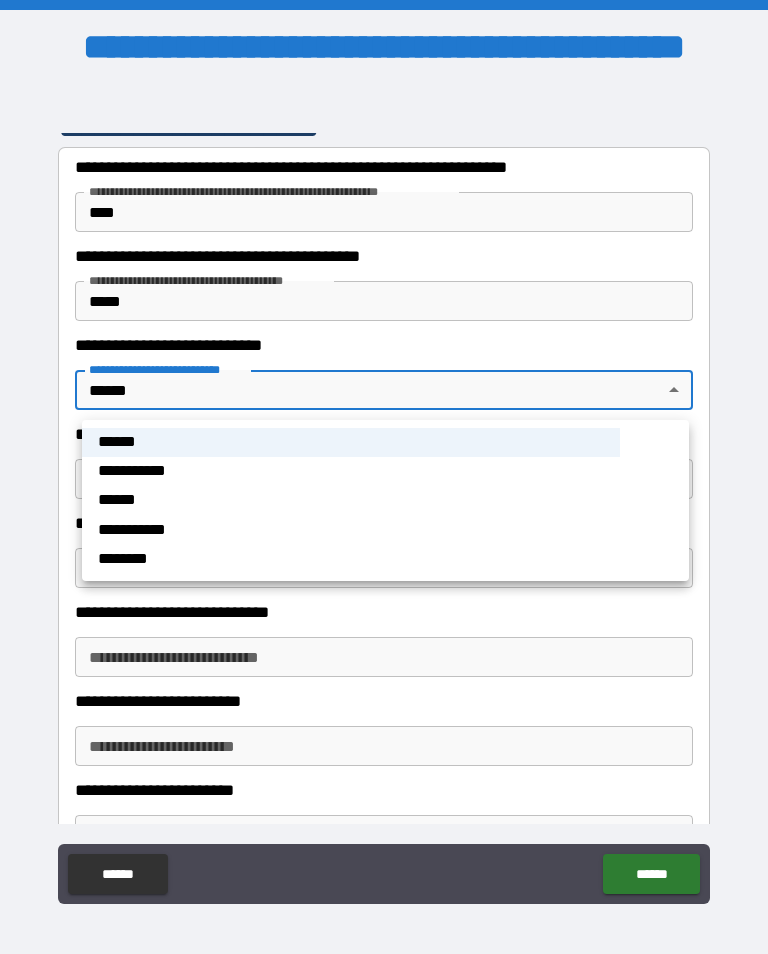 click on "**********" at bounding box center [352, 471] 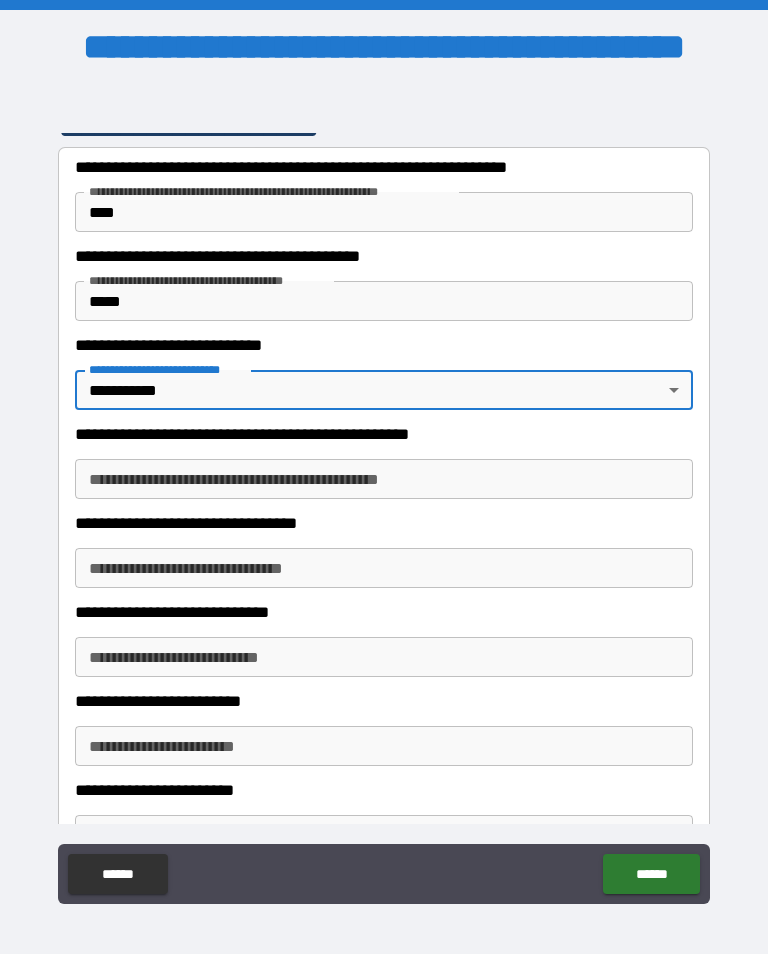 type on "**********" 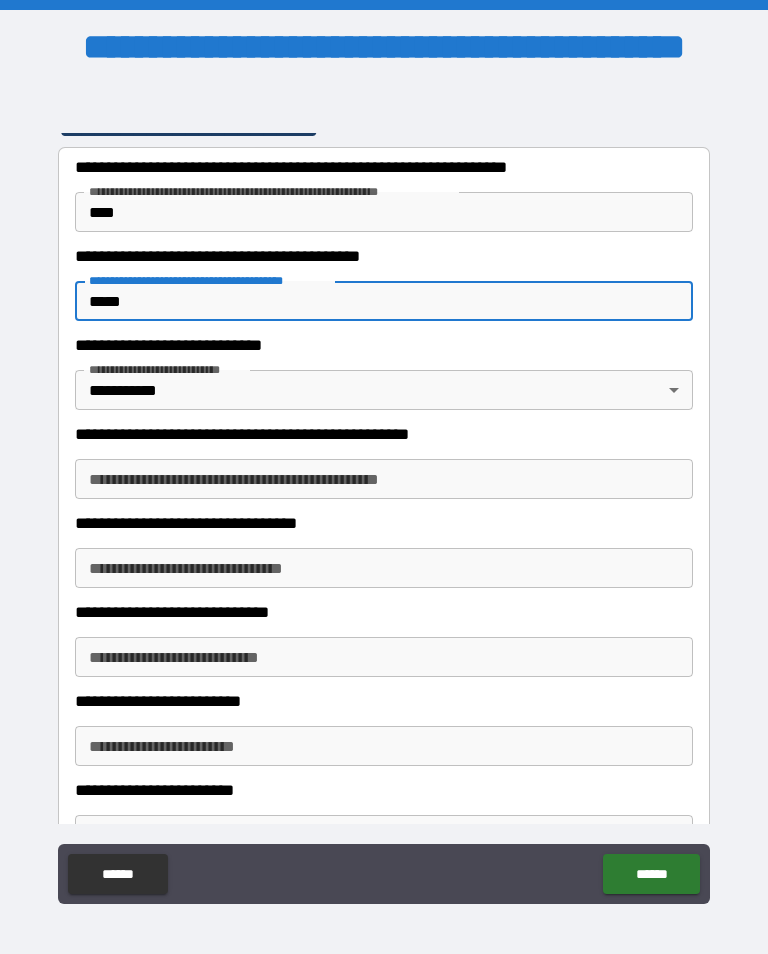 click on "**********" at bounding box center [378, 523] 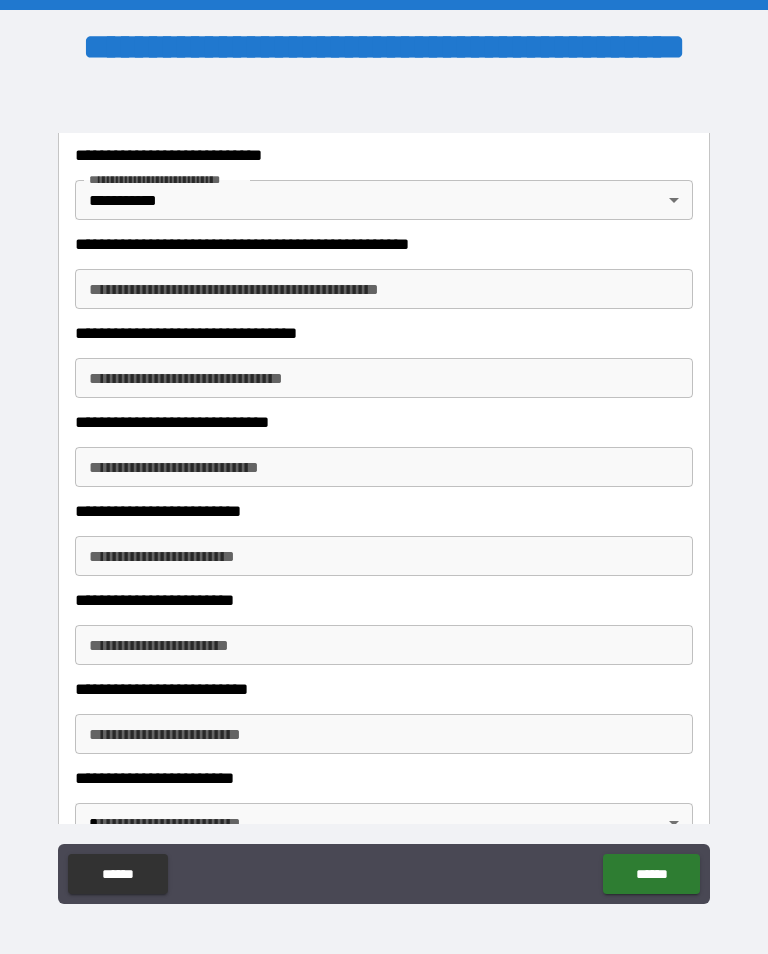 scroll, scrollTop: 580, scrollLeft: 0, axis: vertical 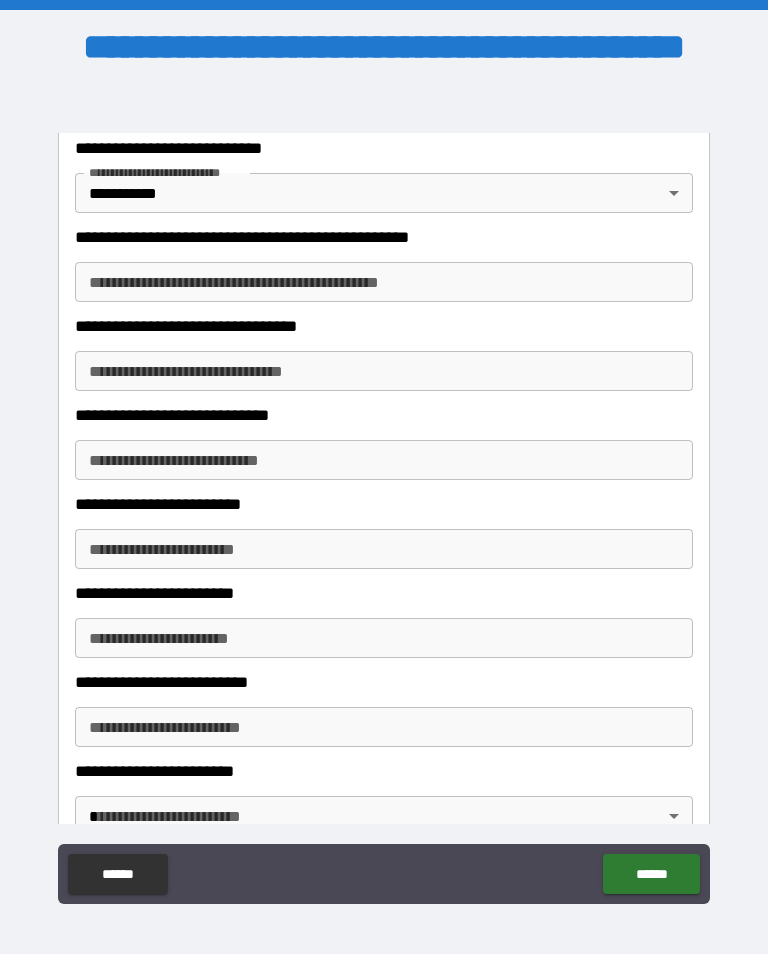 click on "******   ******" at bounding box center [384, 874] 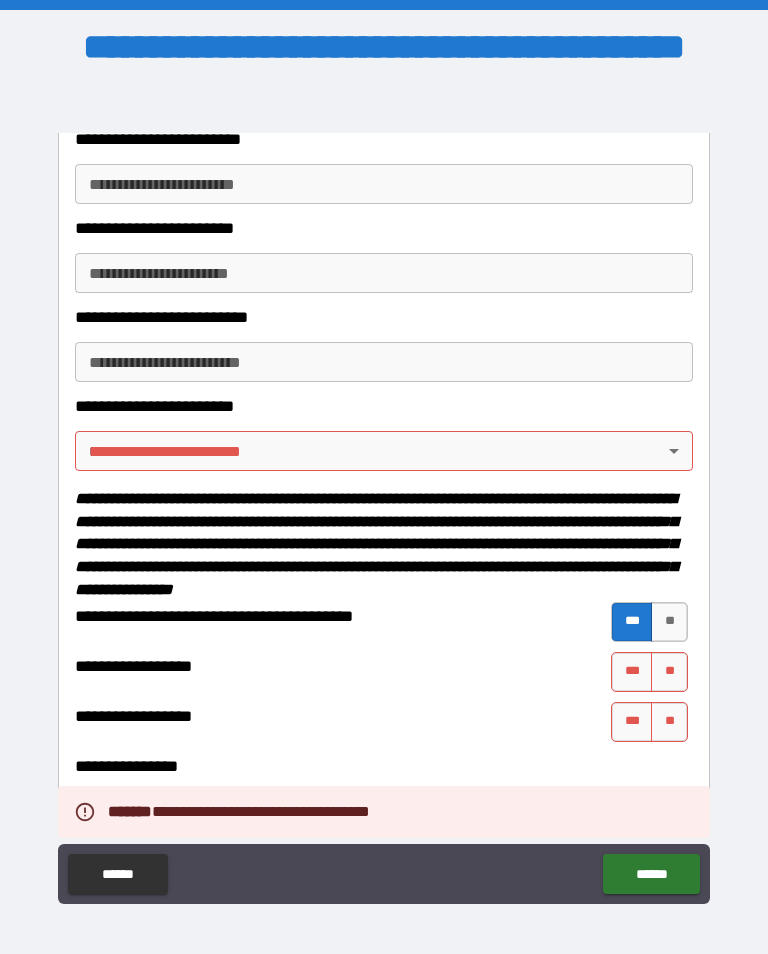 scroll, scrollTop: 765, scrollLeft: 0, axis: vertical 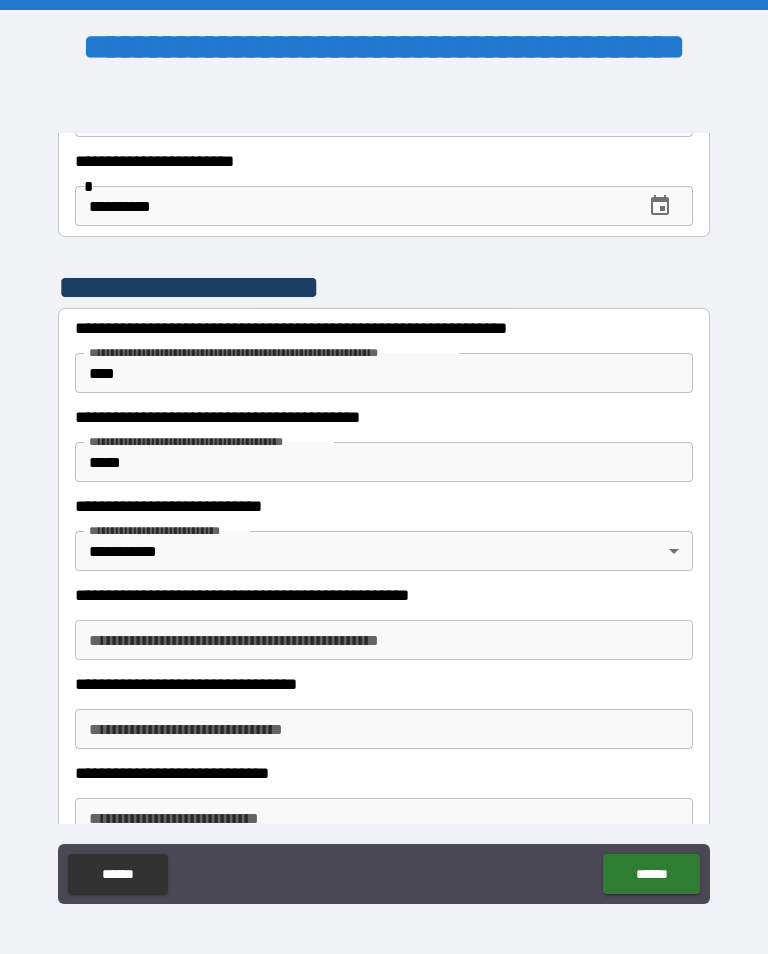 click on "****" at bounding box center [378, 373] 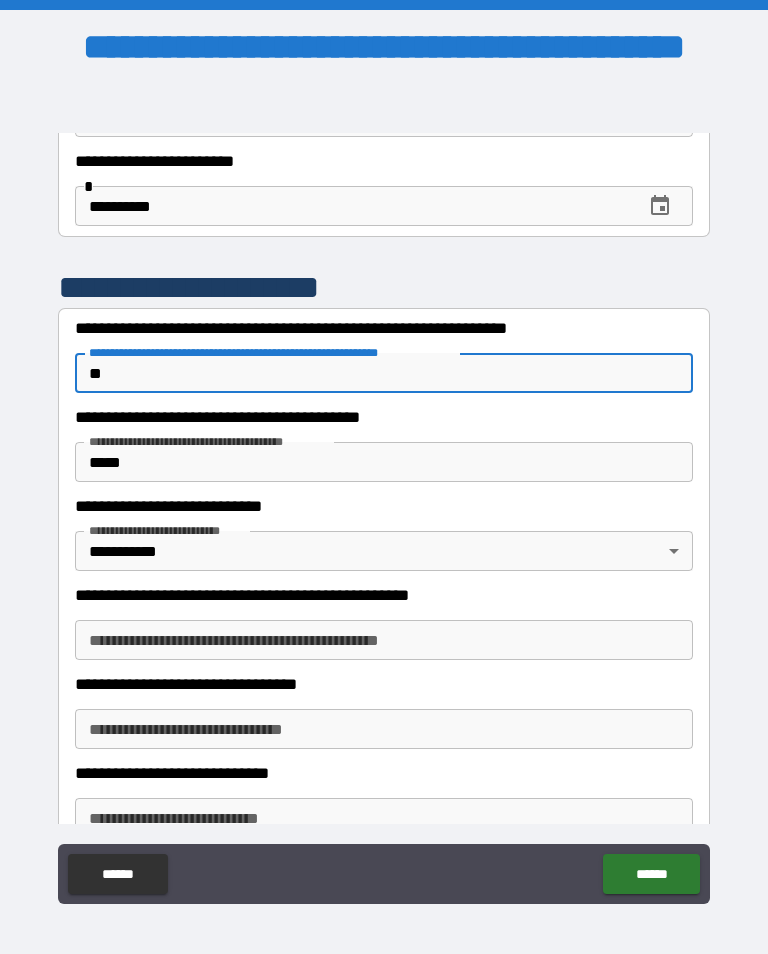 type on "*" 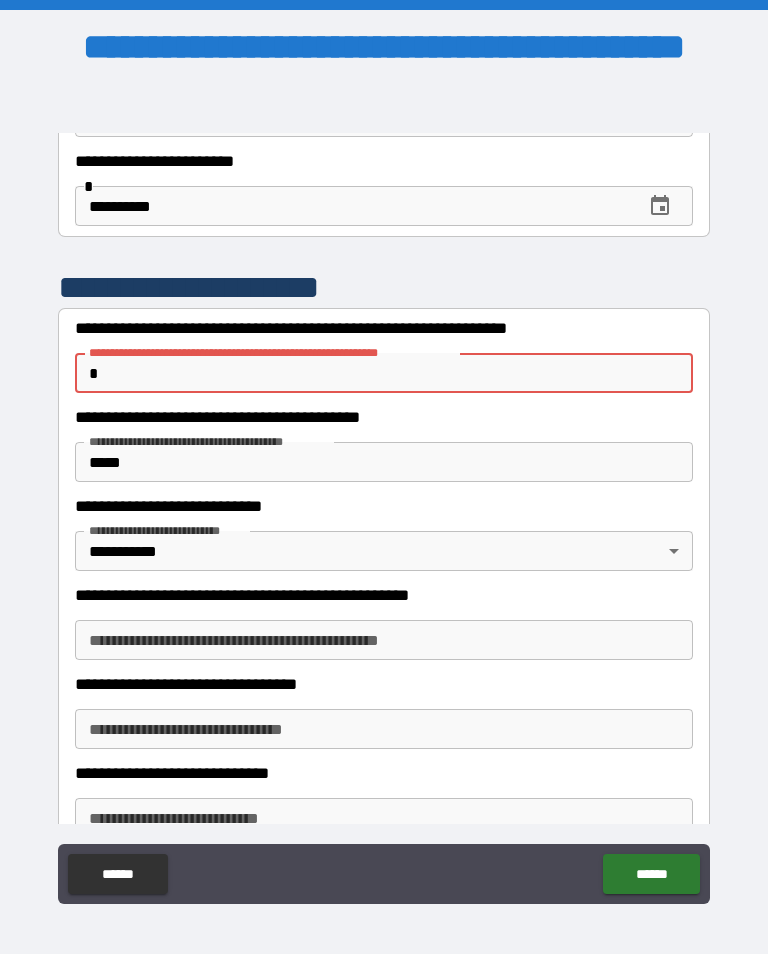type on "*" 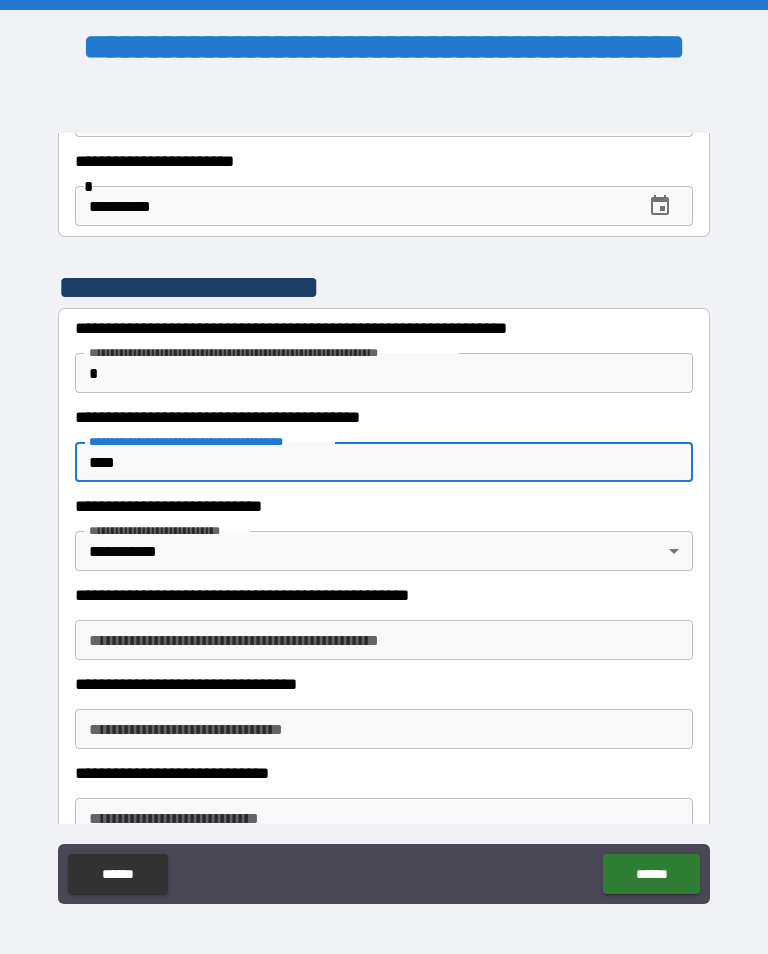 type on "****" 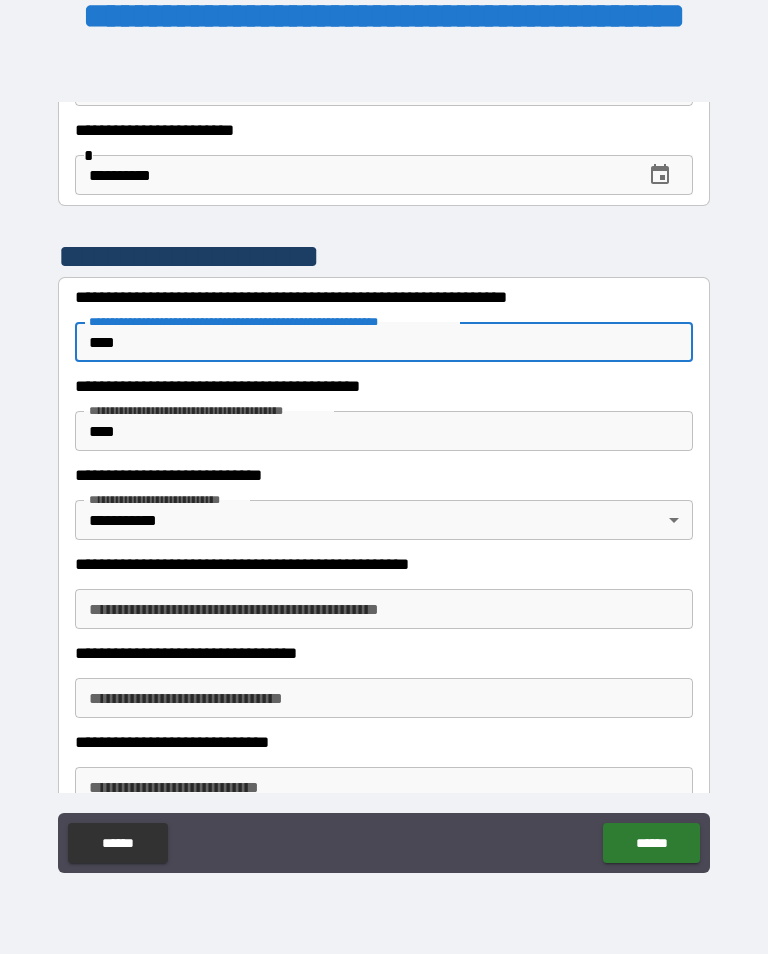 type on "****" 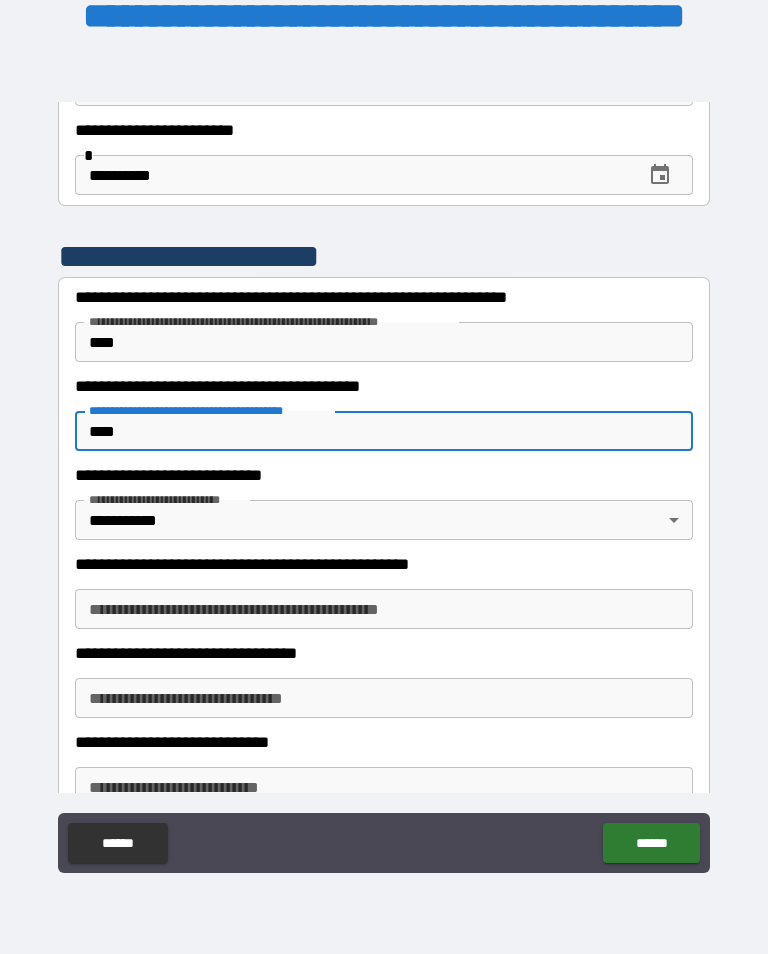 scroll, scrollTop: 31, scrollLeft: 0, axis: vertical 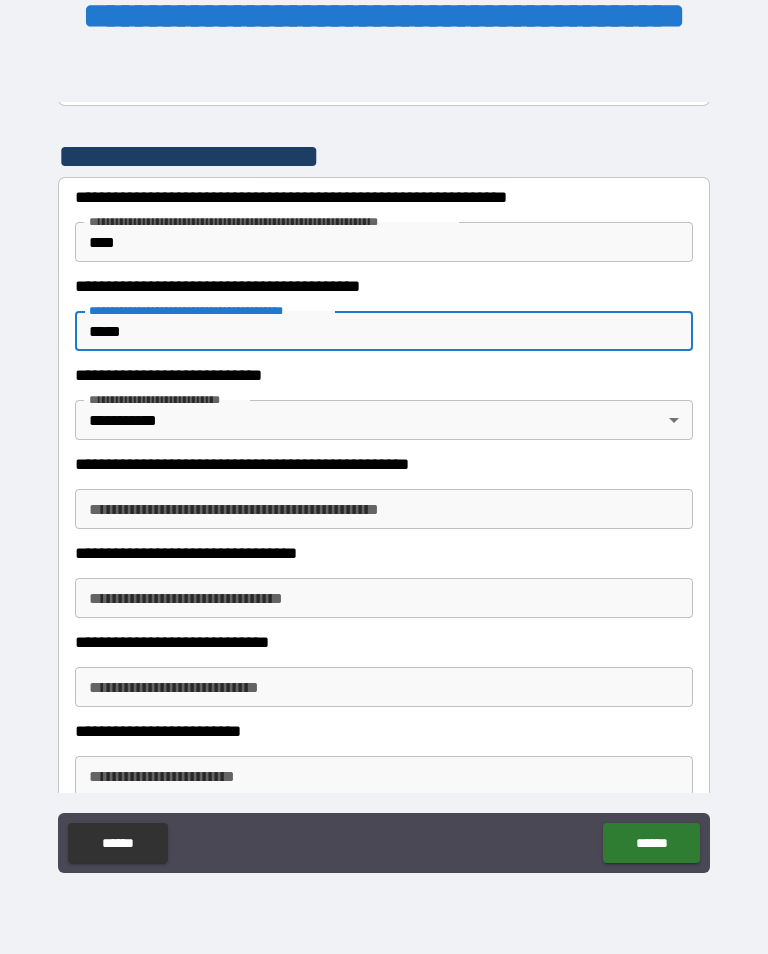 type on "*****" 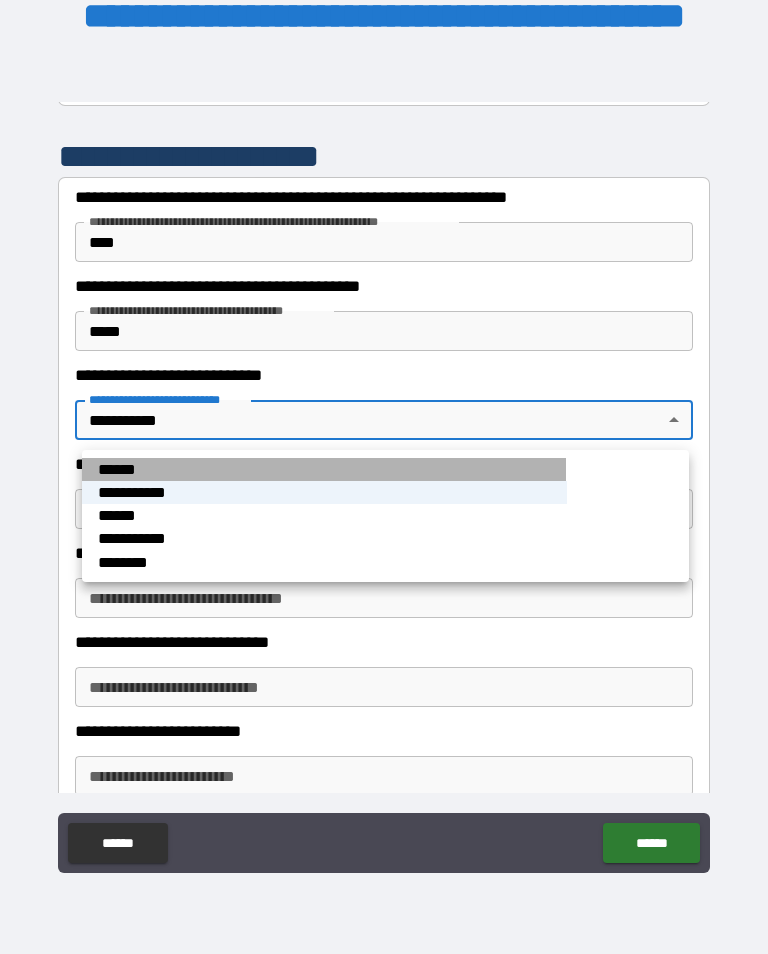 click on "******" at bounding box center [324, 469] 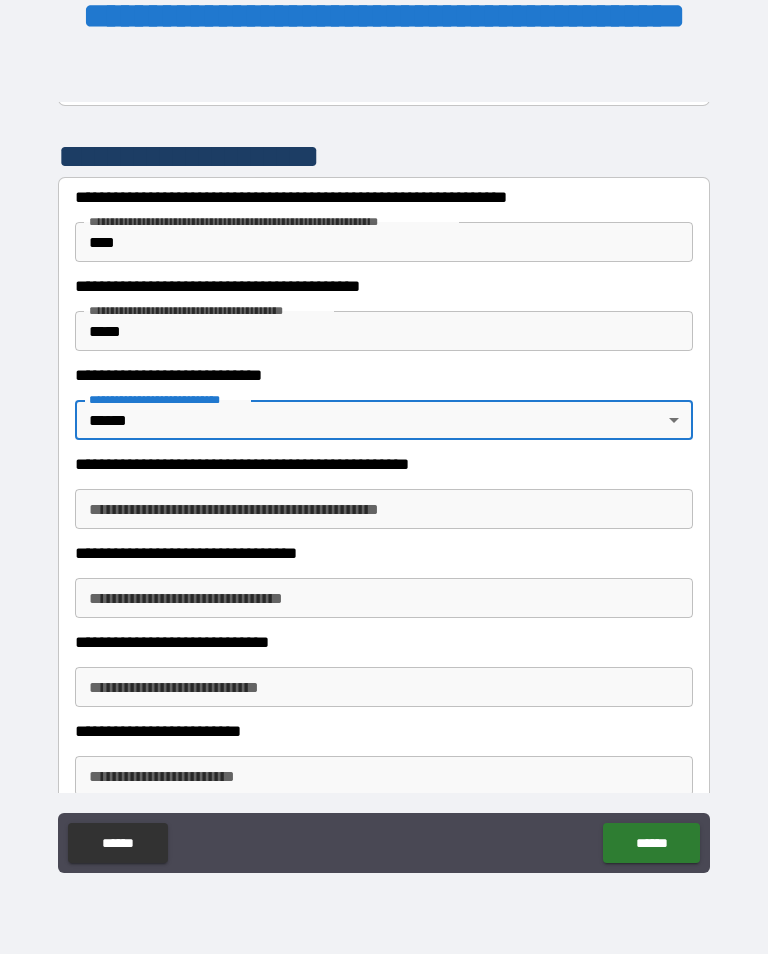 type on "******" 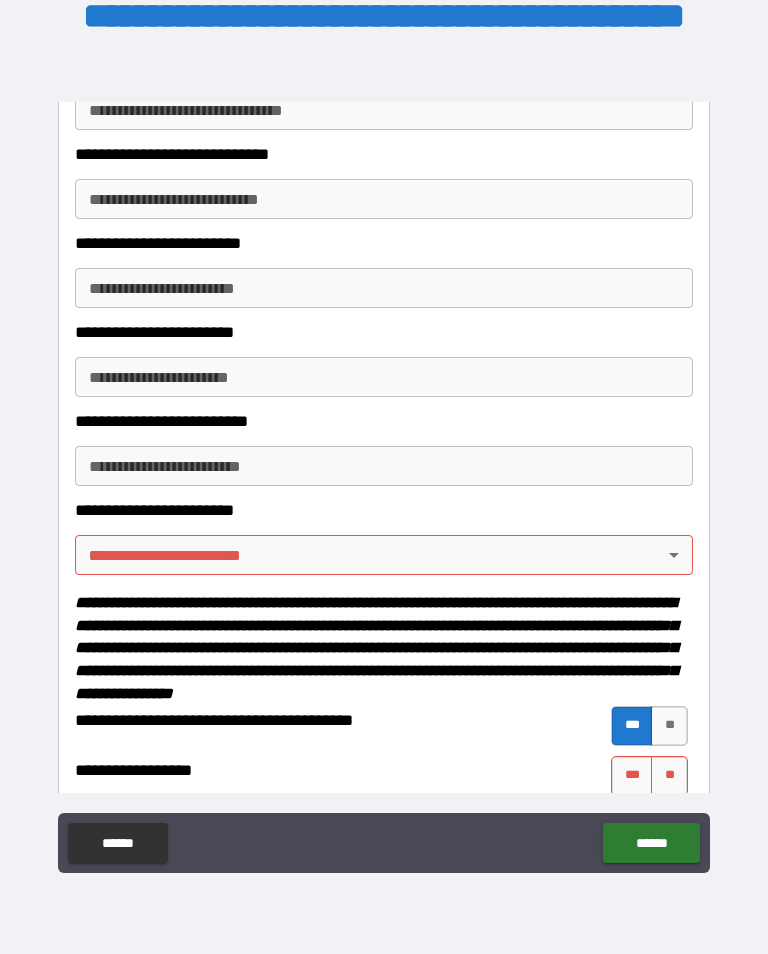 scroll, scrollTop: 824, scrollLeft: 0, axis: vertical 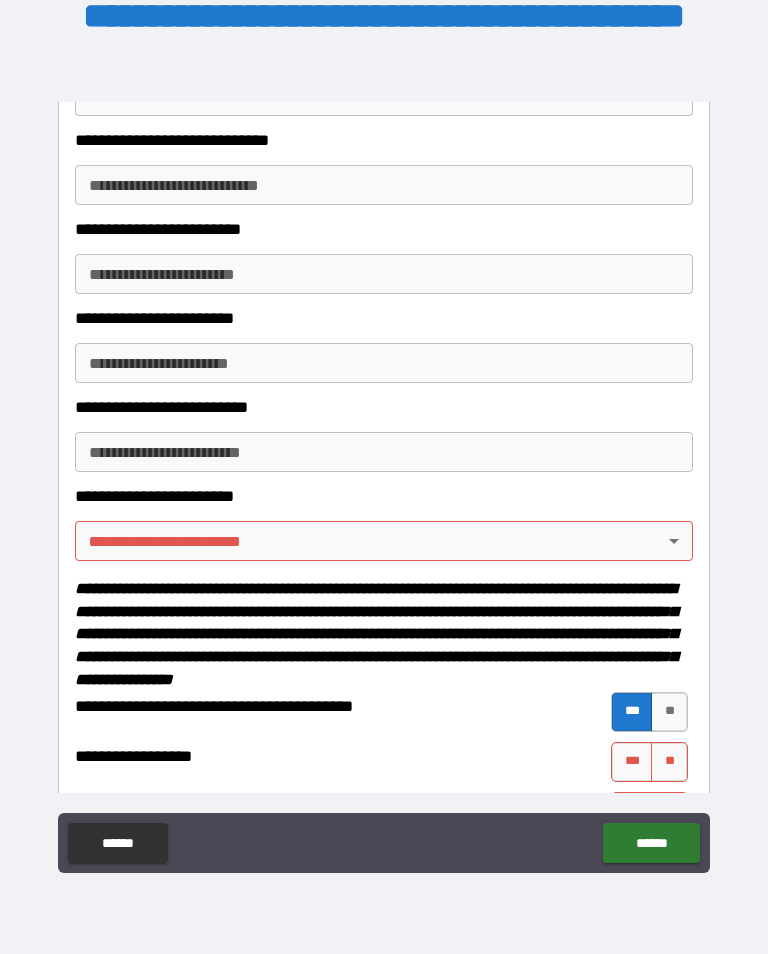 click on "**********" at bounding box center (384, 461) 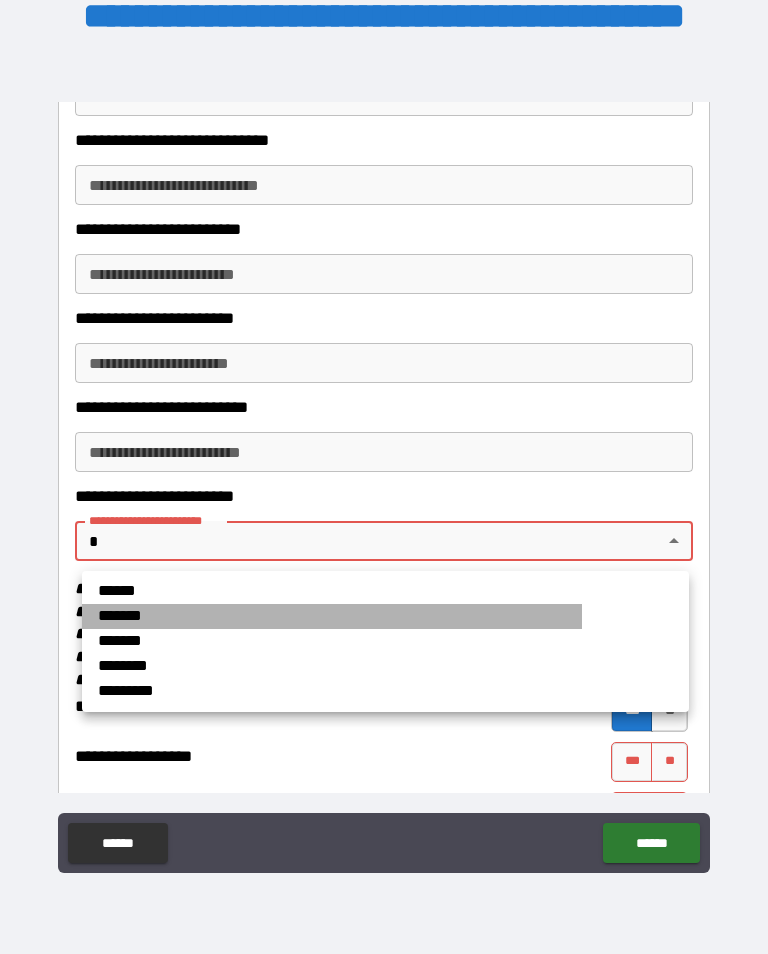 click on "*******" at bounding box center (332, 616) 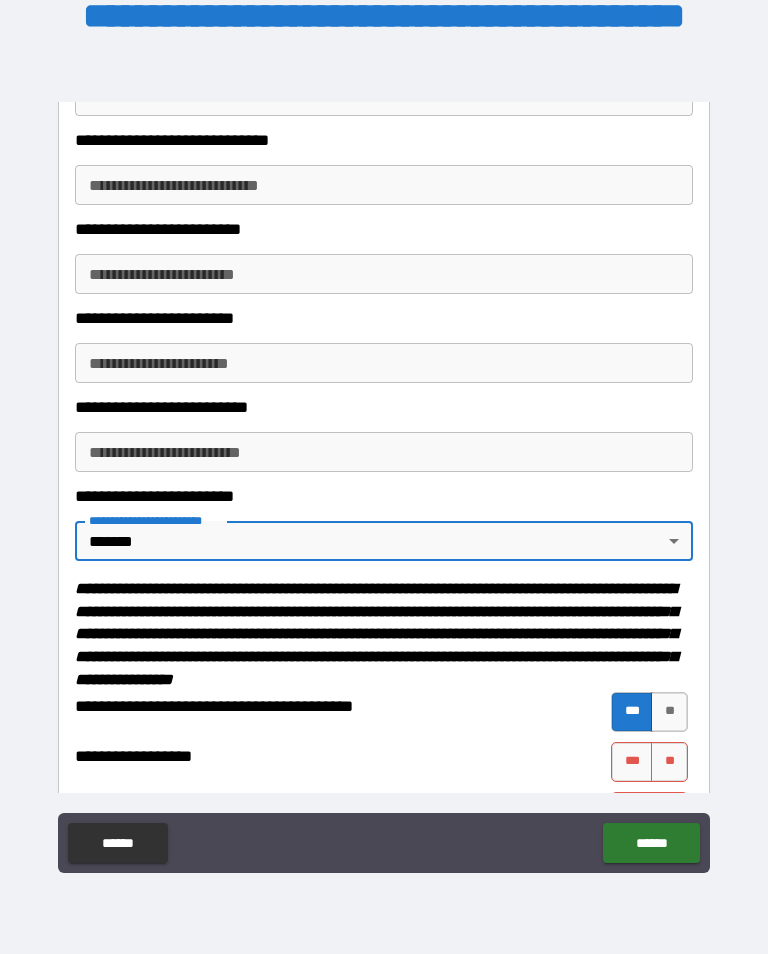 type on "*******" 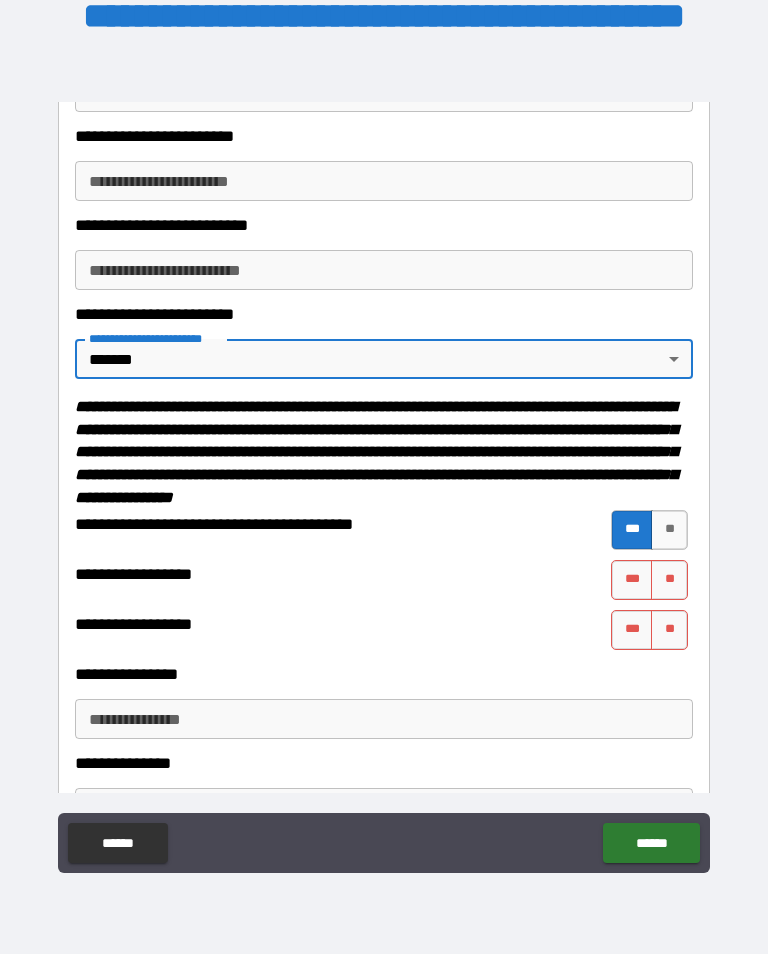 scroll, scrollTop: 1009, scrollLeft: 0, axis: vertical 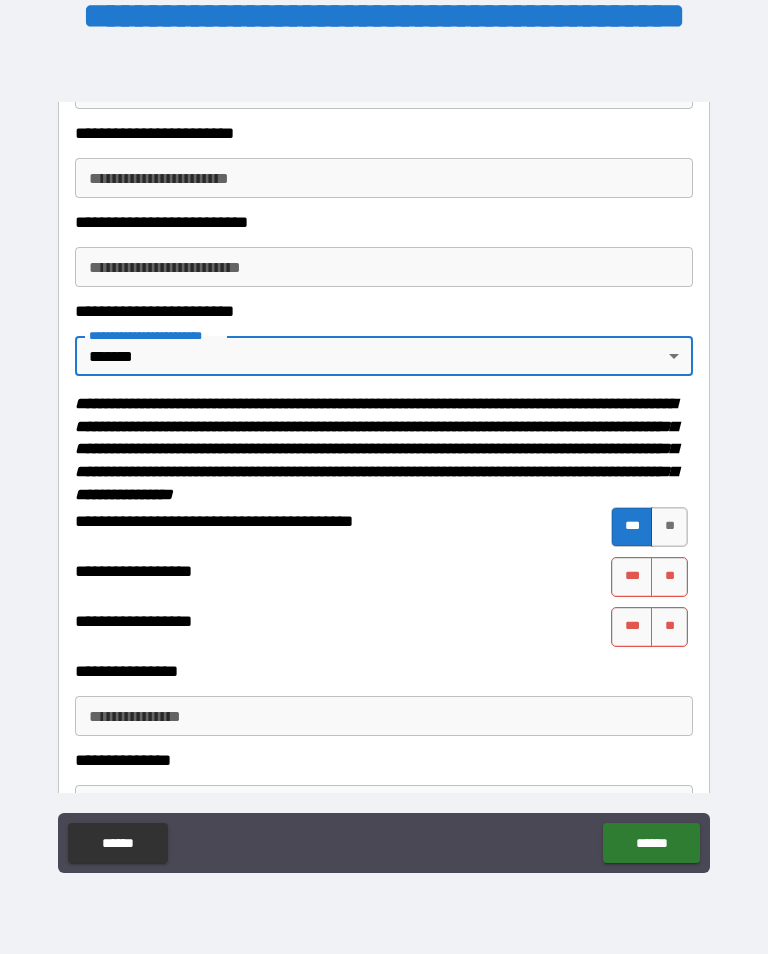click on "**" at bounding box center [669, 577] 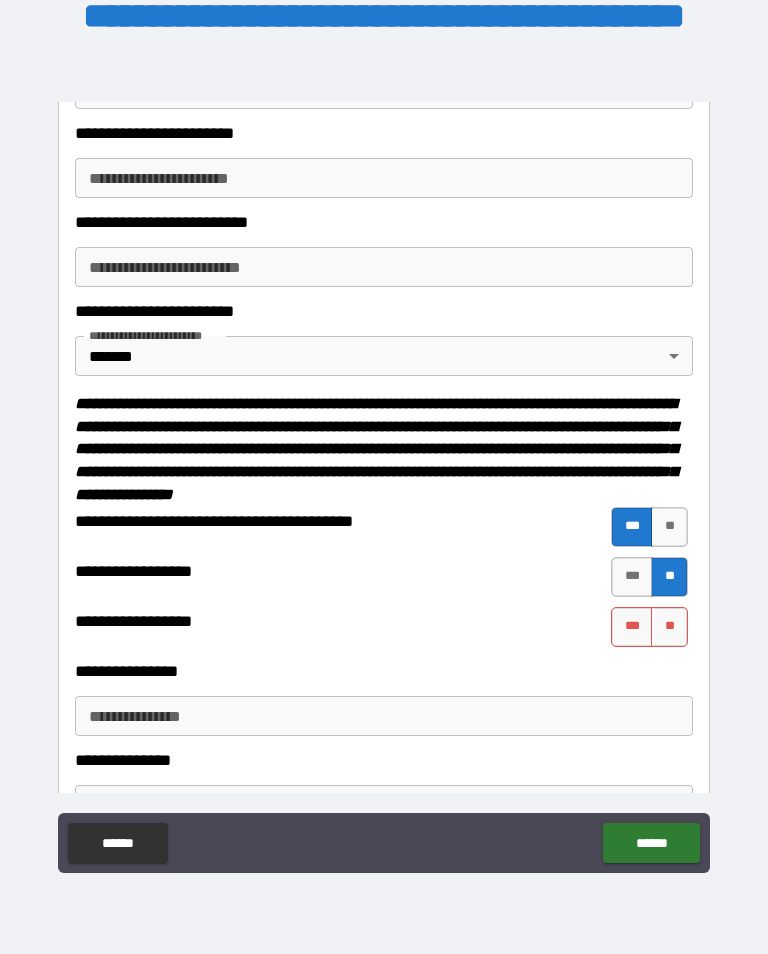click on "**" at bounding box center (669, 627) 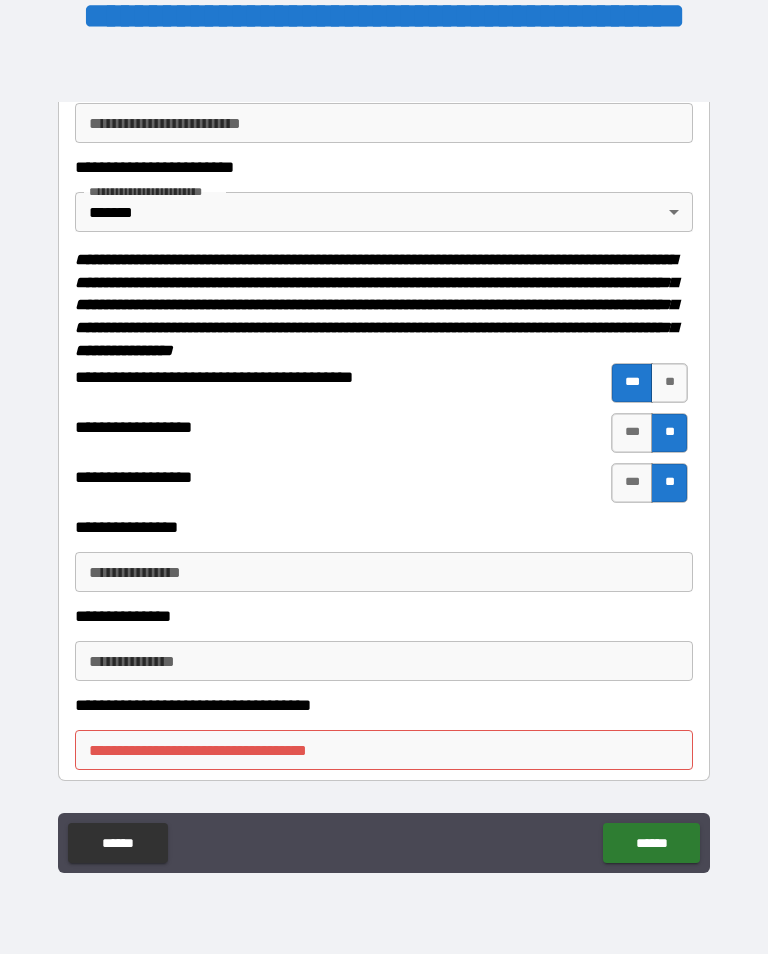 scroll, scrollTop: 1172, scrollLeft: 0, axis: vertical 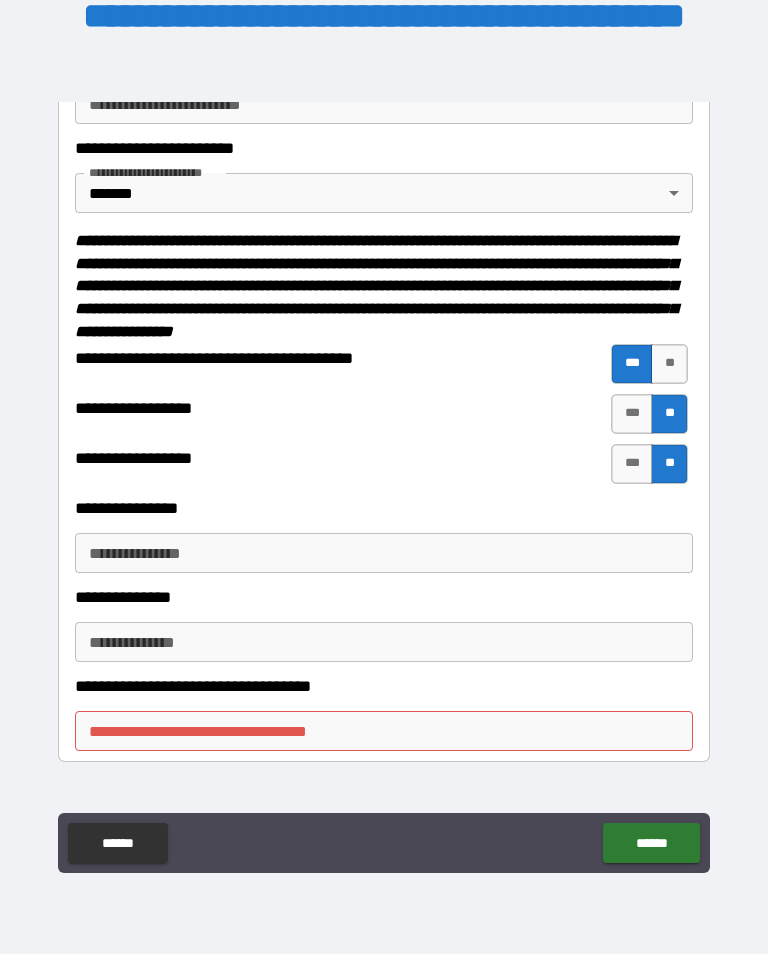 click on "**********" at bounding box center [384, 553] 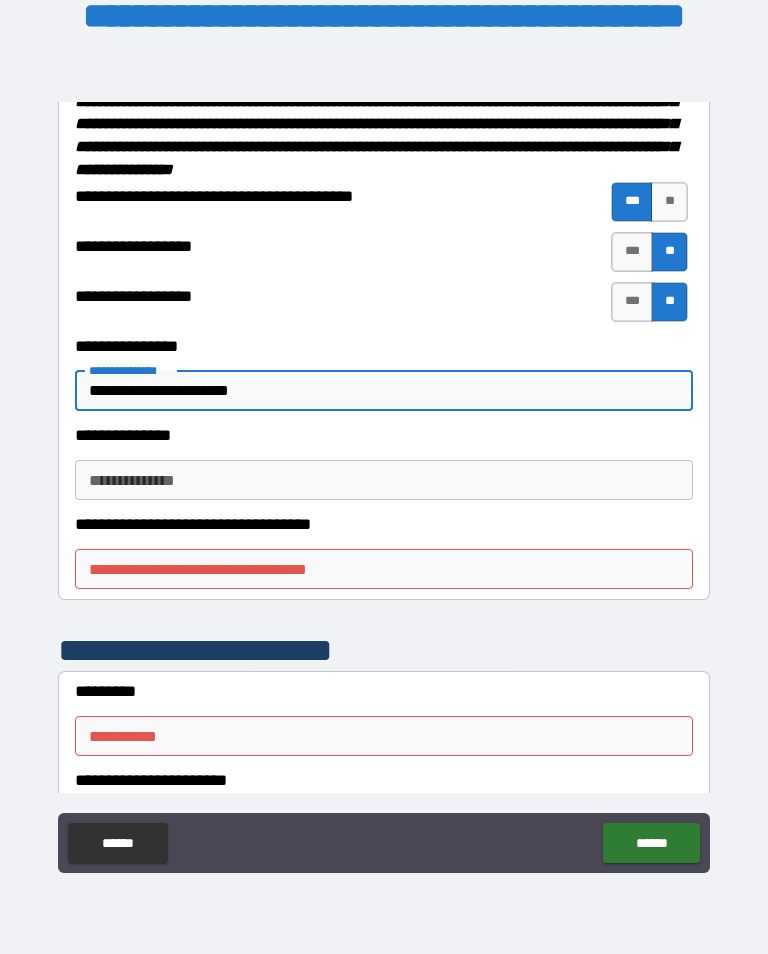 scroll, scrollTop: 1335, scrollLeft: 0, axis: vertical 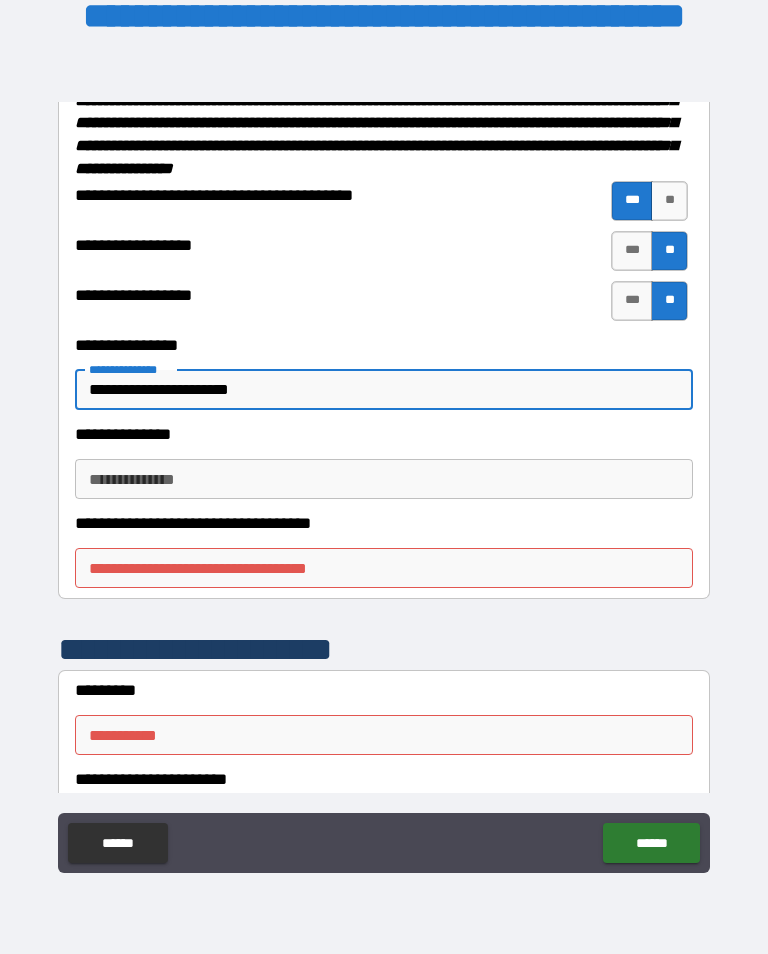type on "**********" 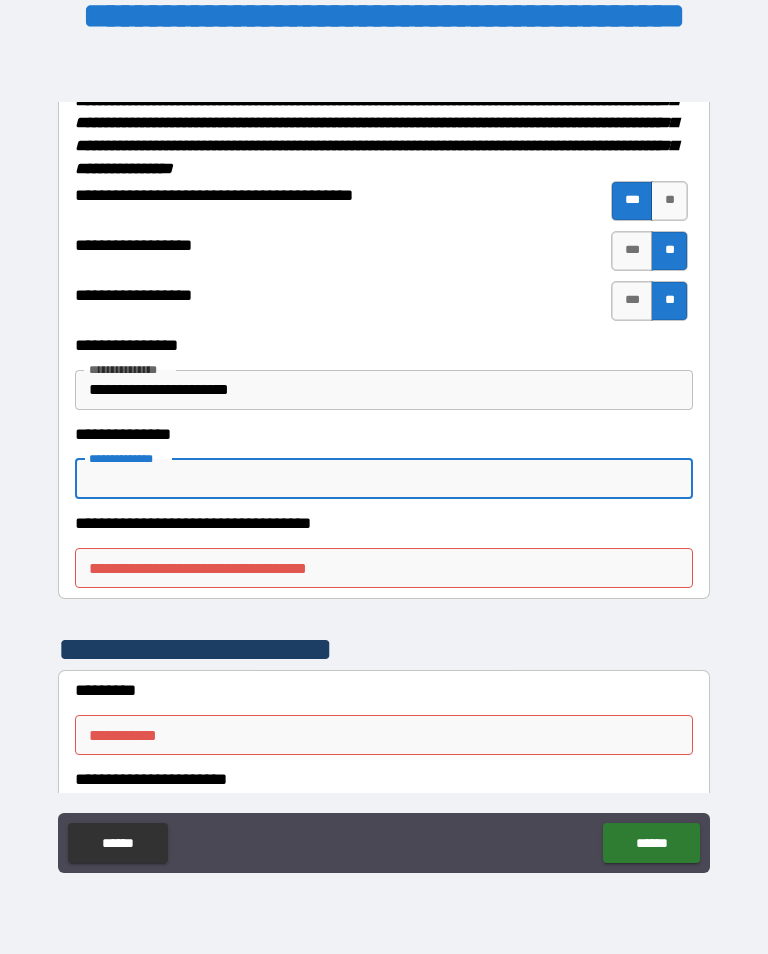 click on "**********" at bounding box center (384, 479) 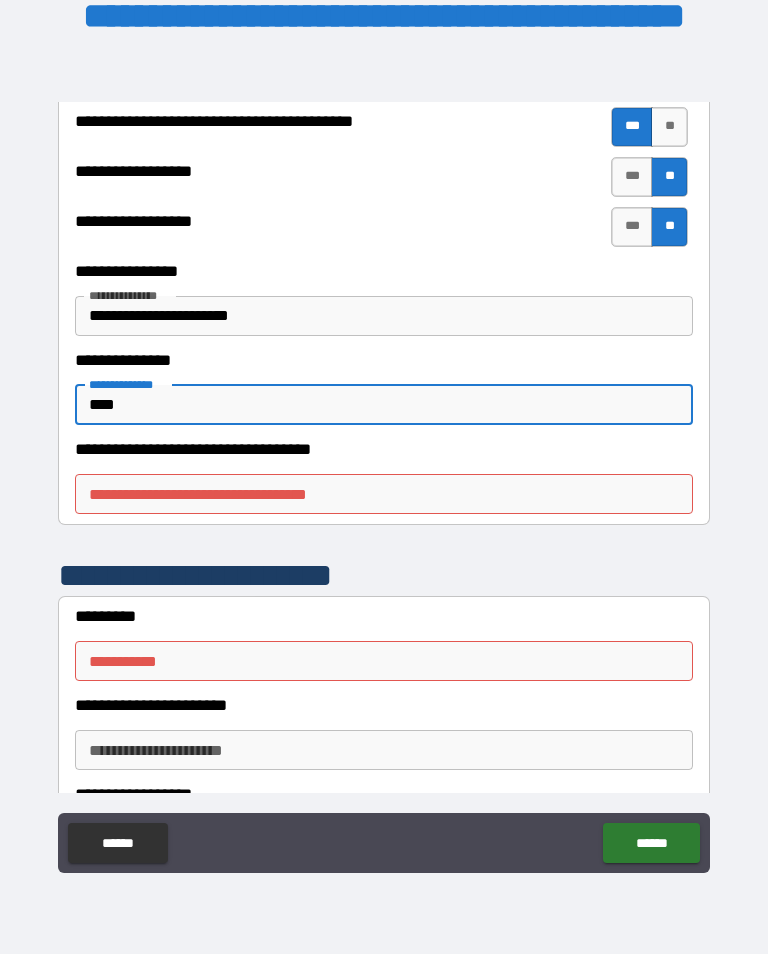 scroll, scrollTop: 1438, scrollLeft: 0, axis: vertical 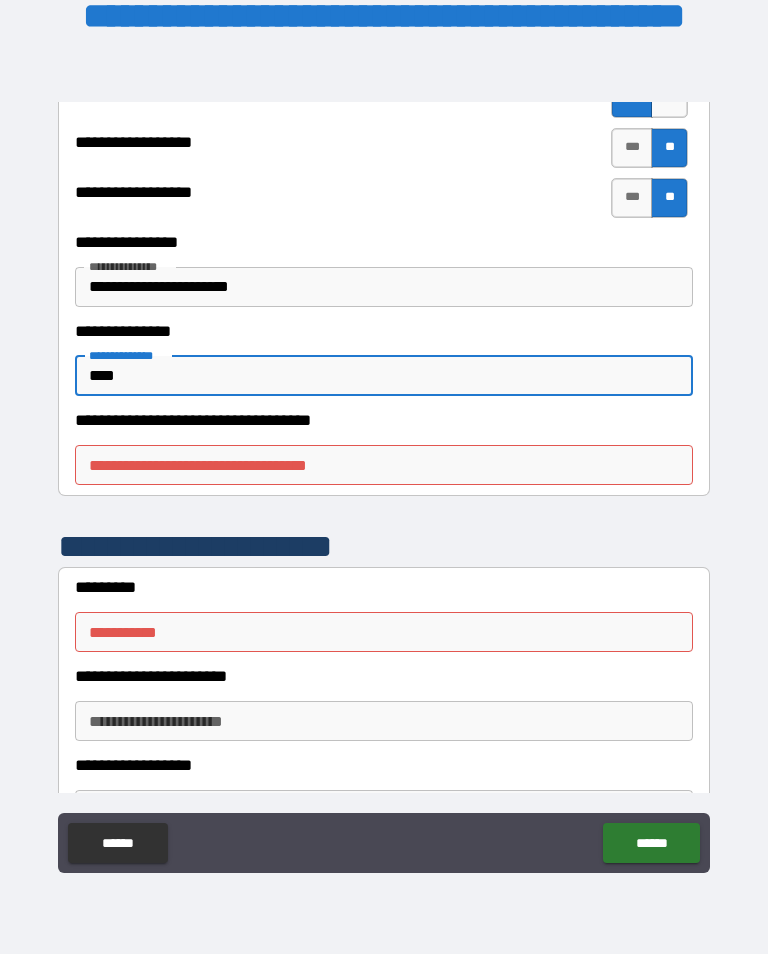 type on "****" 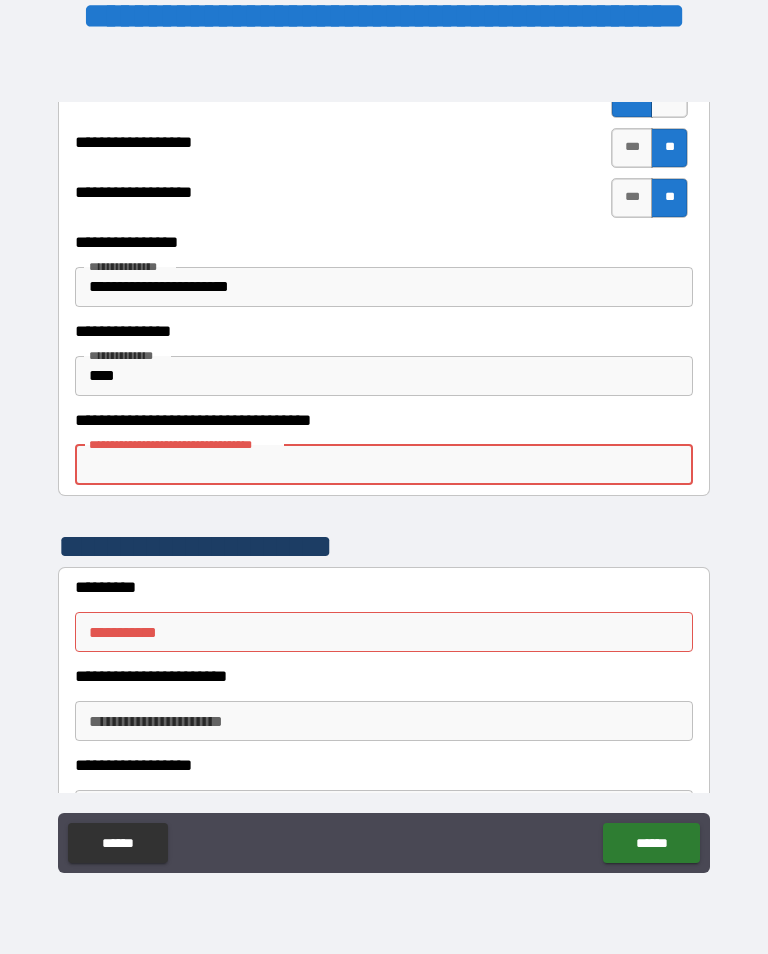 type on "*" 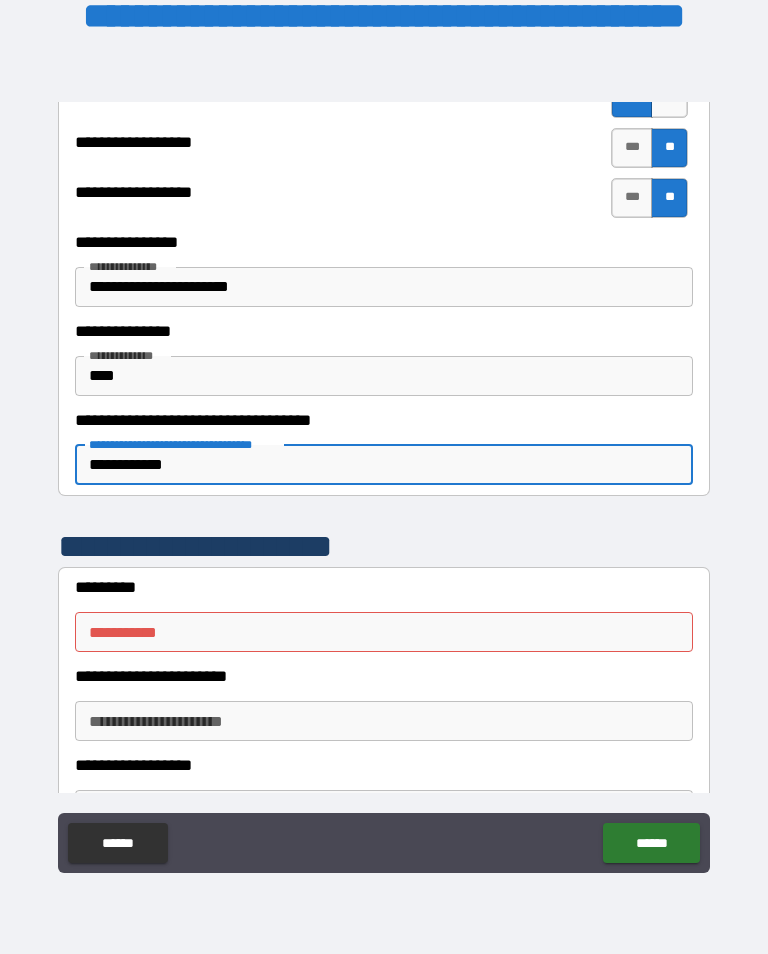 scroll, scrollTop: 115, scrollLeft: 0, axis: vertical 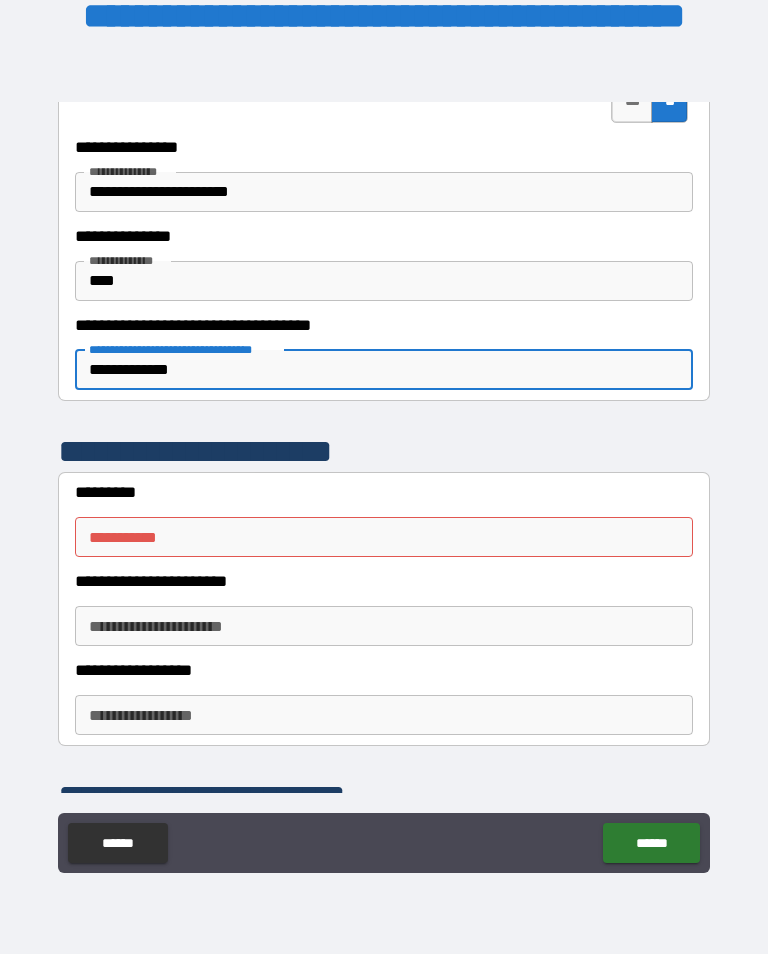 type on "**********" 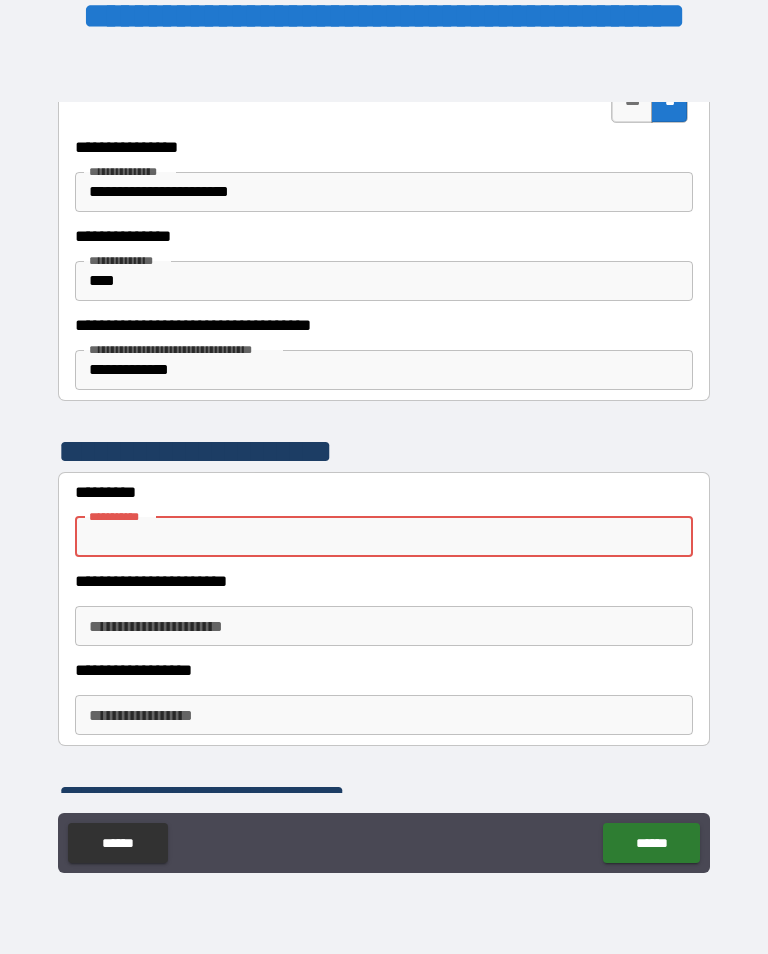 scroll, scrollTop: 31, scrollLeft: 0, axis: vertical 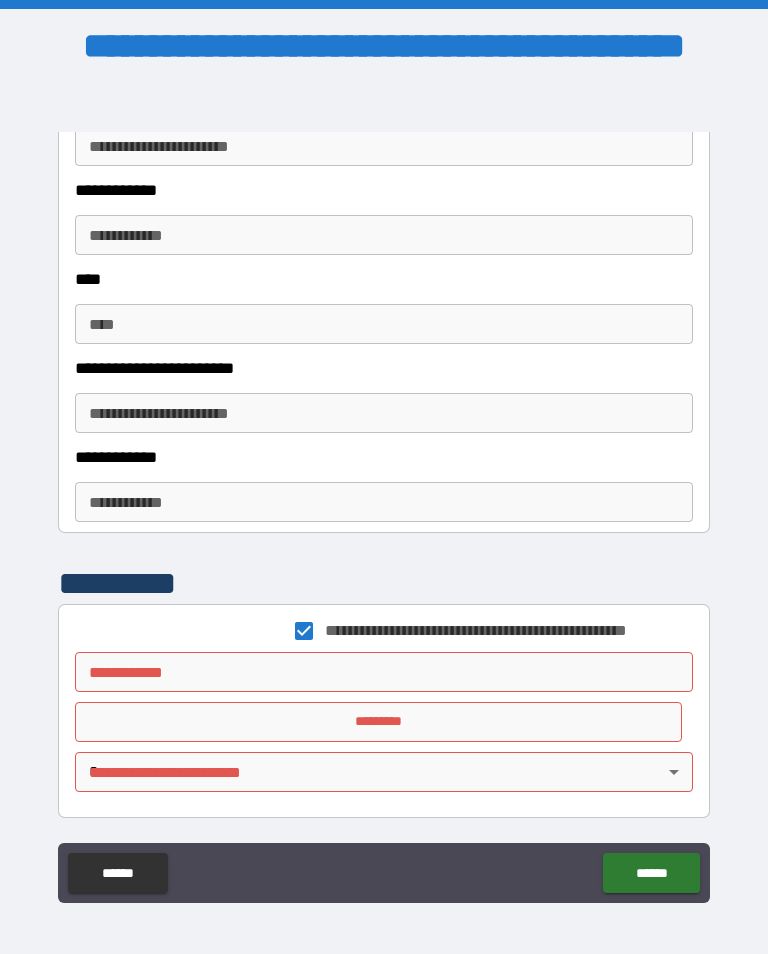 click on "**********" at bounding box center [378, 672] 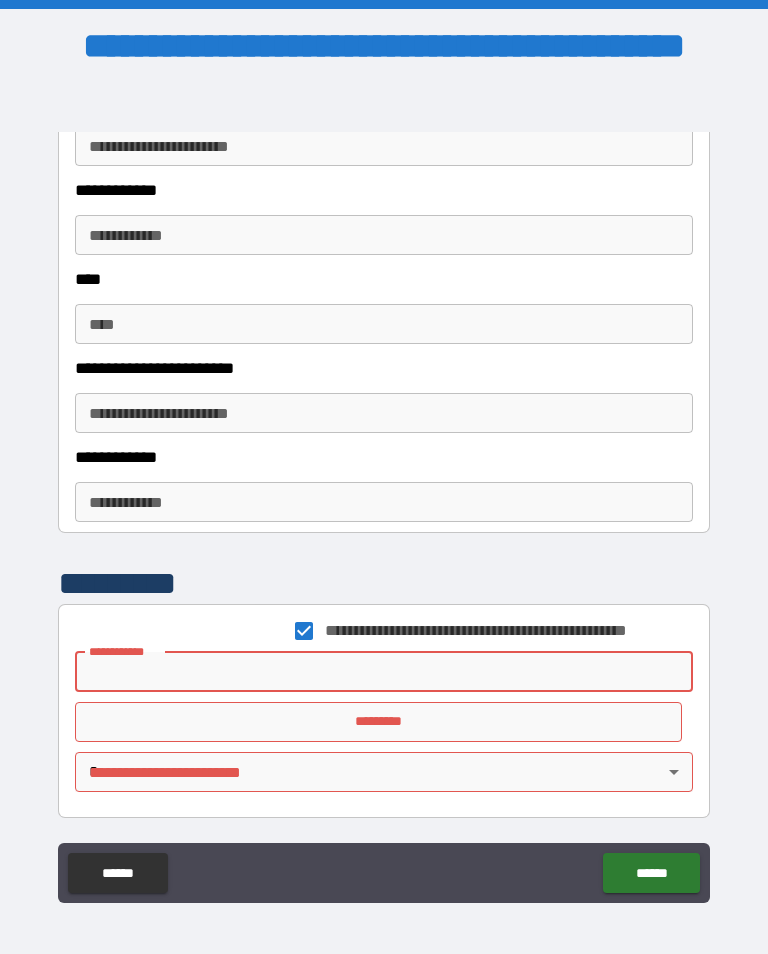 scroll, scrollTop: 314, scrollLeft: 0, axis: vertical 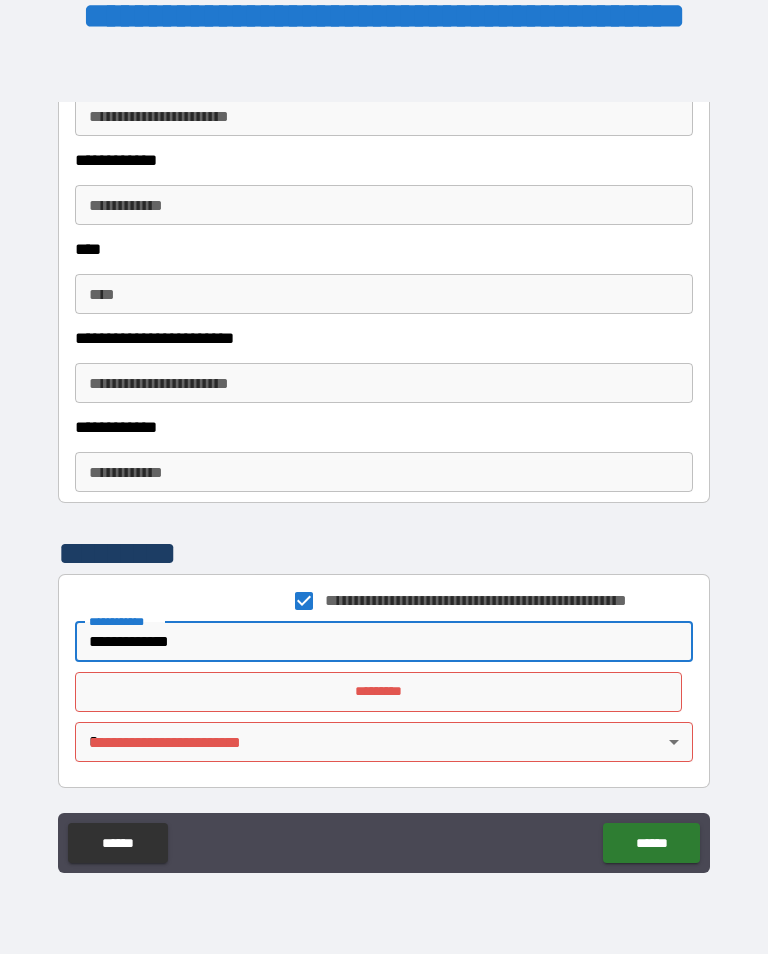 type on "**********" 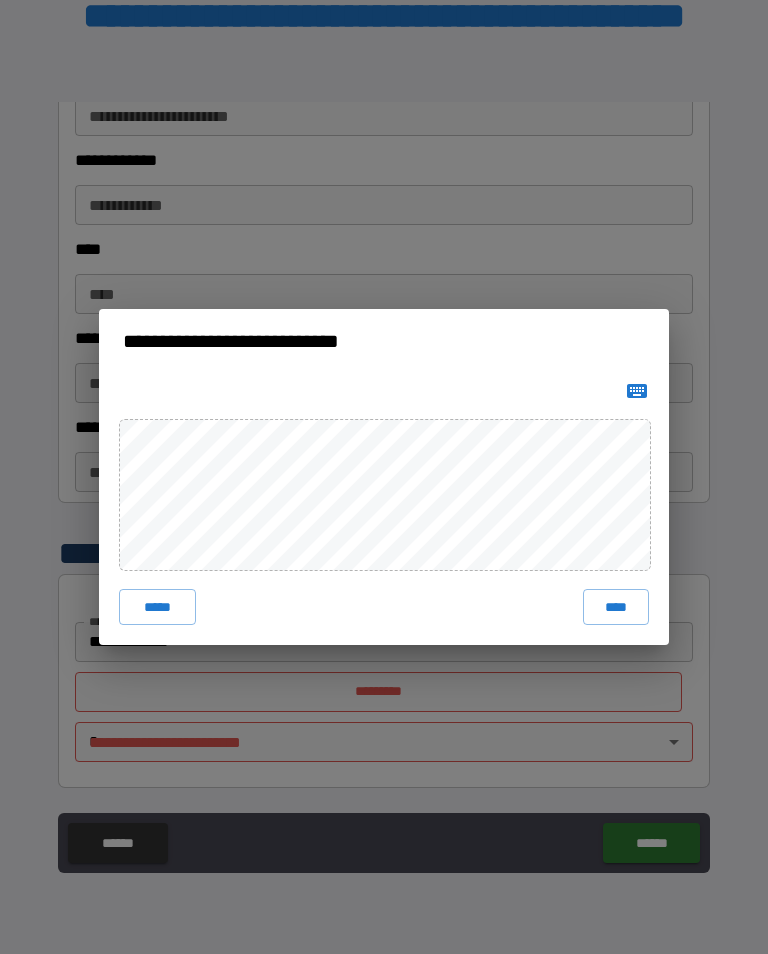 scroll, scrollTop: 1, scrollLeft: 0, axis: vertical 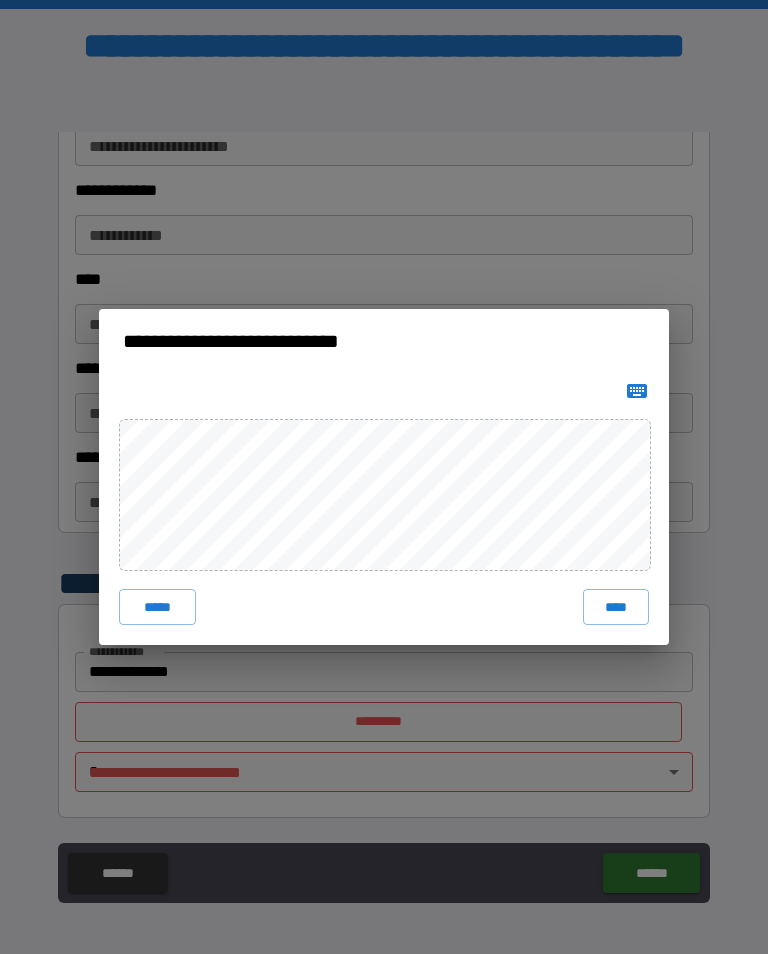 click on "****" at bounding box center [616, 607] 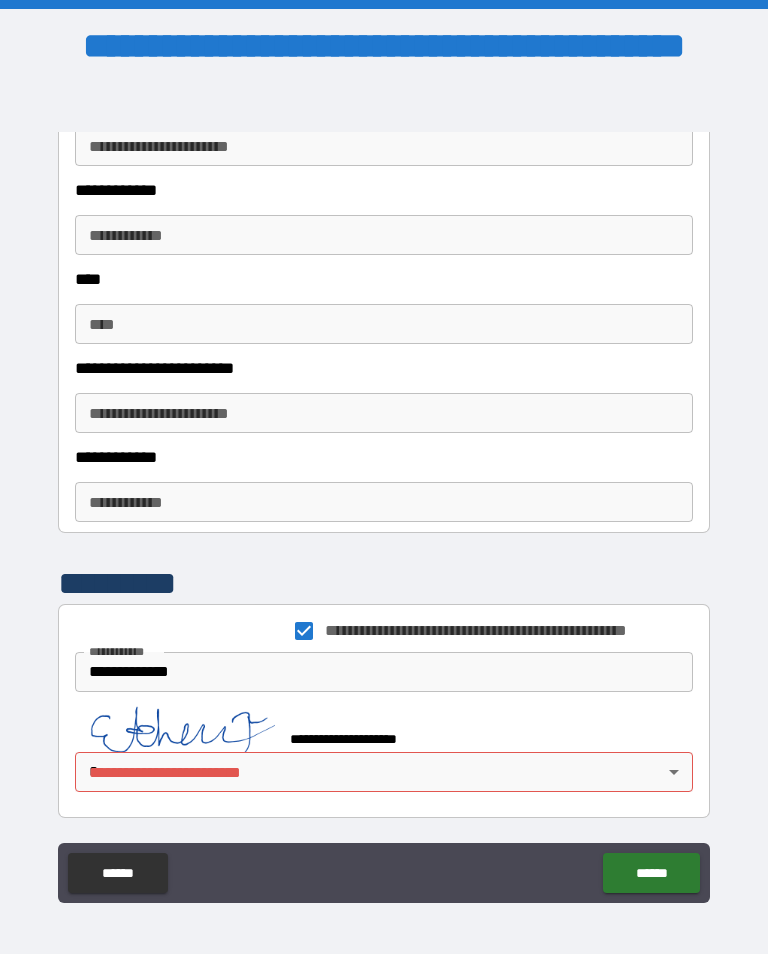 scroll, scrollTop: 2678, scrollLeft: 0, axis: vertical 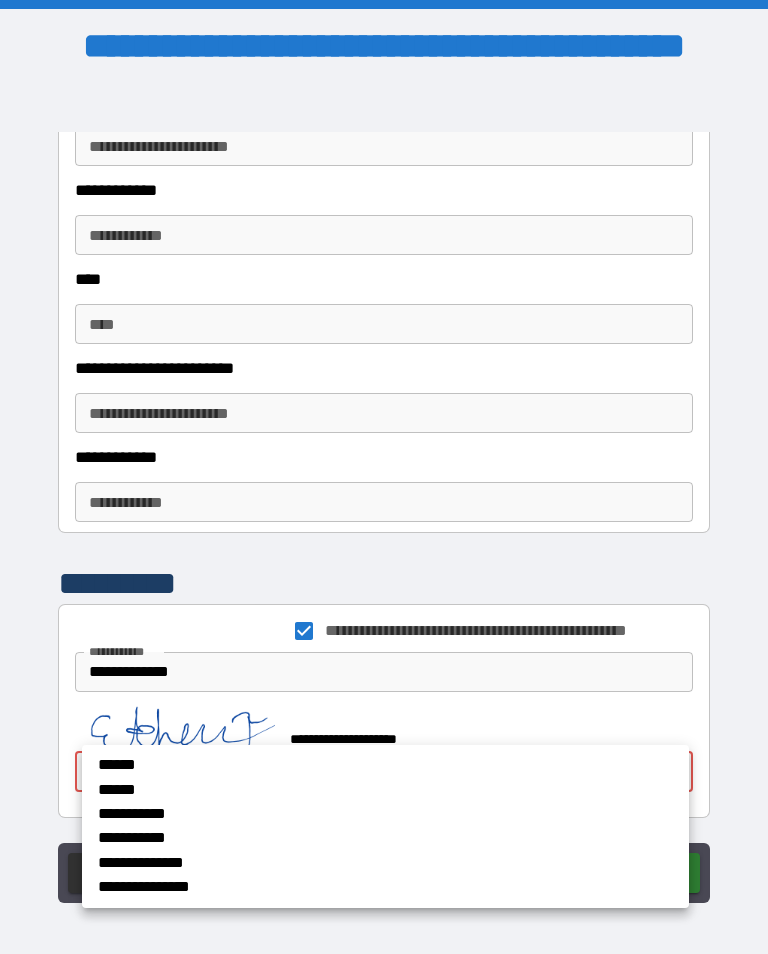 click on "**********" at bounding box center [330, 887] 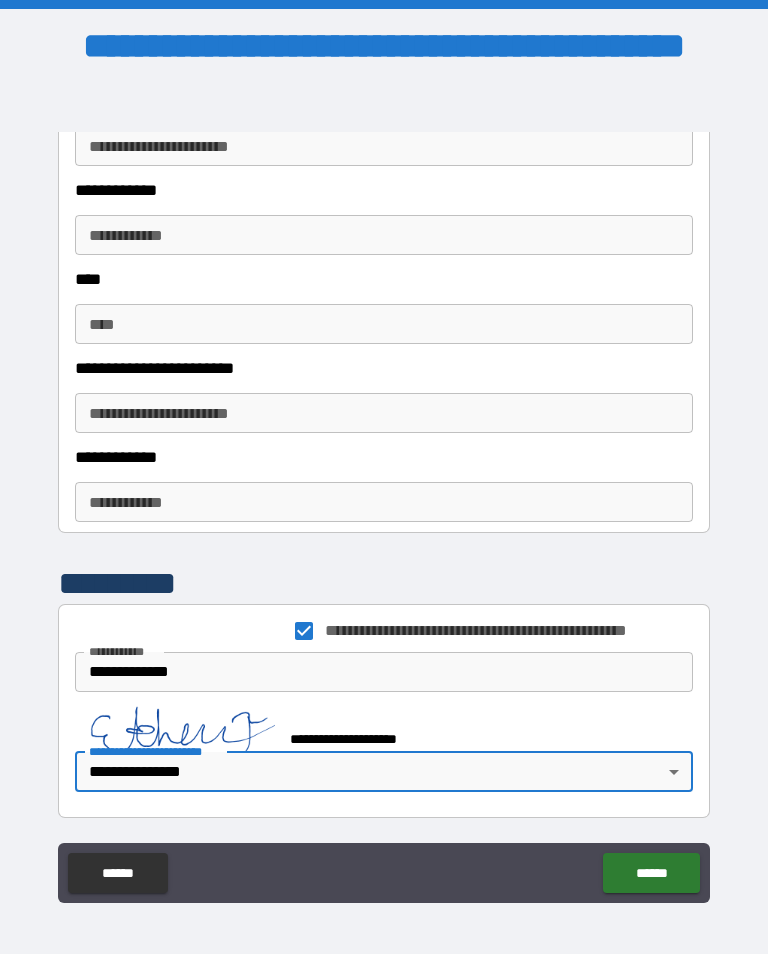 type on "**********" 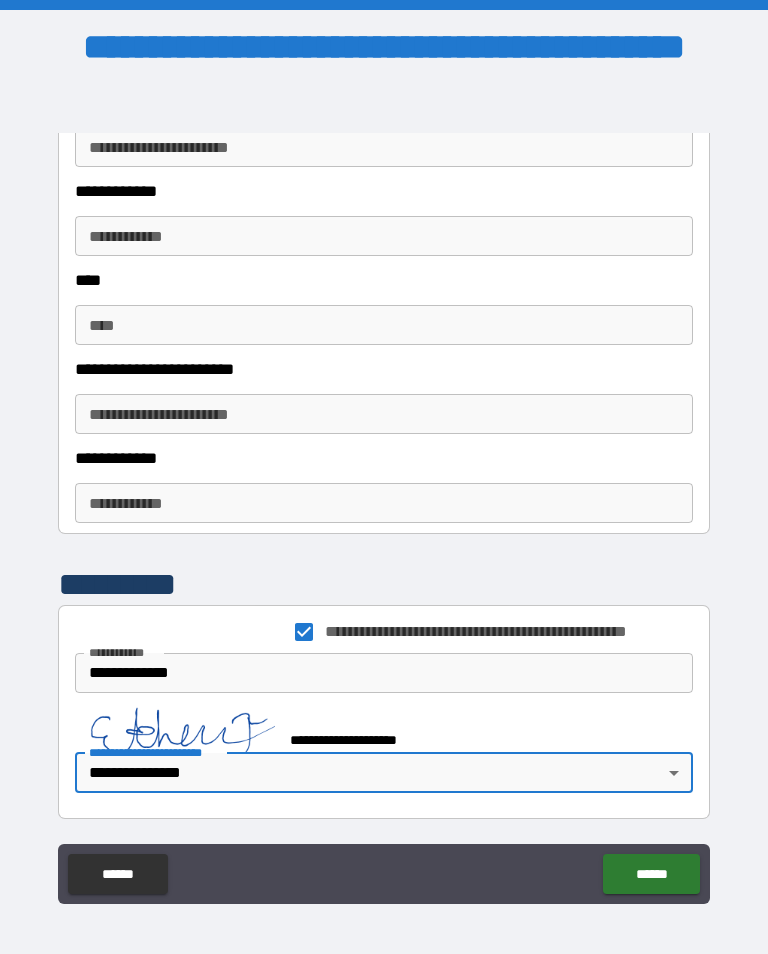 scroll, scrollTop: 0, scrollLeft: 0, axis: both 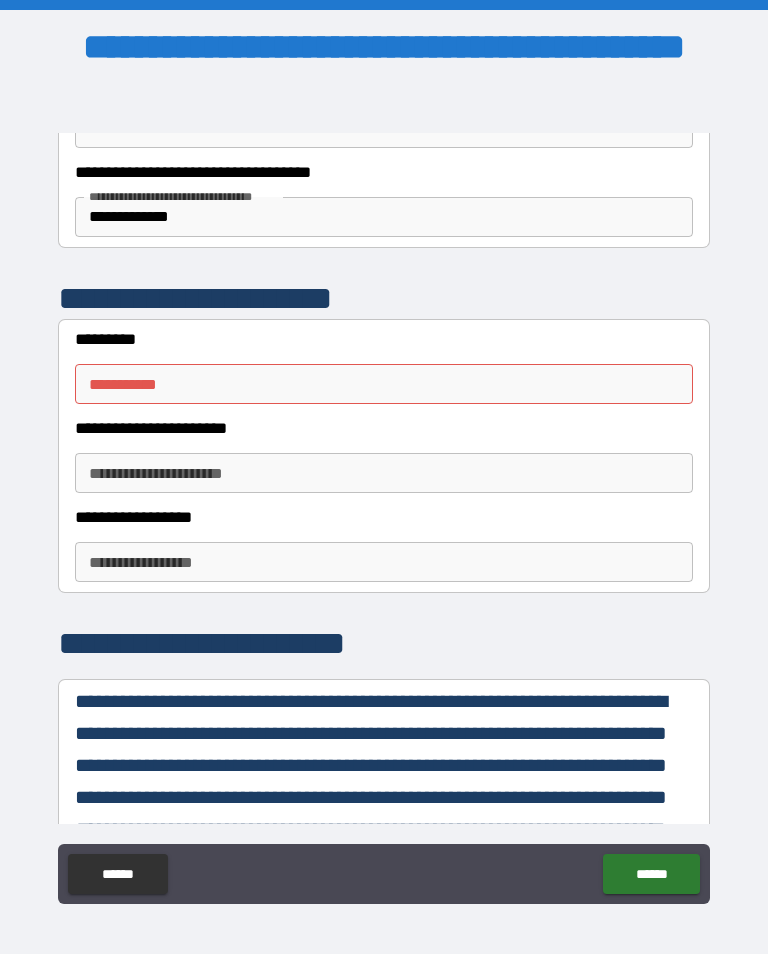 click on "**********" at bounding box center [384, 562] 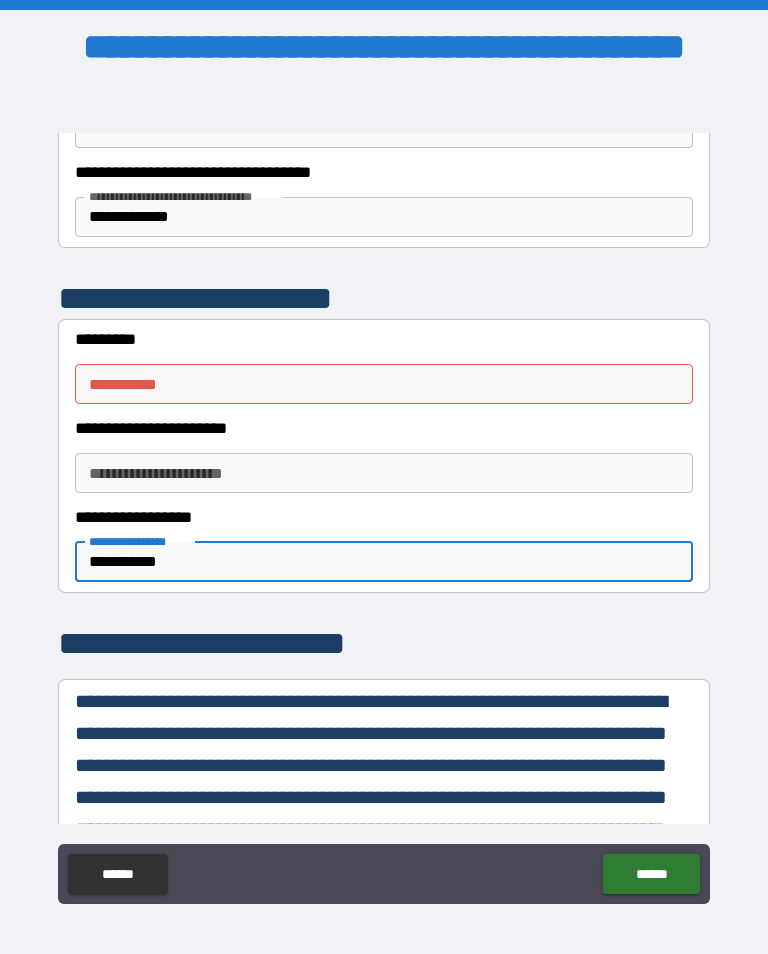 type on "**********" 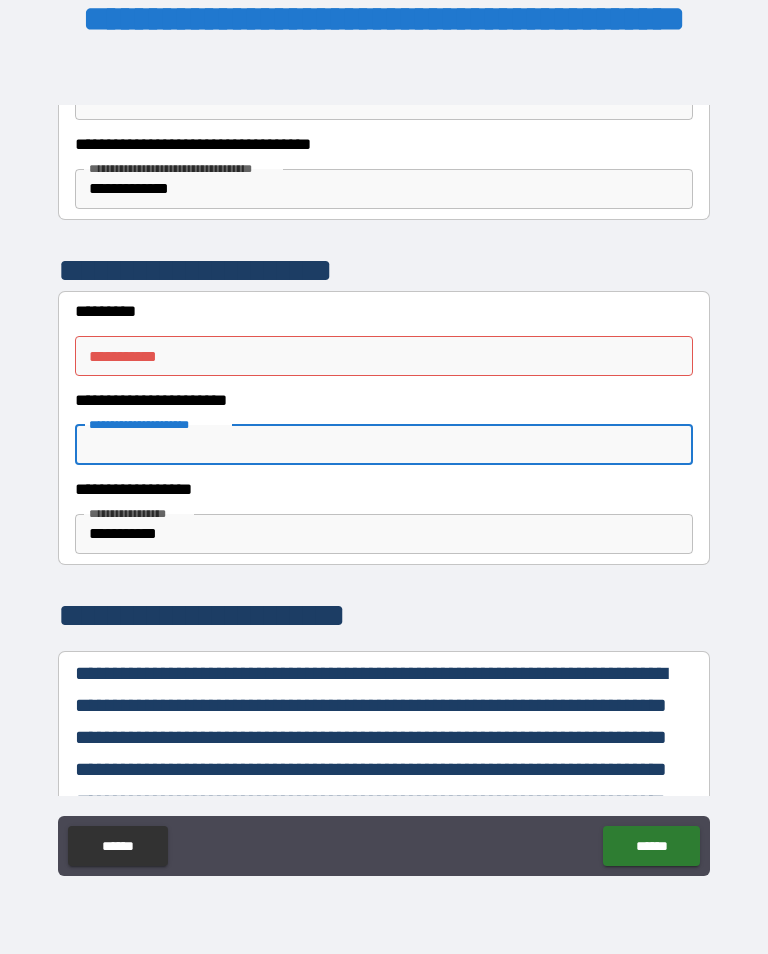 scroll, scrollTop: 26, scrollLeft: 0, axis: vertical 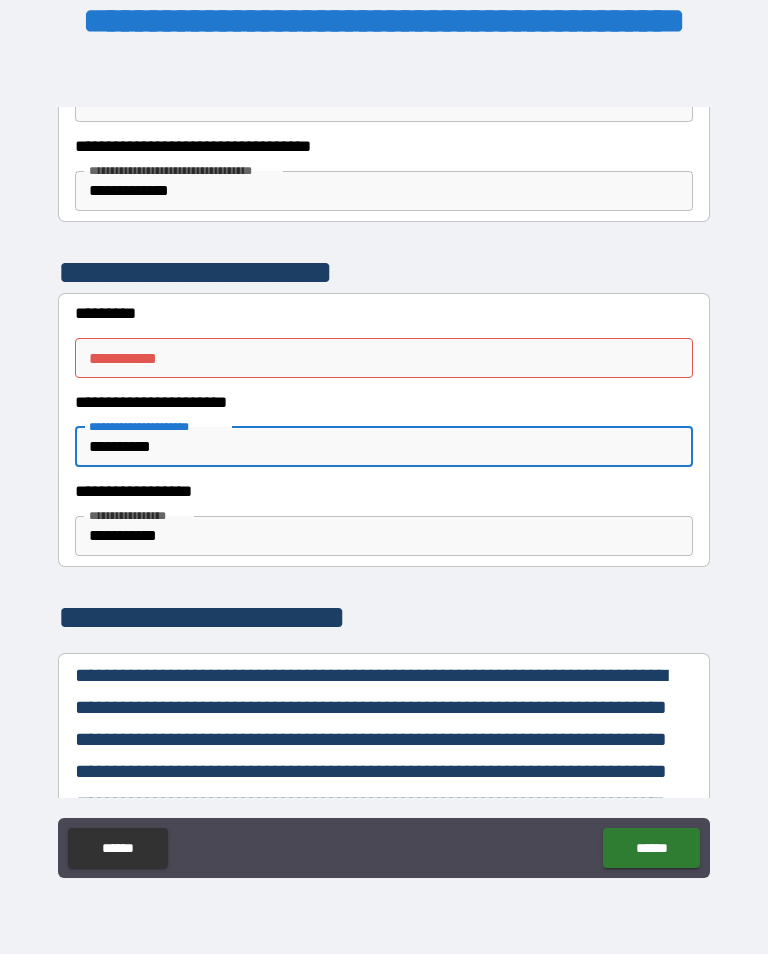type on "**********" 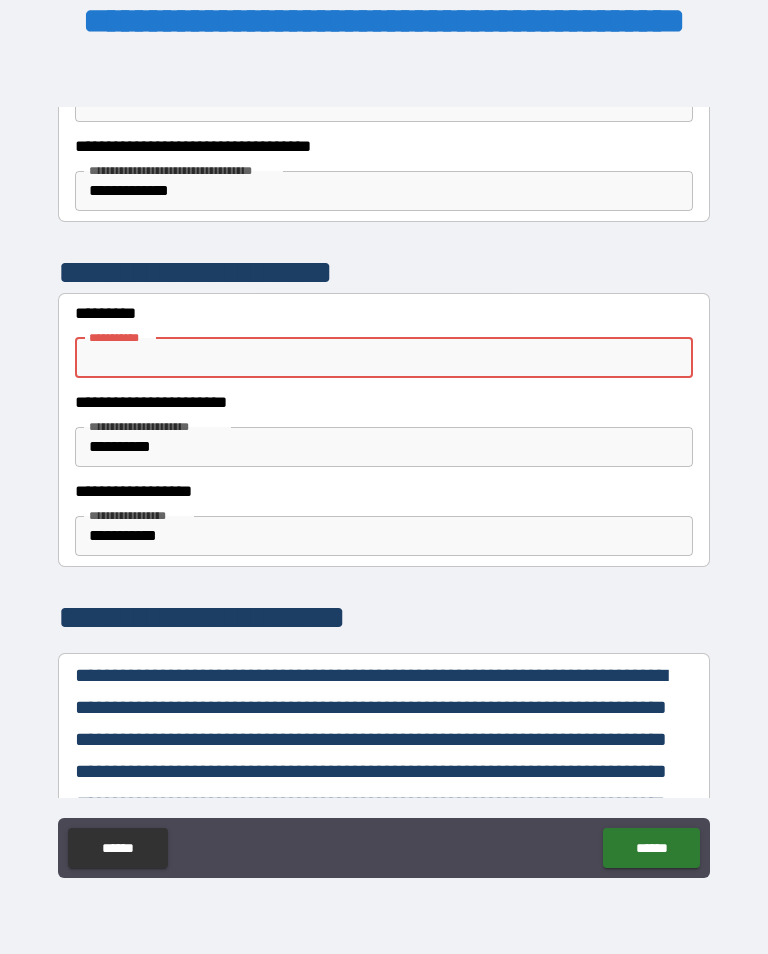 scroll, scrollTop: 1, scrollLeft: 0, axis: vertical 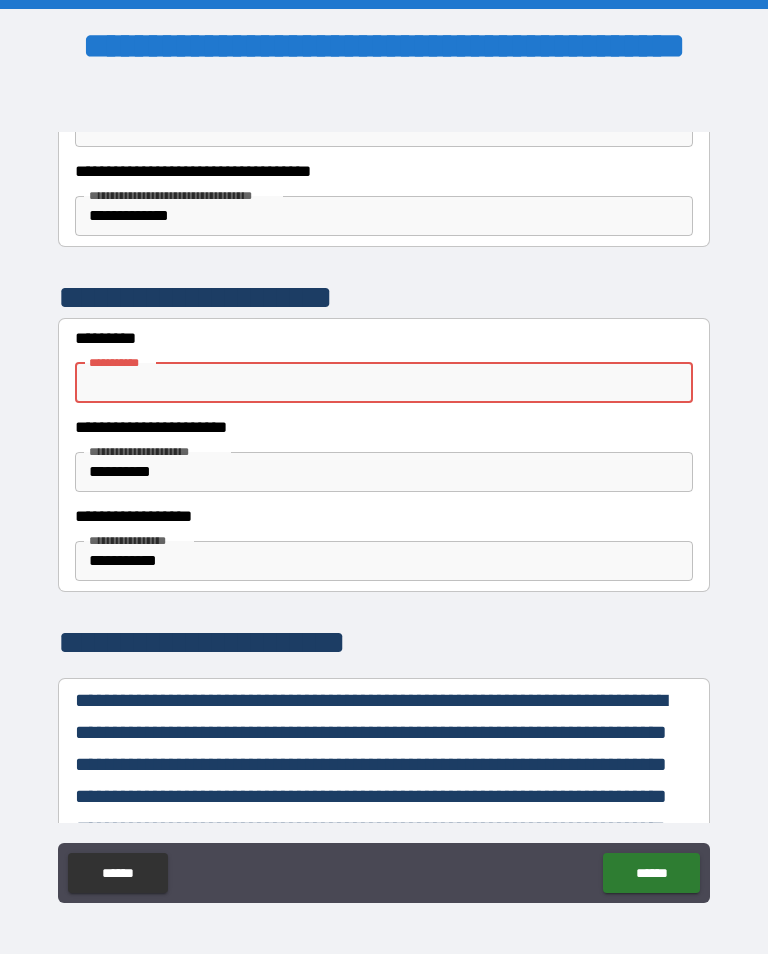 type on "*" 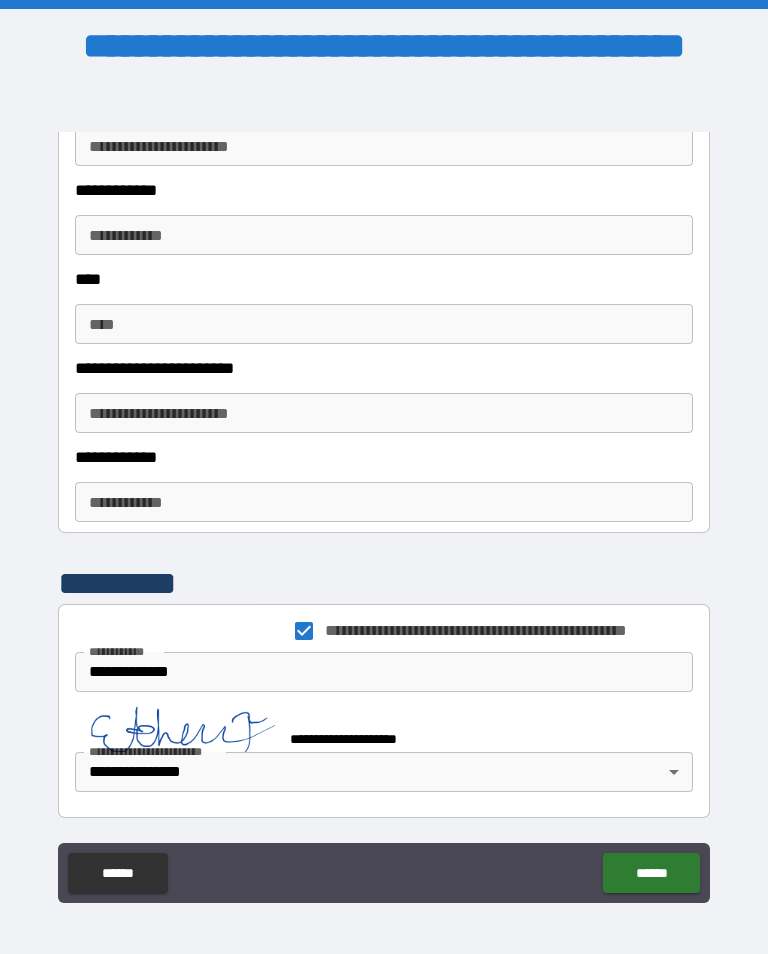 type on "*********" 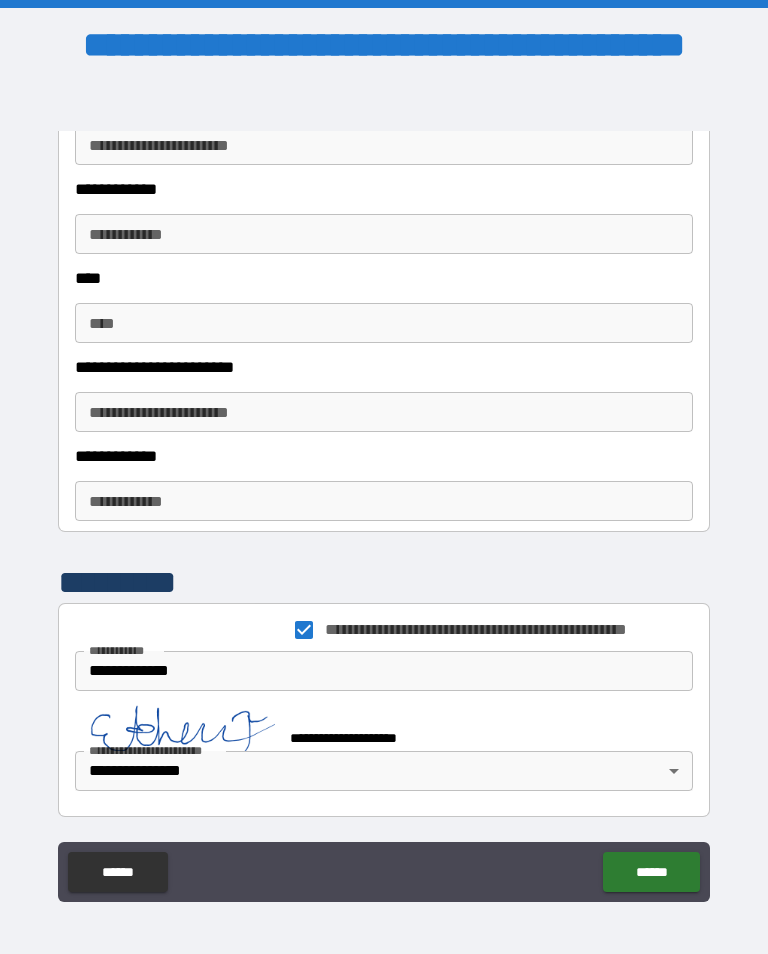 scroll, scrollTop: 1, scrollLeft: 0, axis: vertical 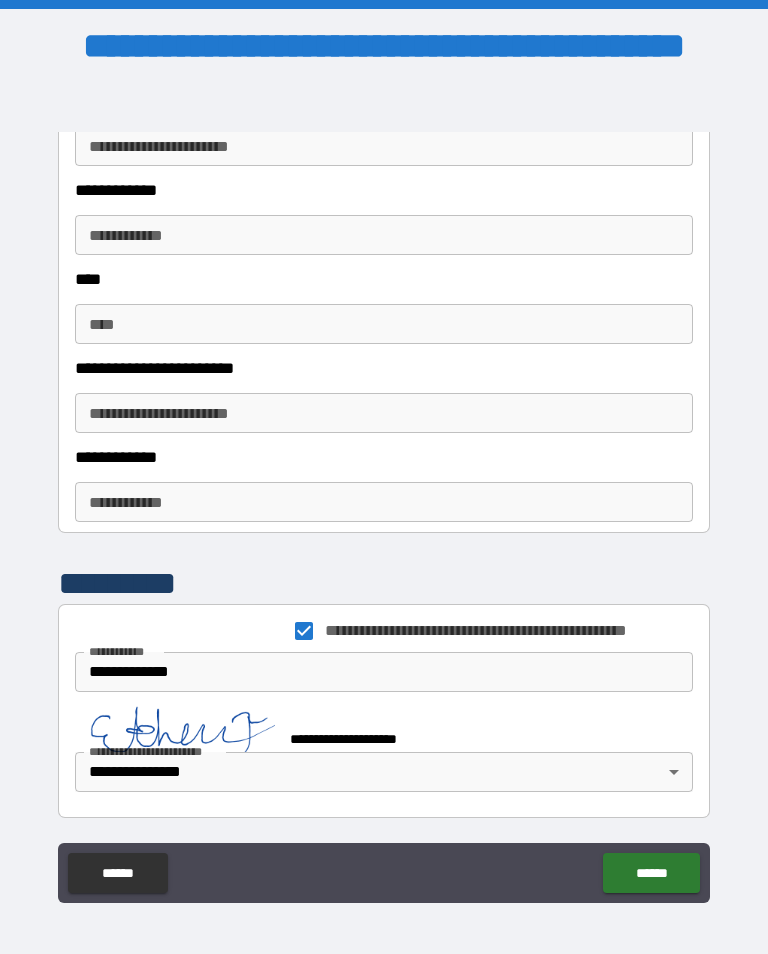 click on "******" at bounding box center [651, 873] 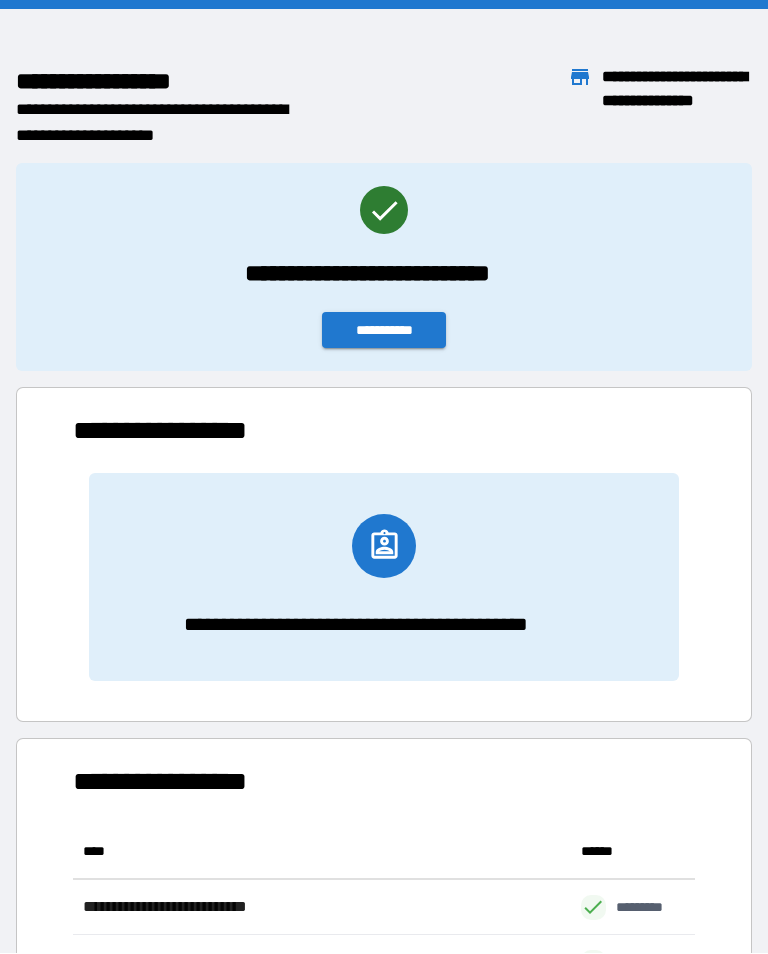 scroll, scrollTop: 1, scrollLeft: 1, axis: both 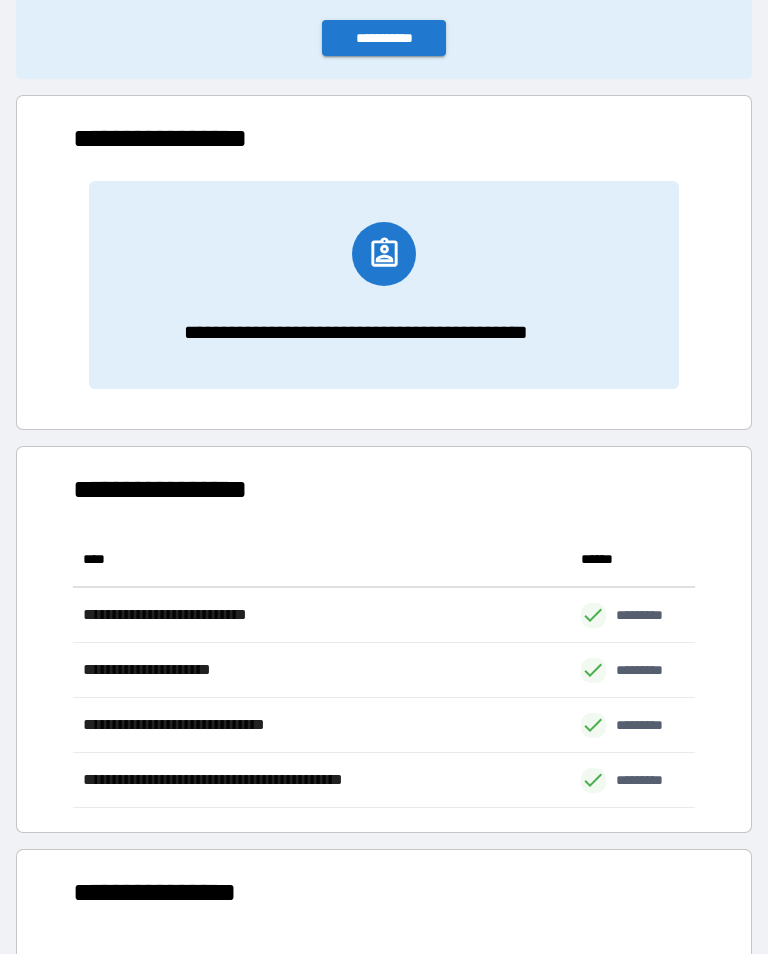 click on "**********" at bounding box center (384, 38) 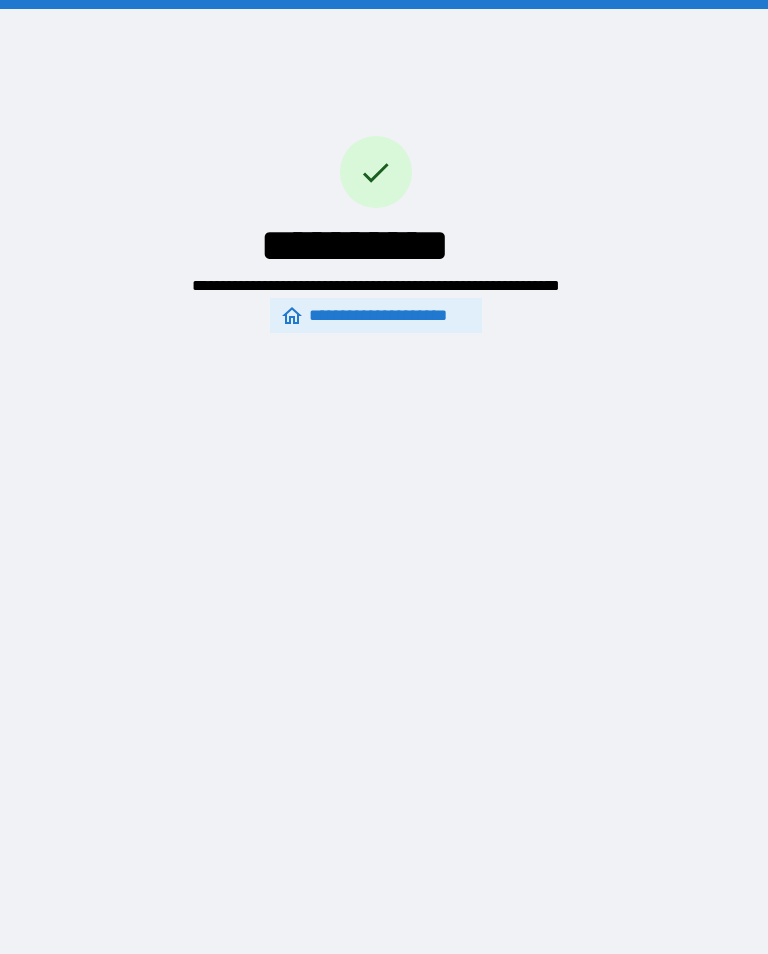 scroll, scrollTop: 0, scrollLeft: 0, axis: both 